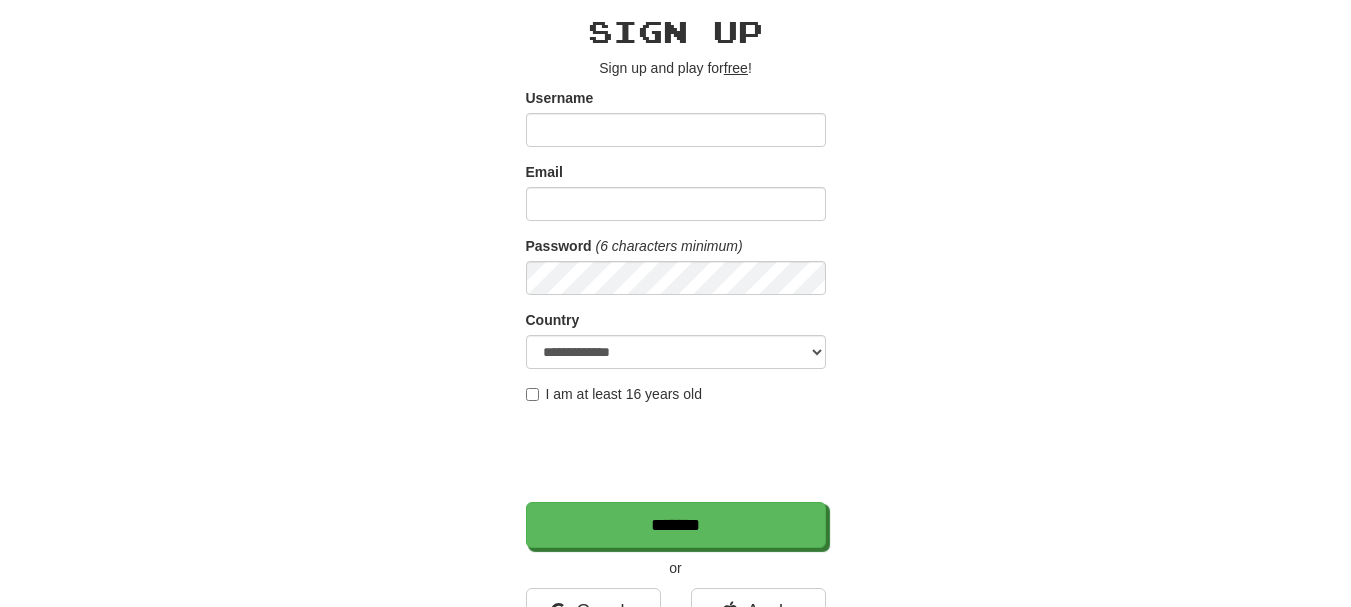 scroll, scrollTop: 200, scrollLeft: 0, axis: vertical 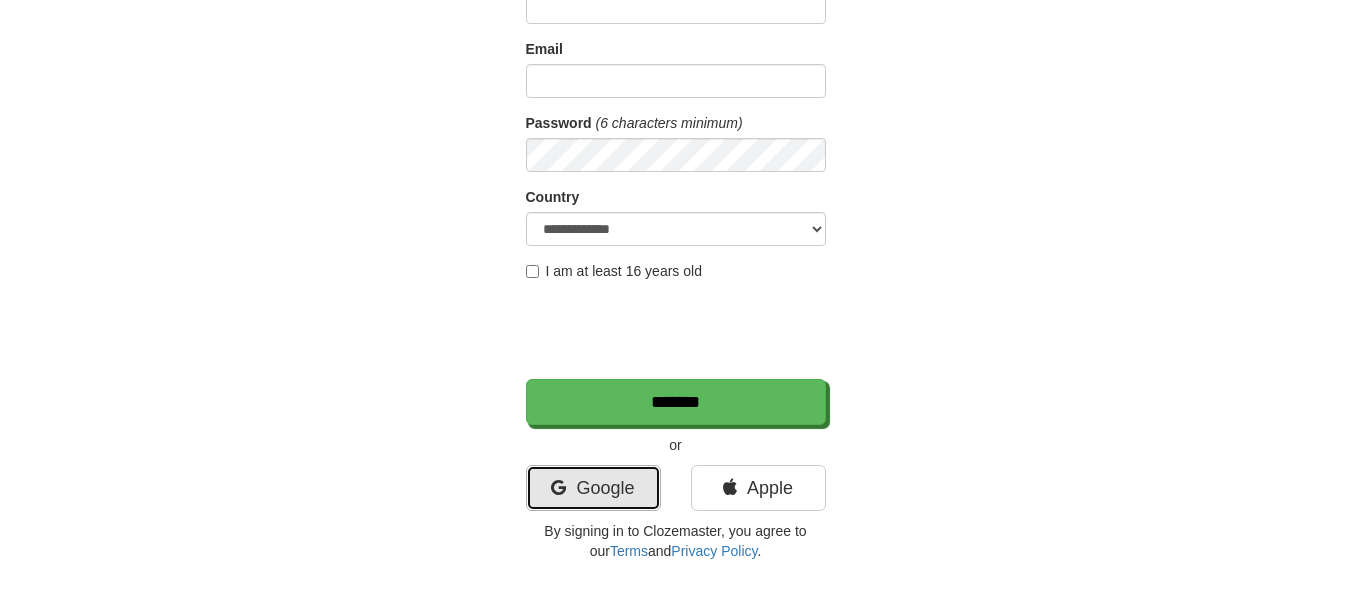 click on "Google" at bounding box center (593, 488) 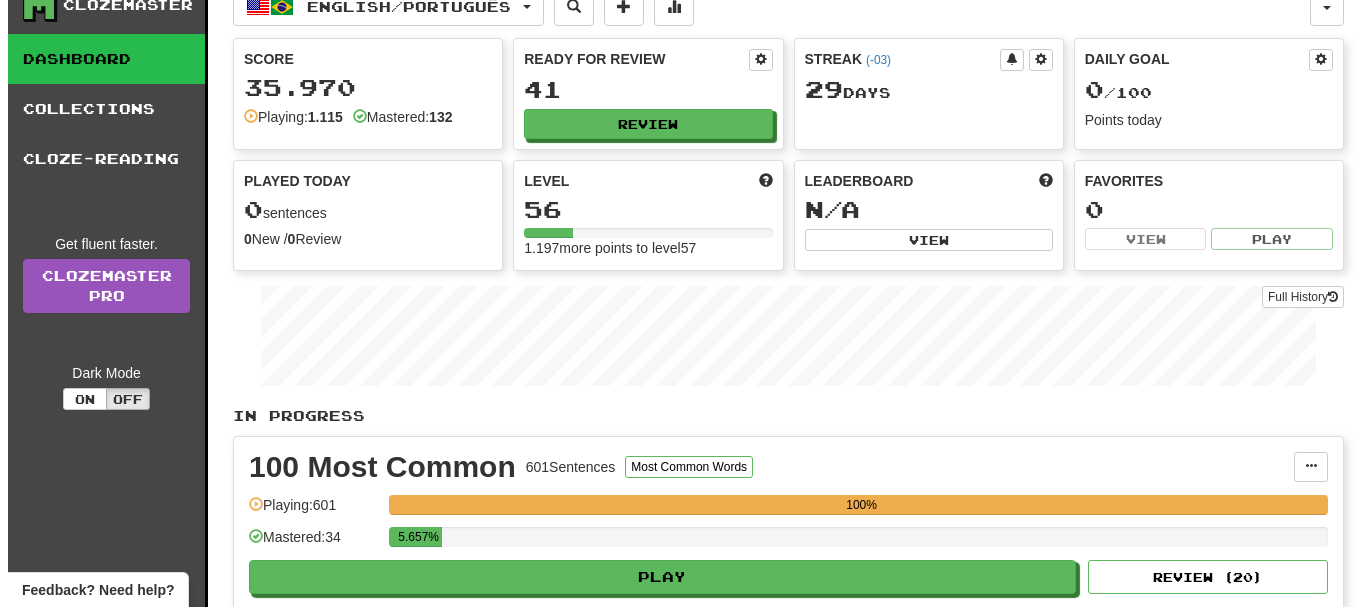 scroll, scrollTop: 300, scrollLeft: 0, axis: vertical 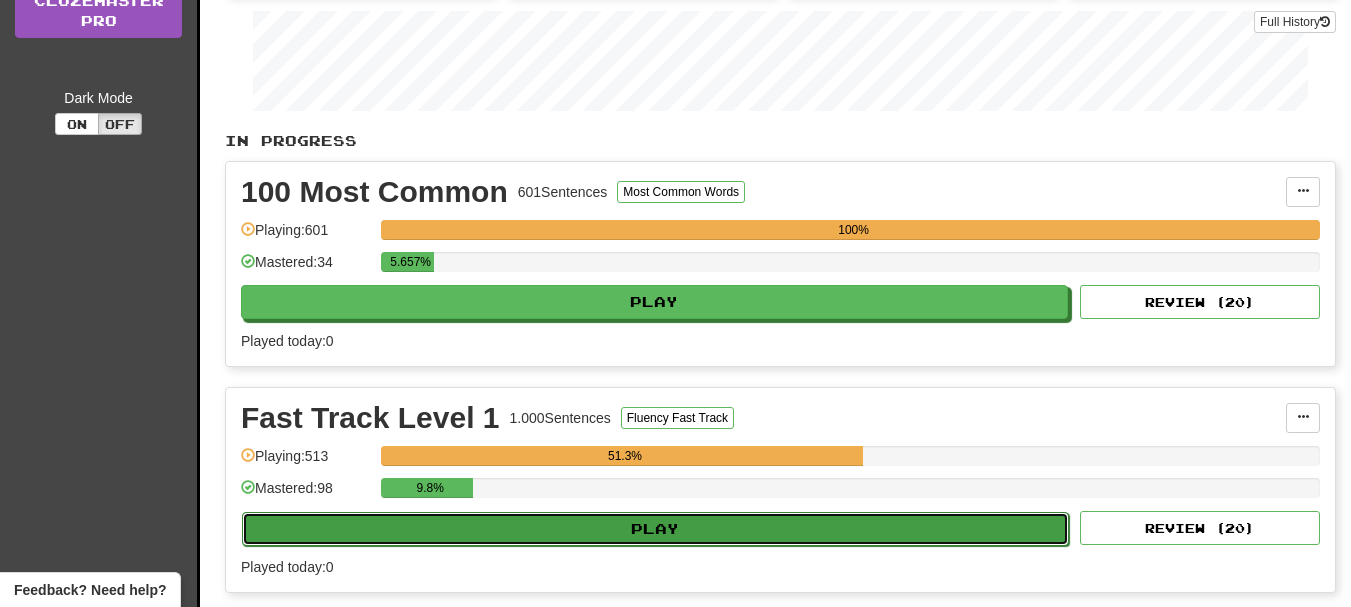 click on "Play" at bounding box center [655, 529] 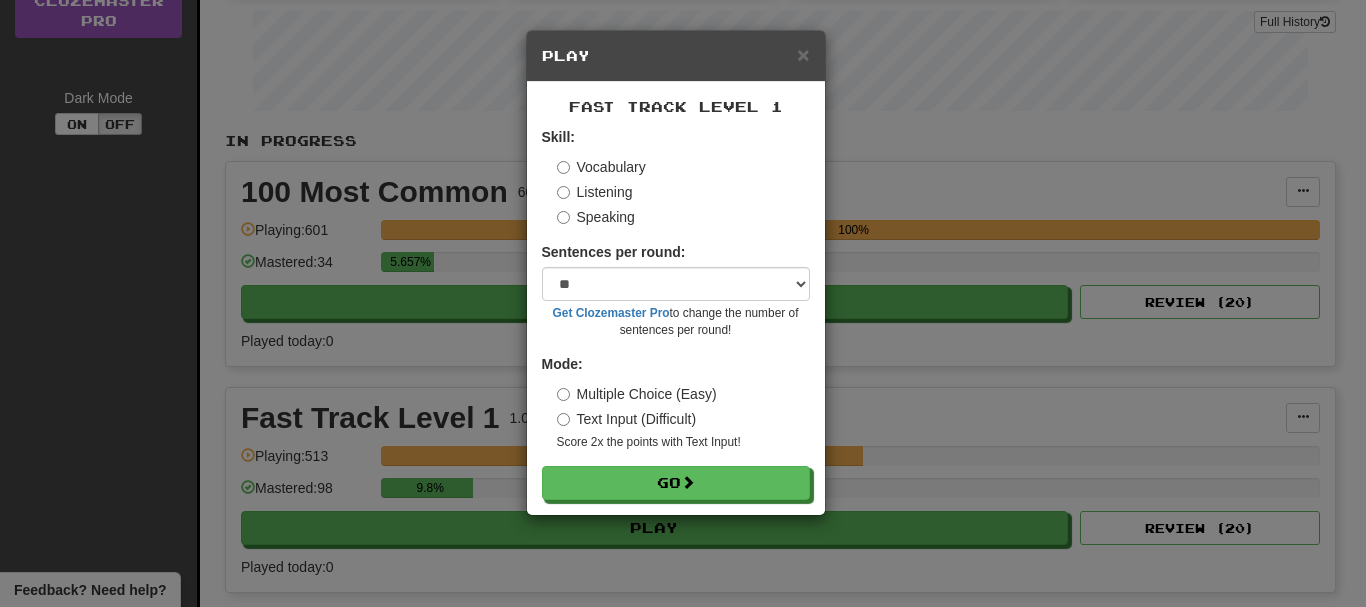 click on "Speaking" at bounding box center [596, 217] 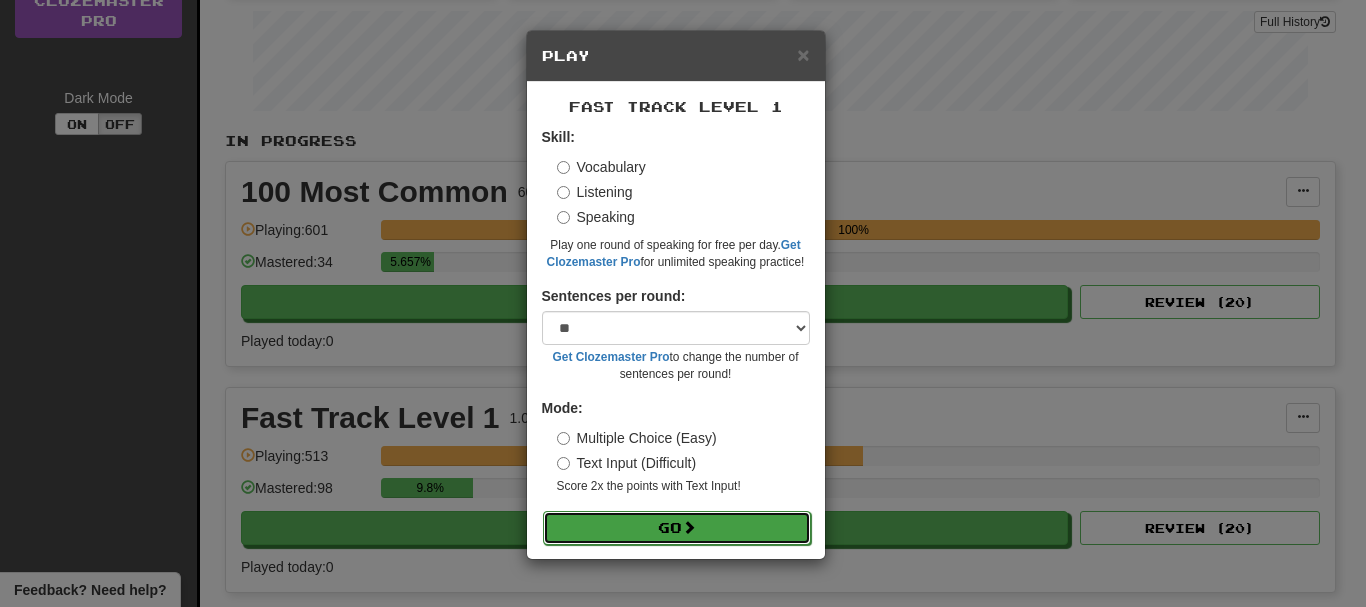 click on "Go" at bounding box center [677, 528] 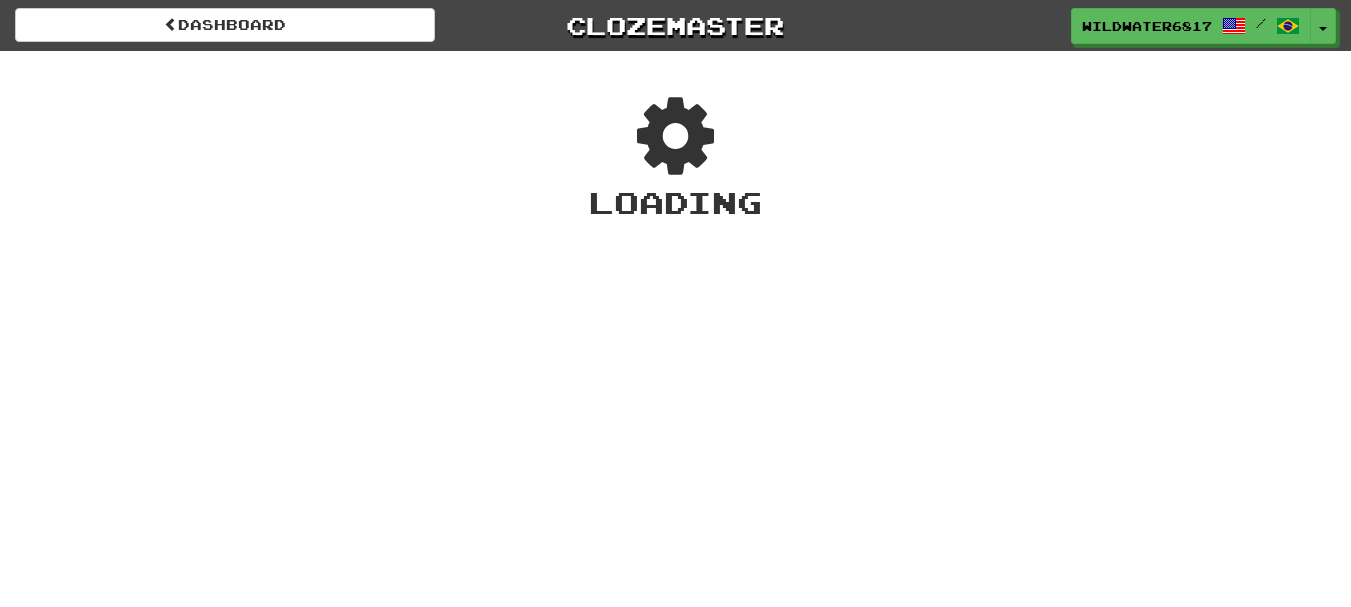 scroll, scrollTop: 0, scrollLeft: 0, axis: both 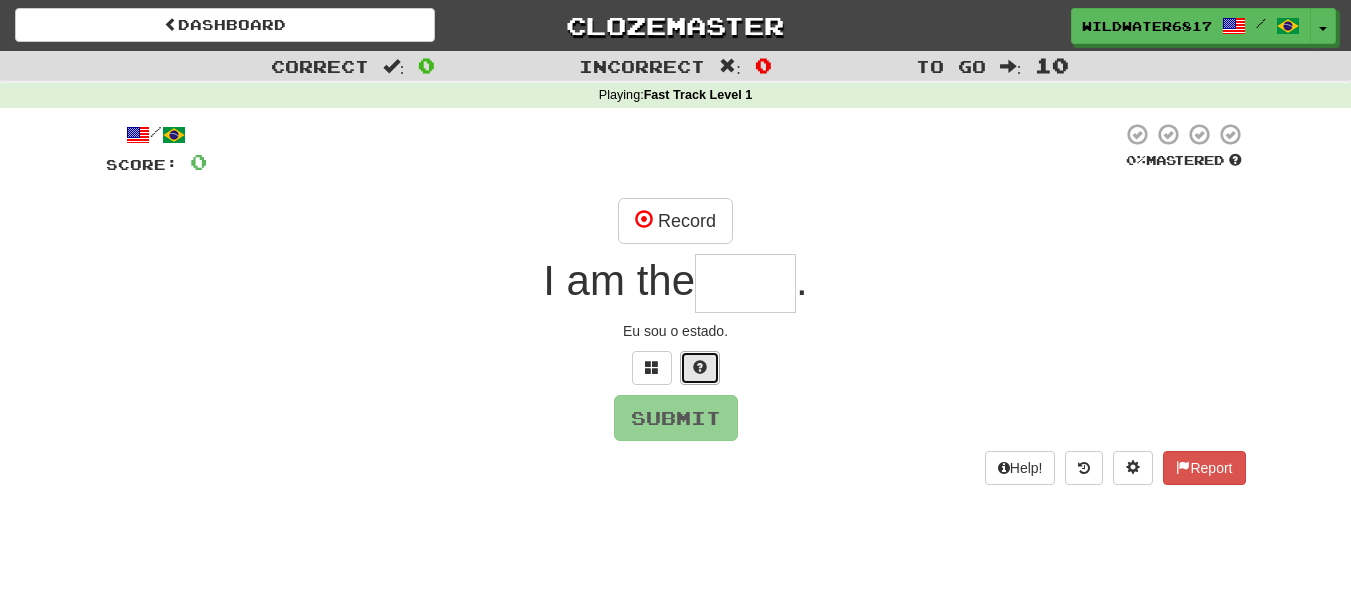 click at bounding box center [700, 368] 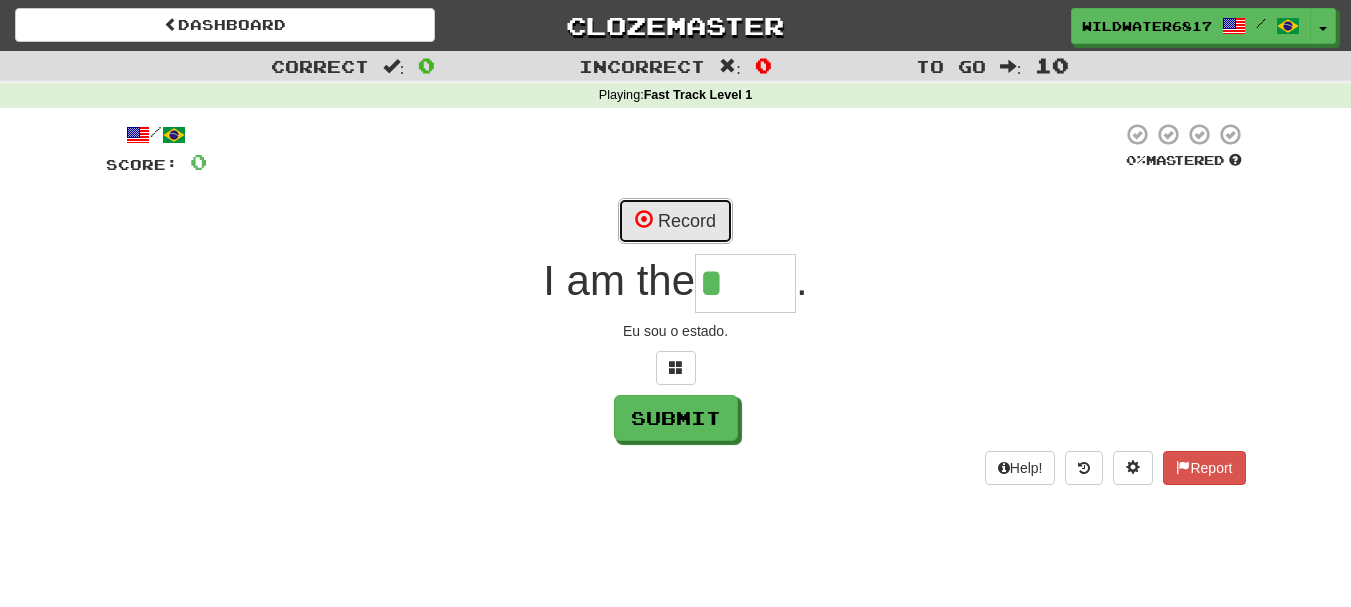 click on "Record" at bounding box center [675, 221] 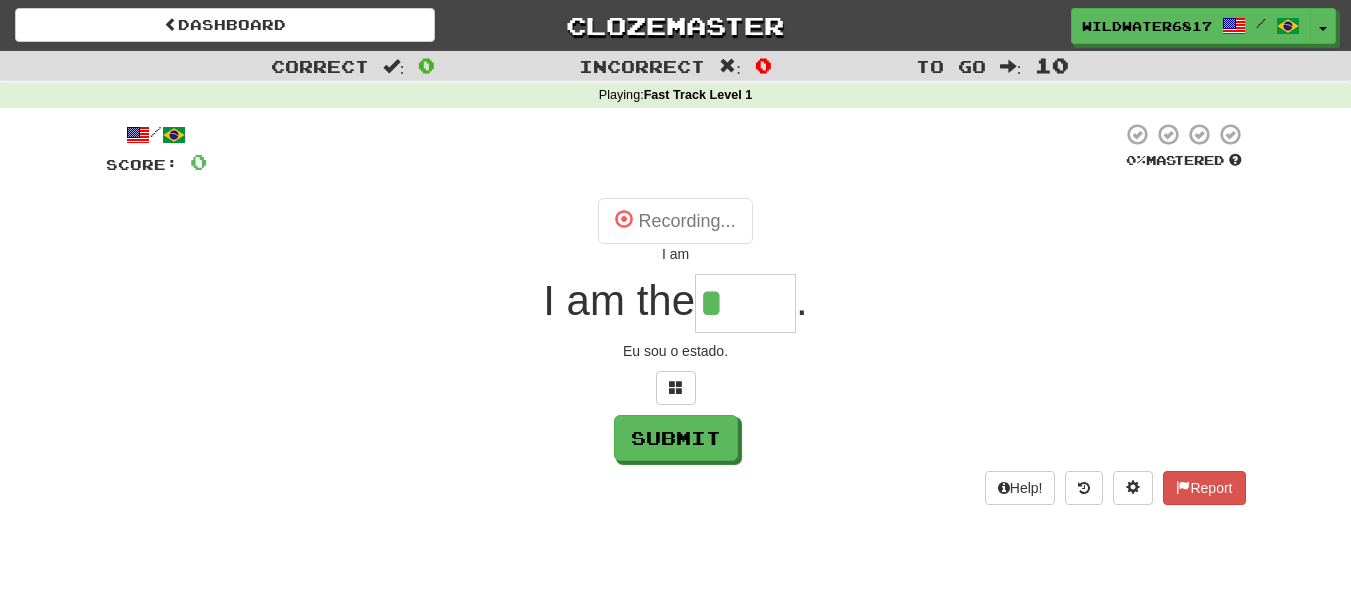 type on "*****" 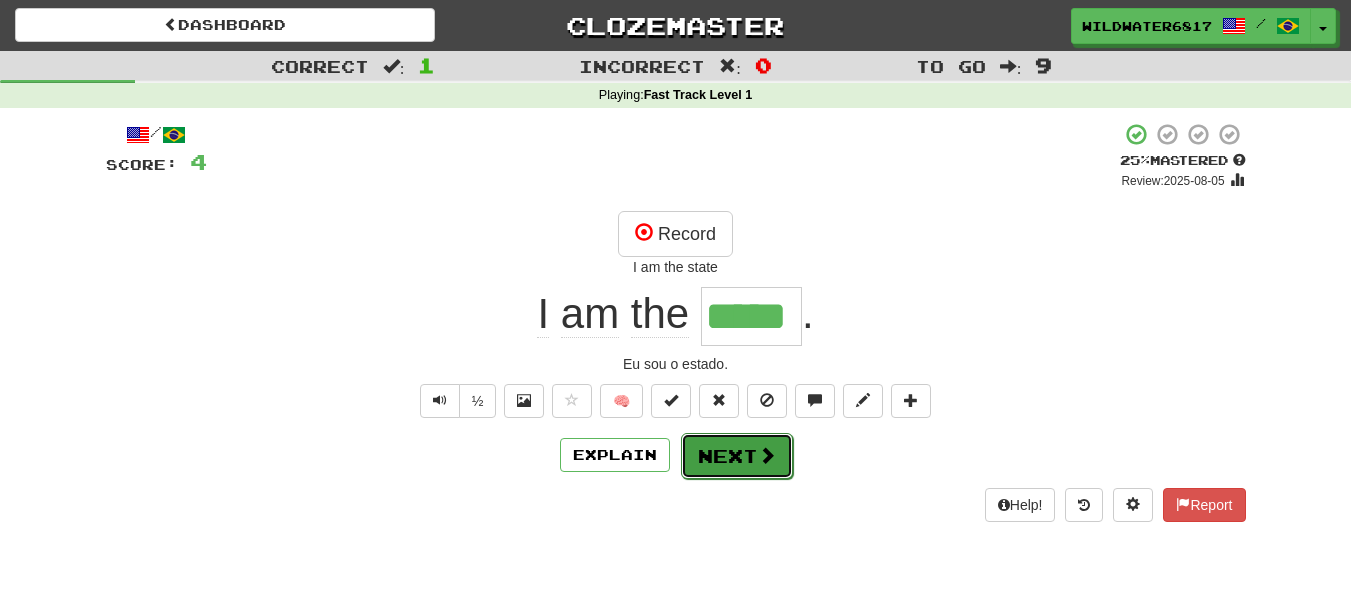 click on "Next" at bounding box center [737, 456] 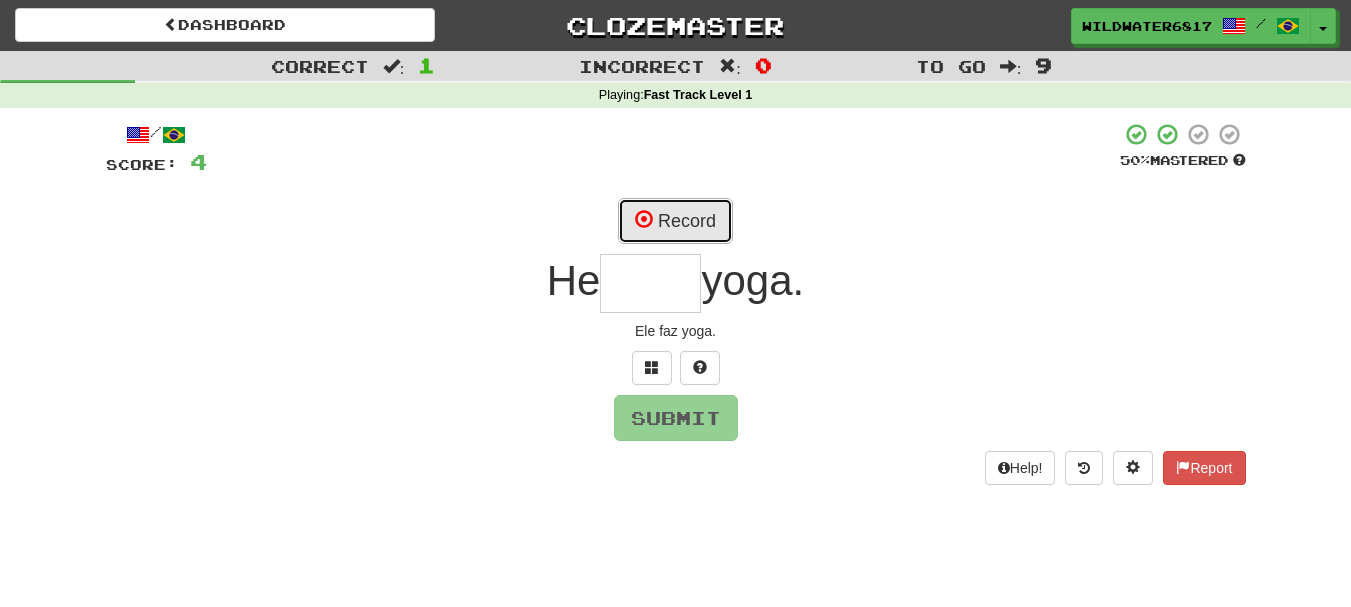 click on "Record" at bounding box center (675, 221) 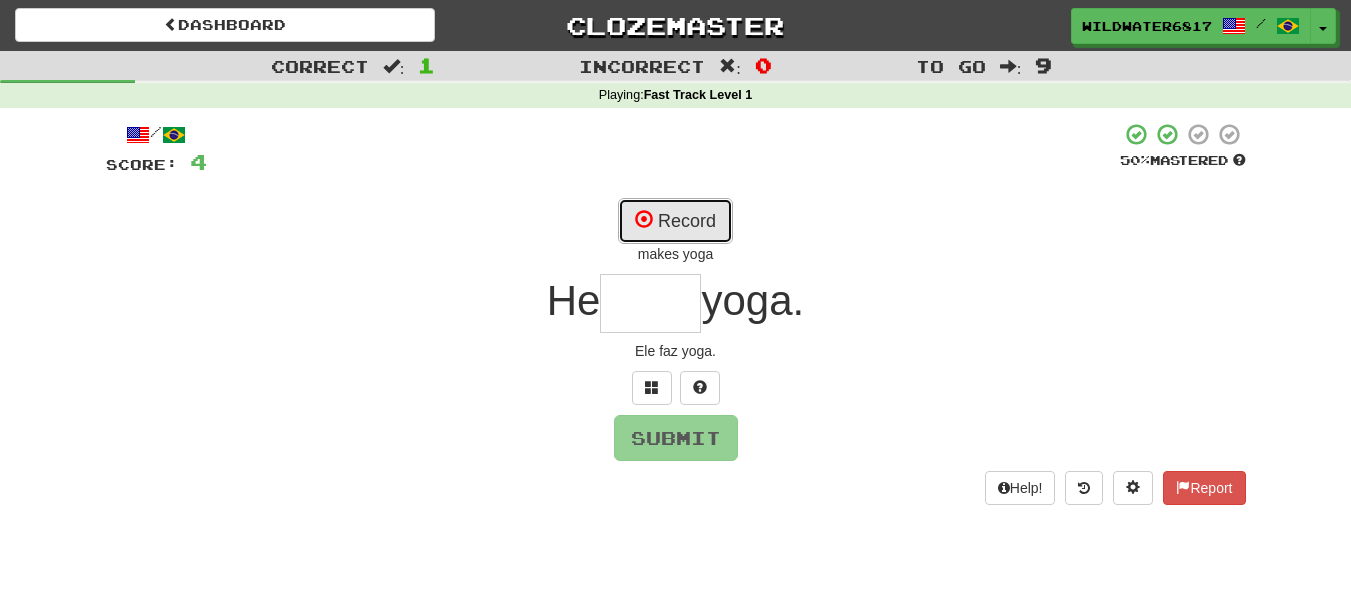 click on "Record" at bounding box center (675, 221) 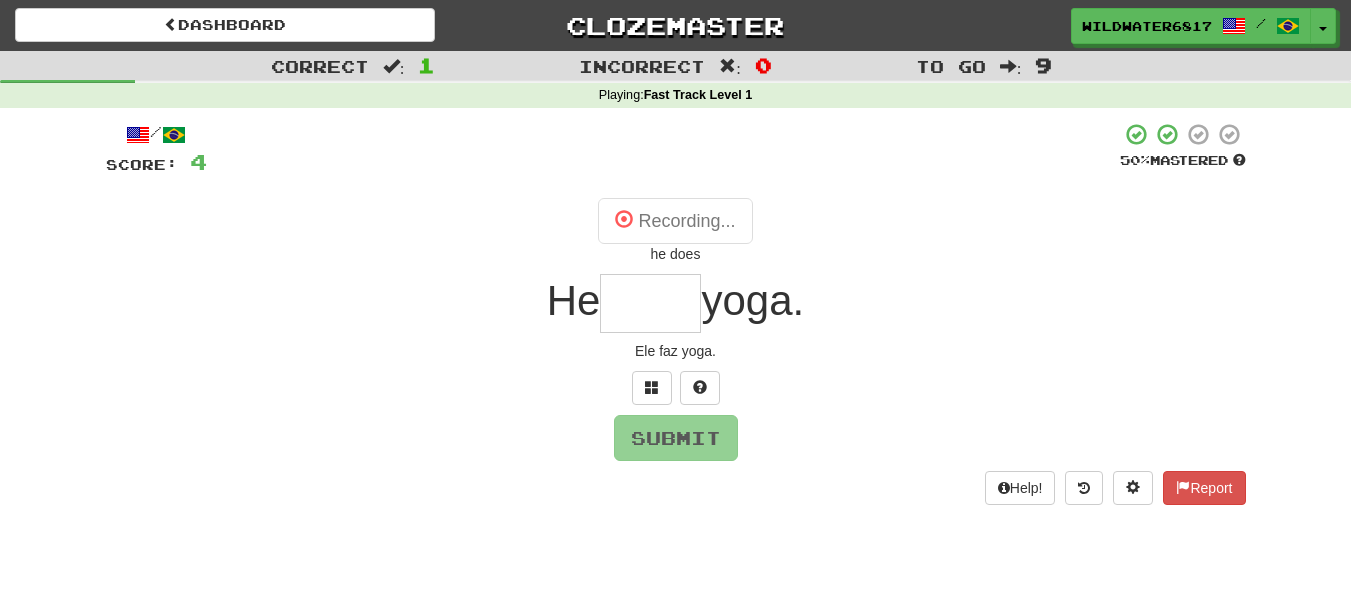 type on "****" 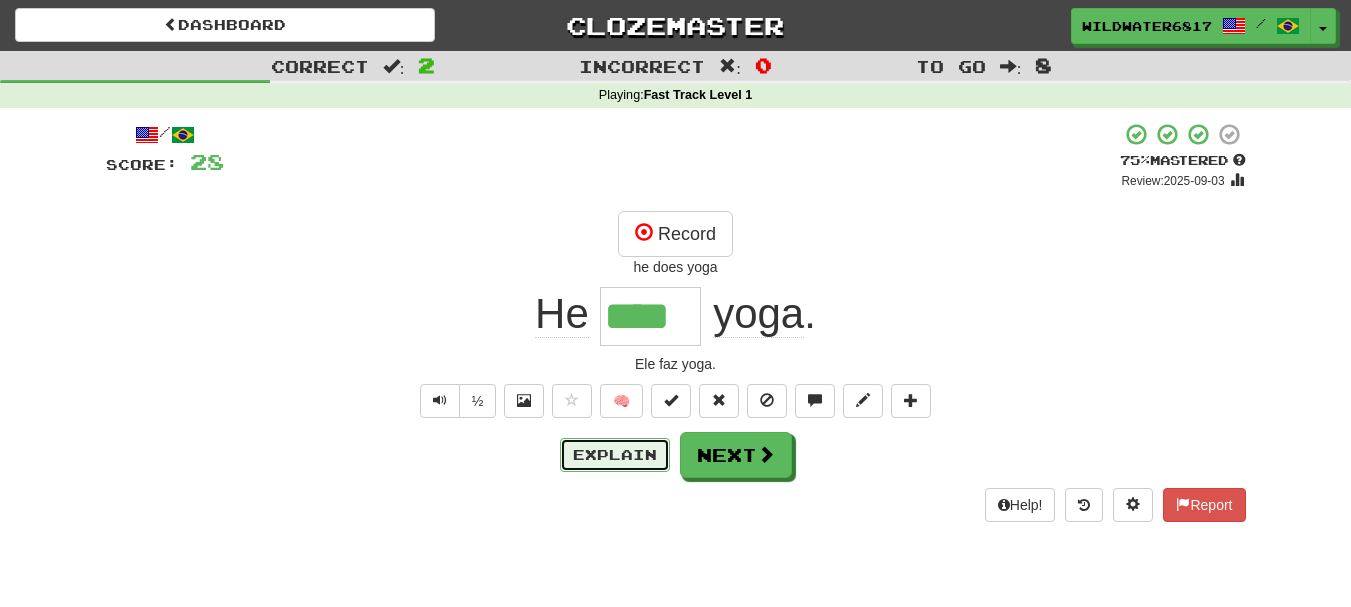 click on "Explain" at bounding box center (615, 455) 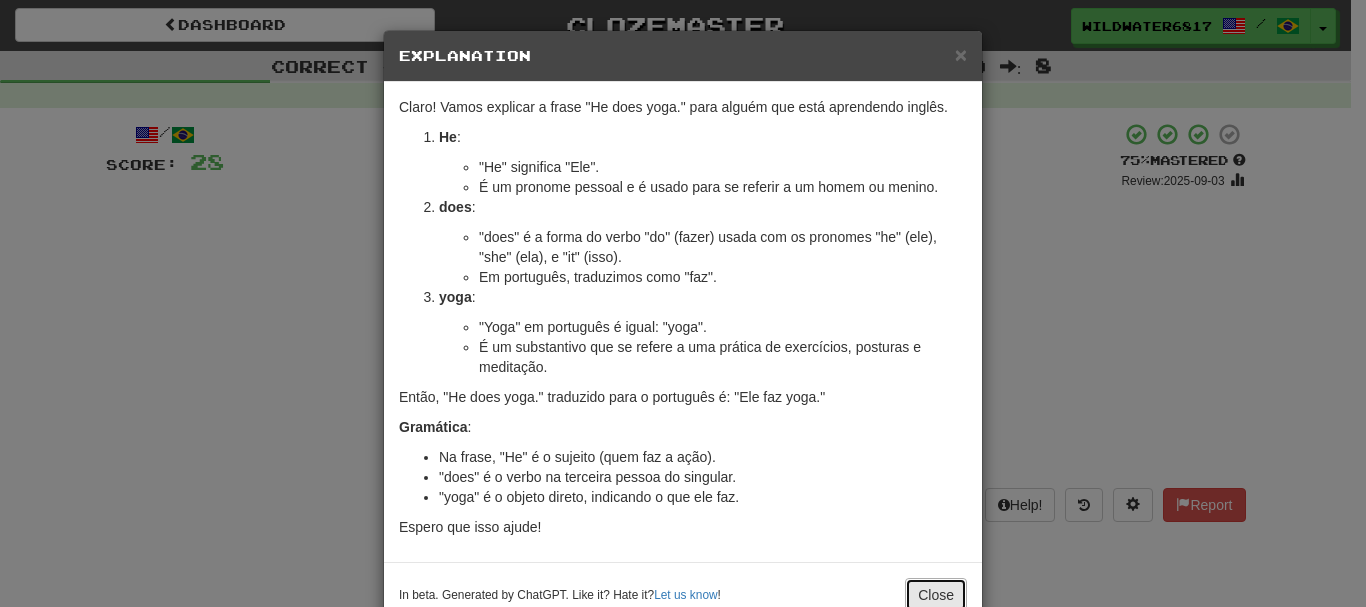 click on "Close" at bounding box center (936, 595) 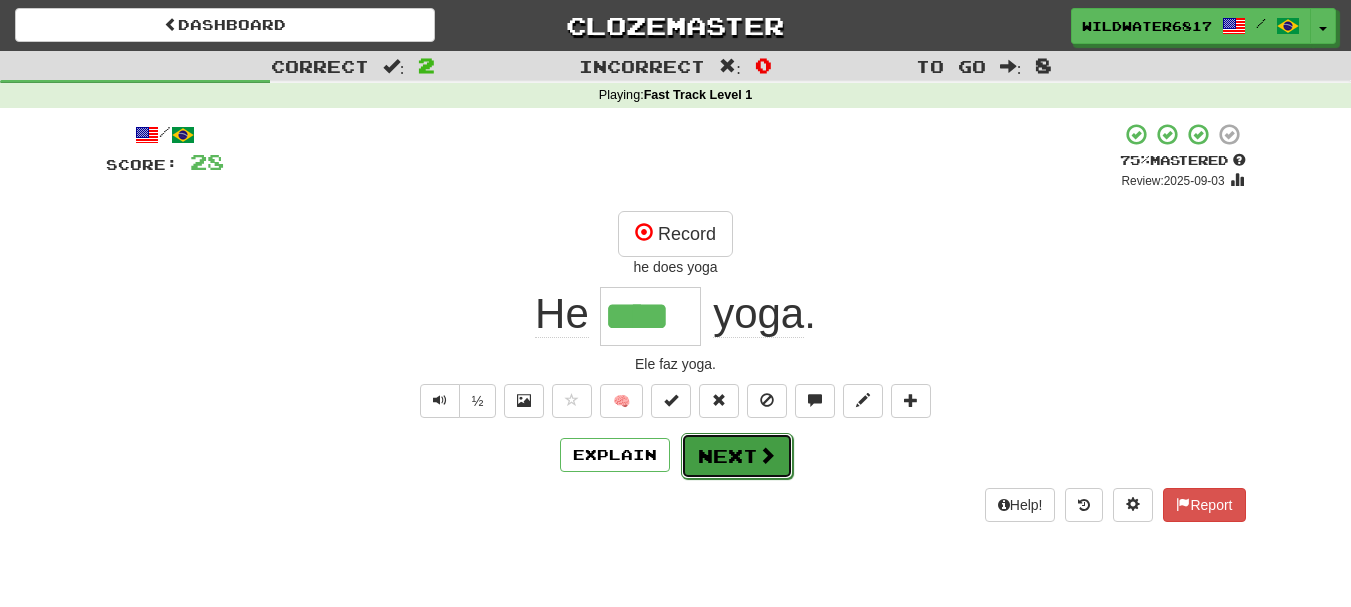 click on "Next" at bounding box center (737, 456) 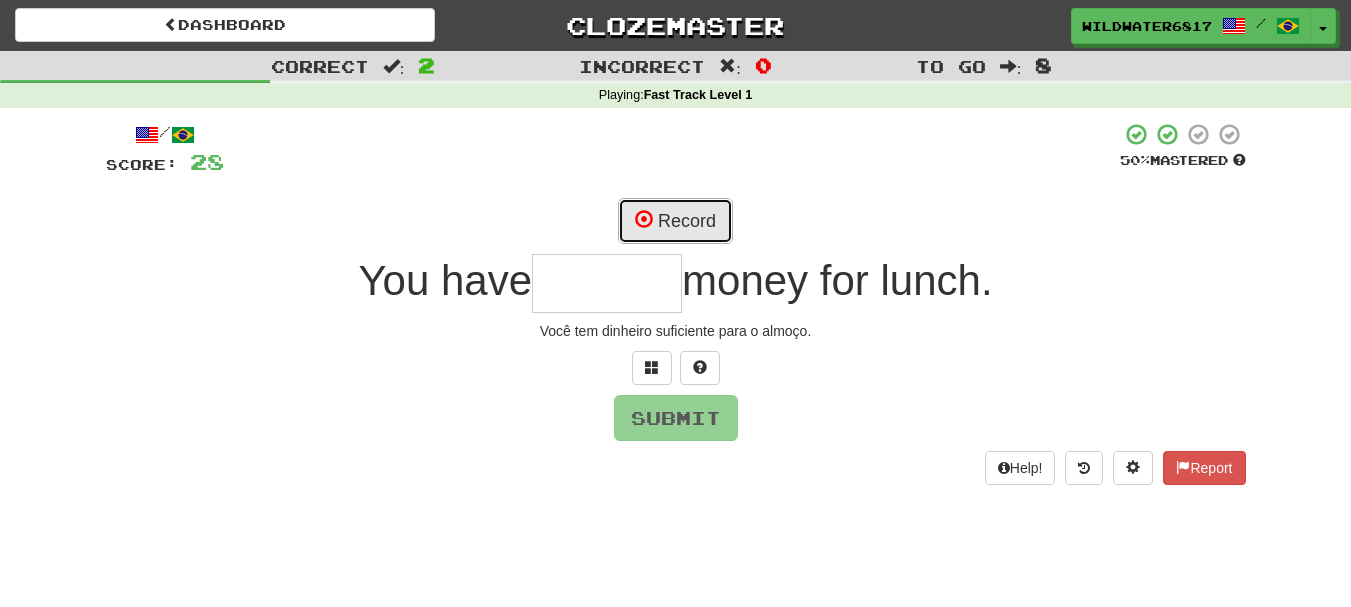 click on "Record" at bounding box center (675, 221) 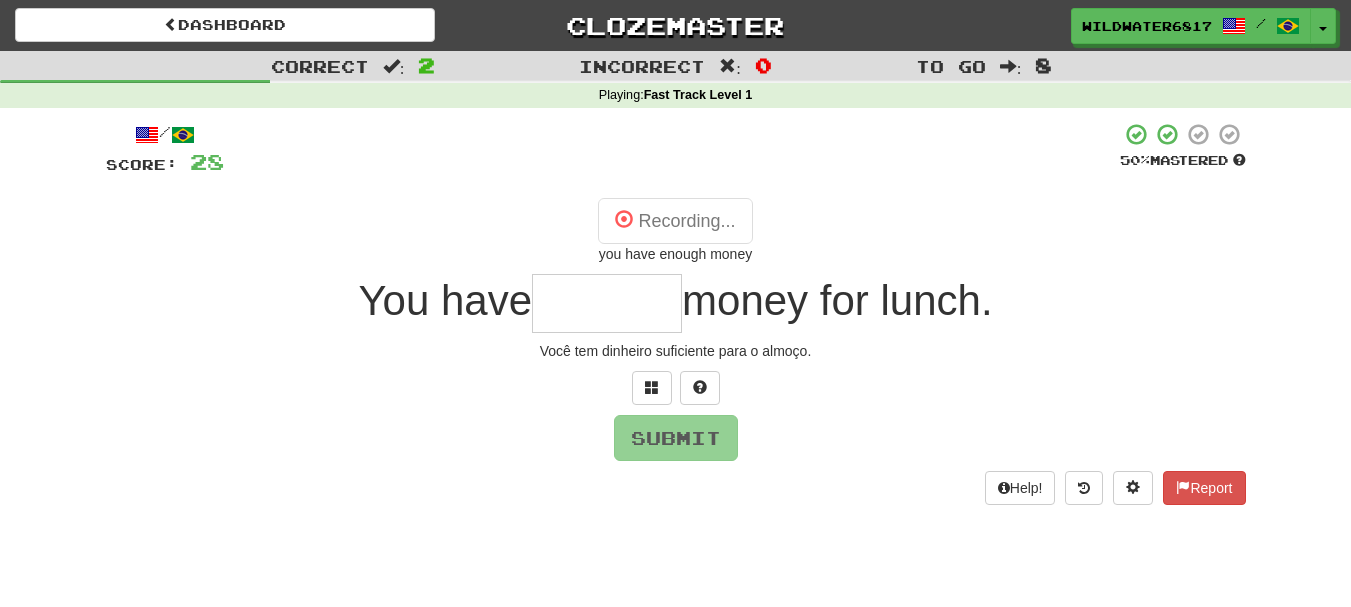 type on "******" 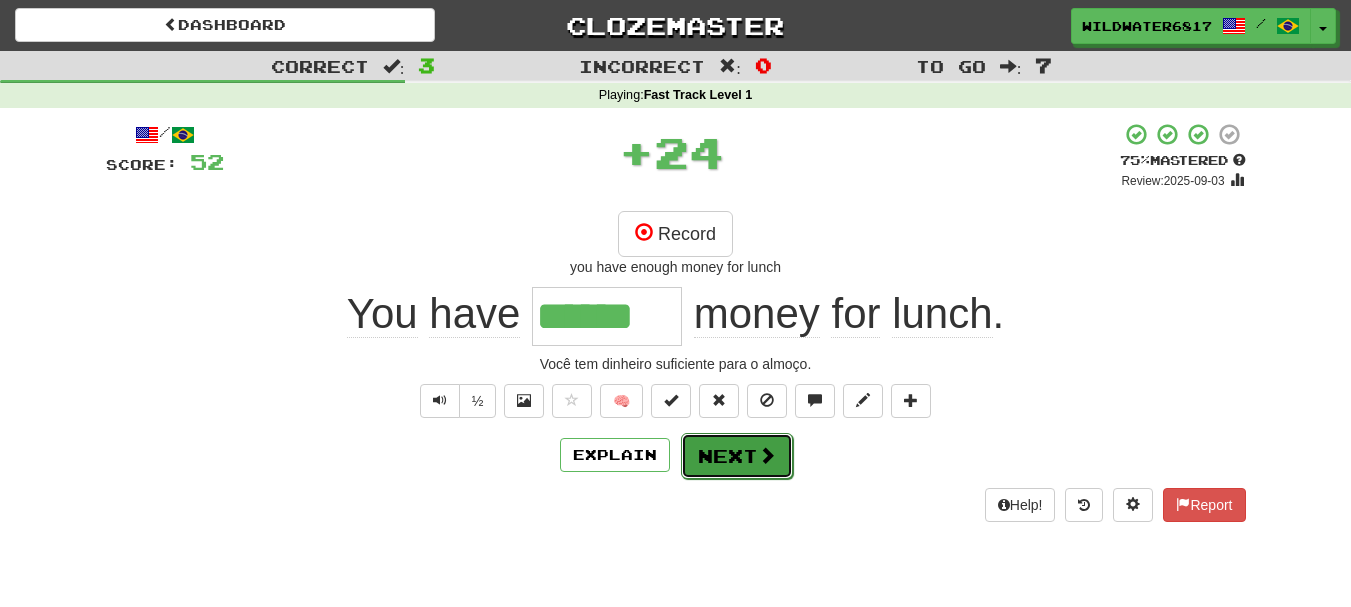 click at bounding box center (767, 455) 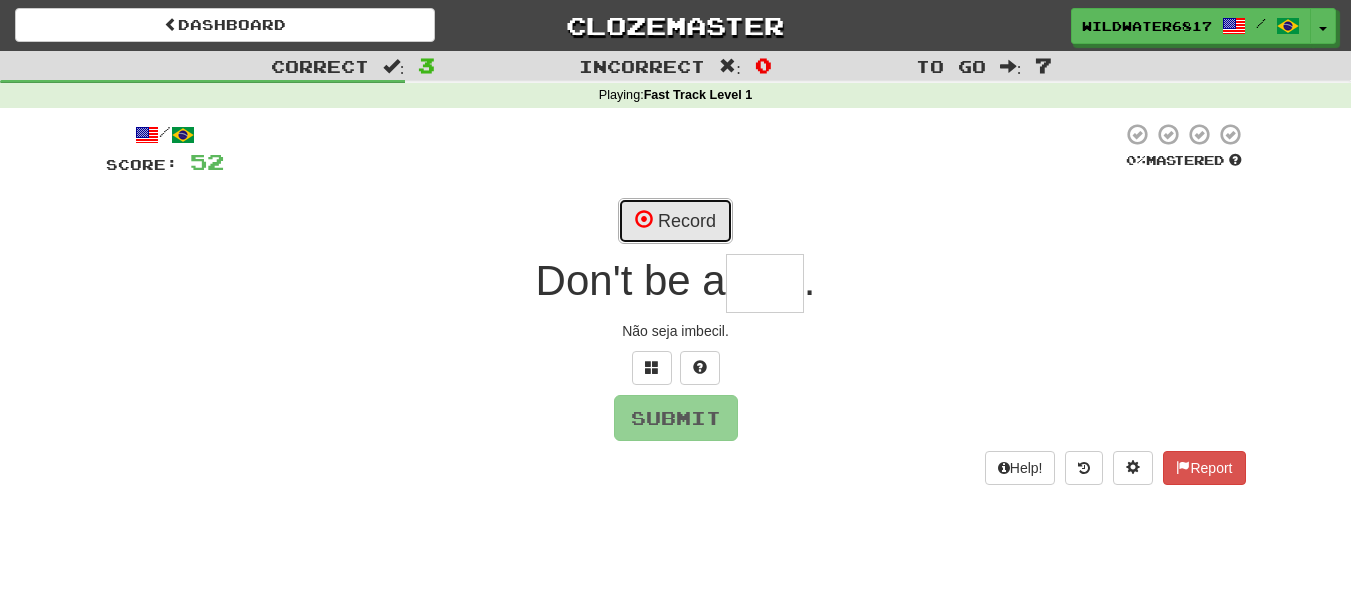 click on "Record" at bounding box center [675, 221] 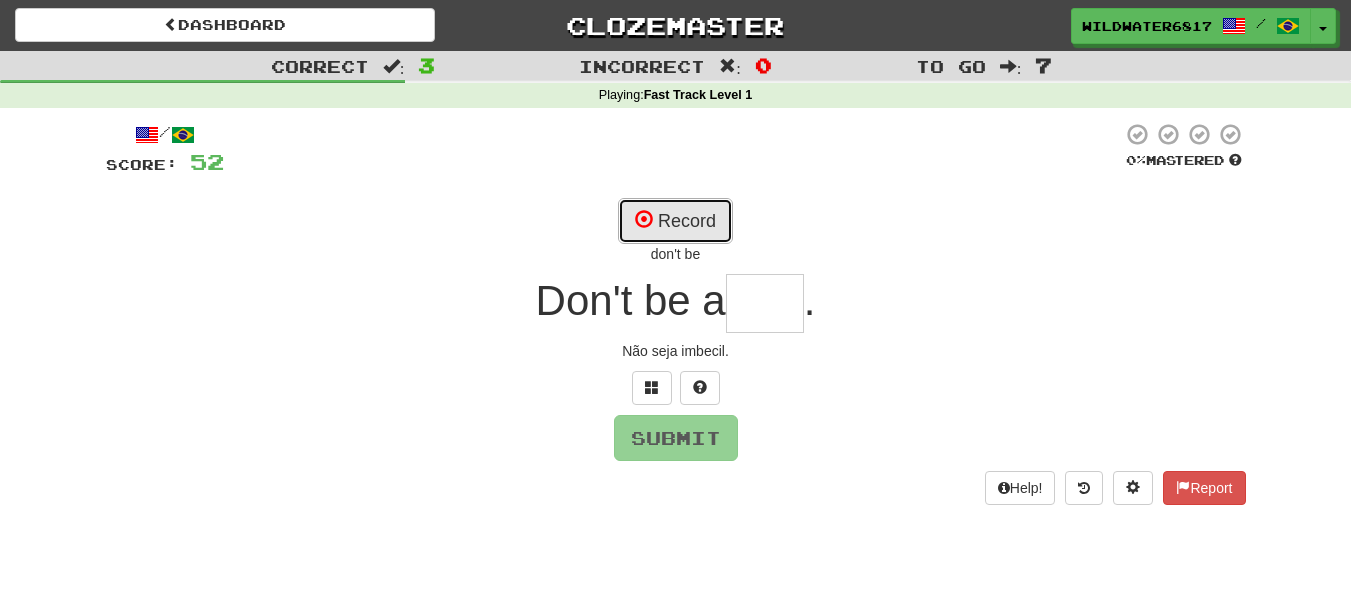 click on "Record" at bounding box center [675, 221] 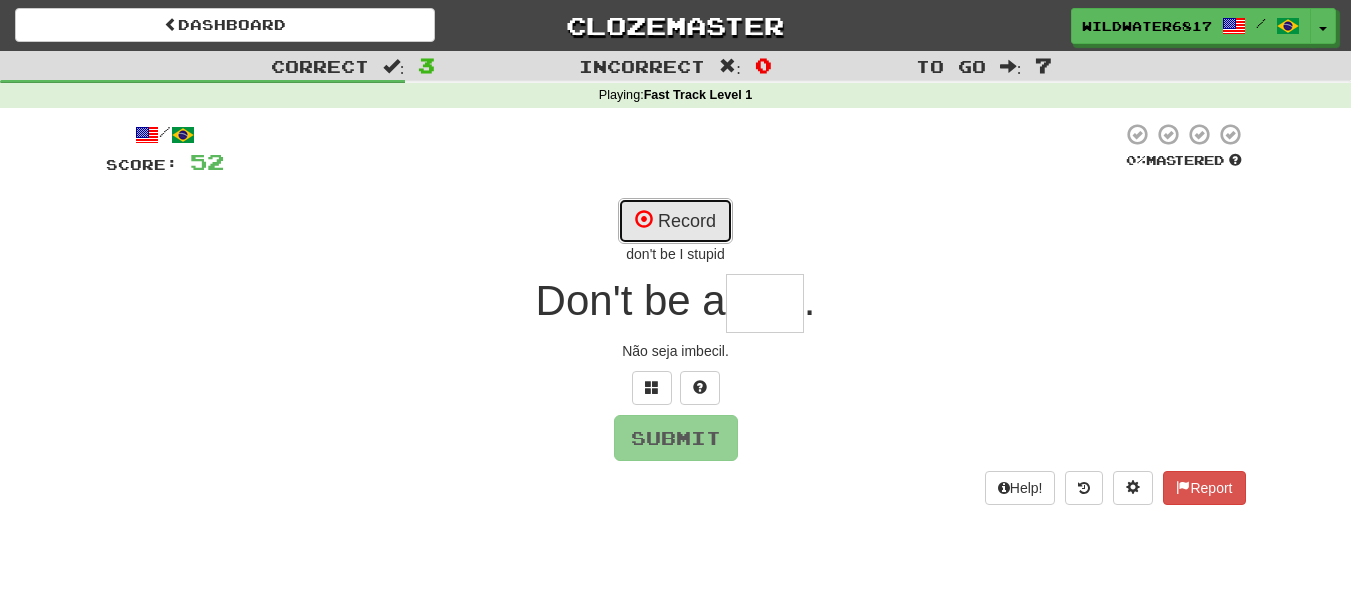 click on "Record" at bounding box center [675, 221] 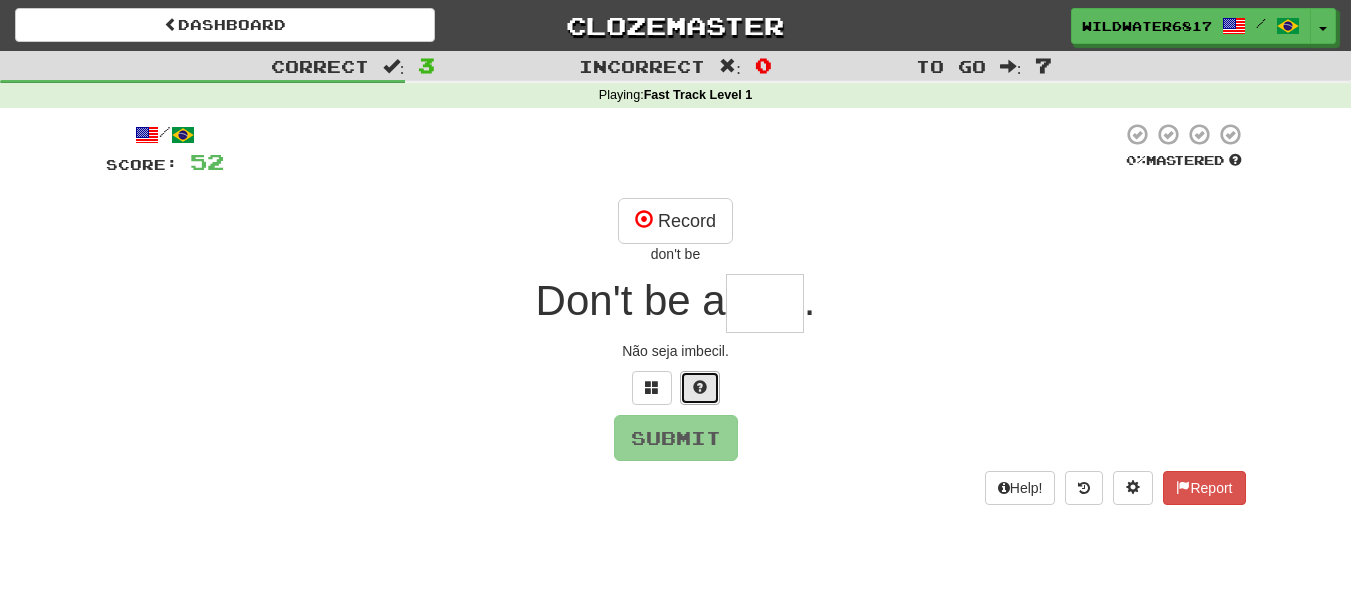 click at bounding box center (700, 387) 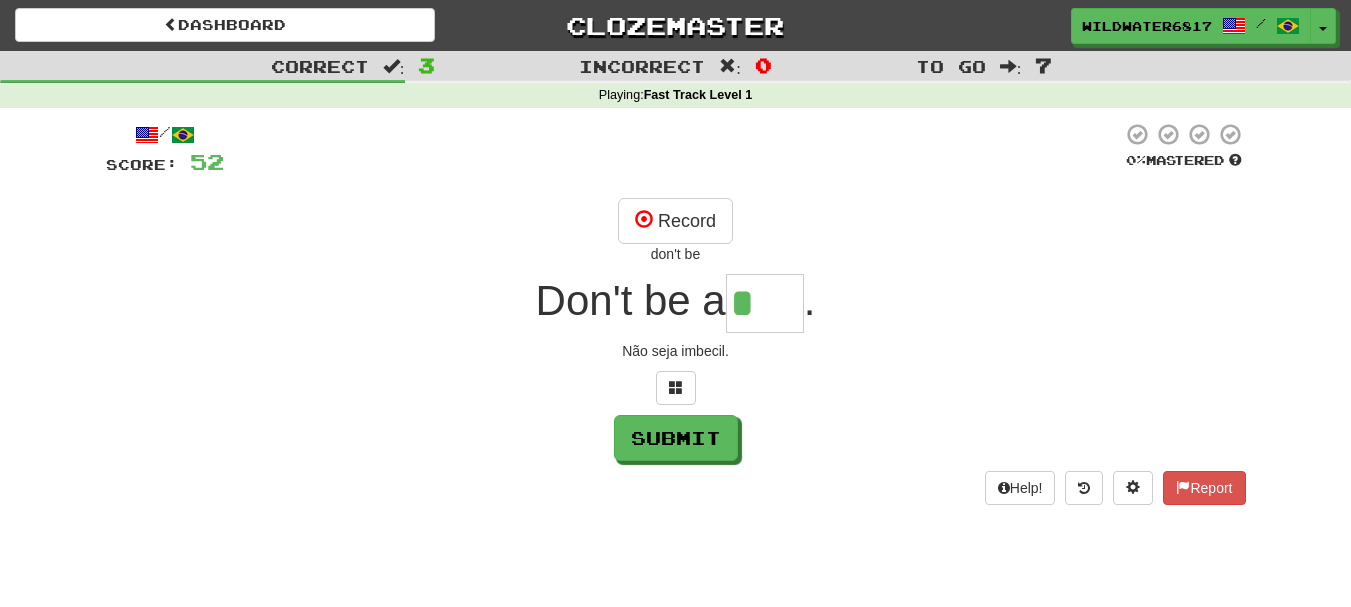 click on "*" at bounding box center [765, 303] 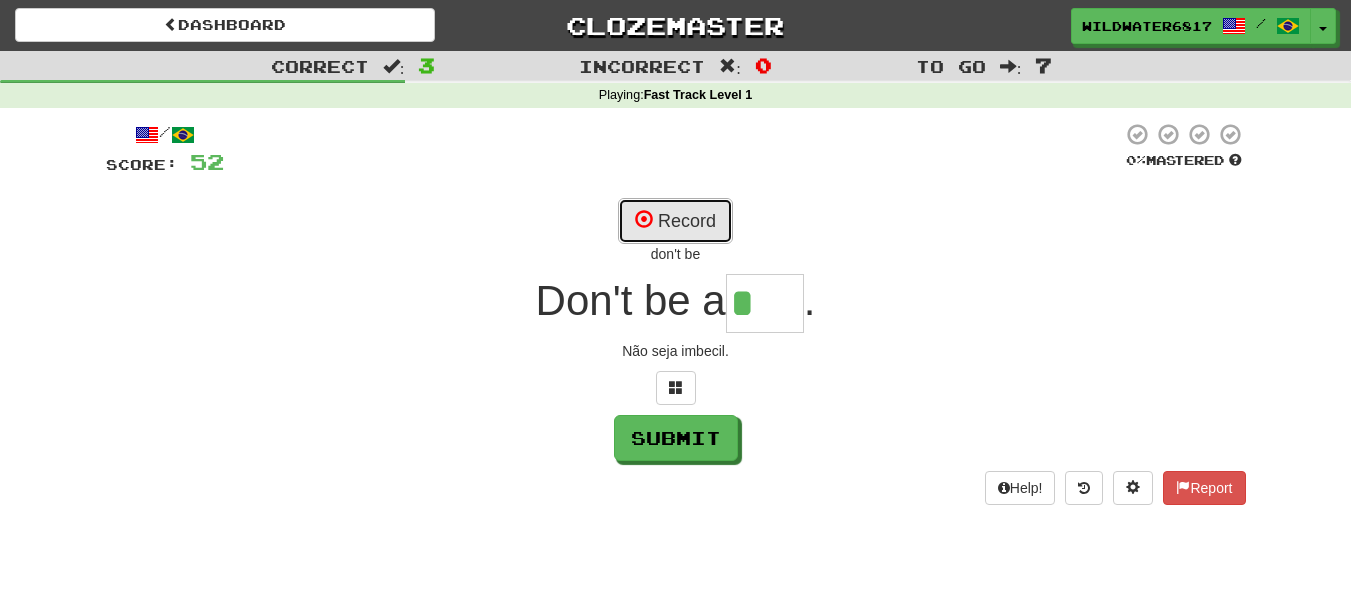 click on "Record" at bounding box center [675, 221] 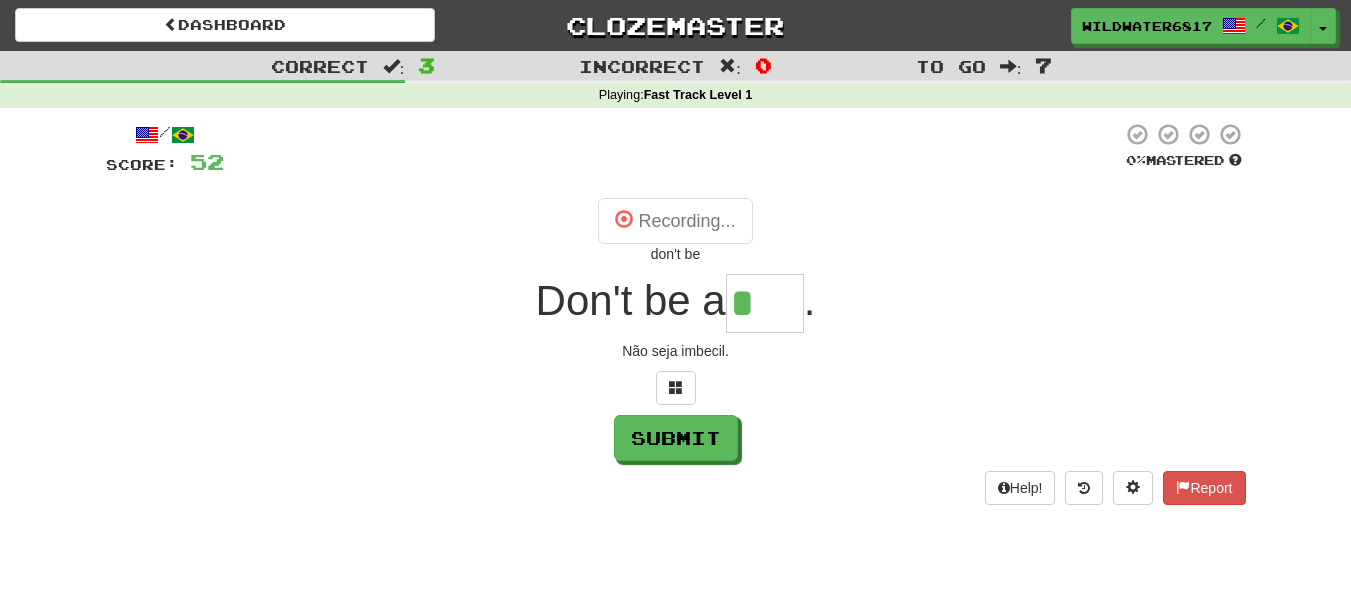 type on "****" 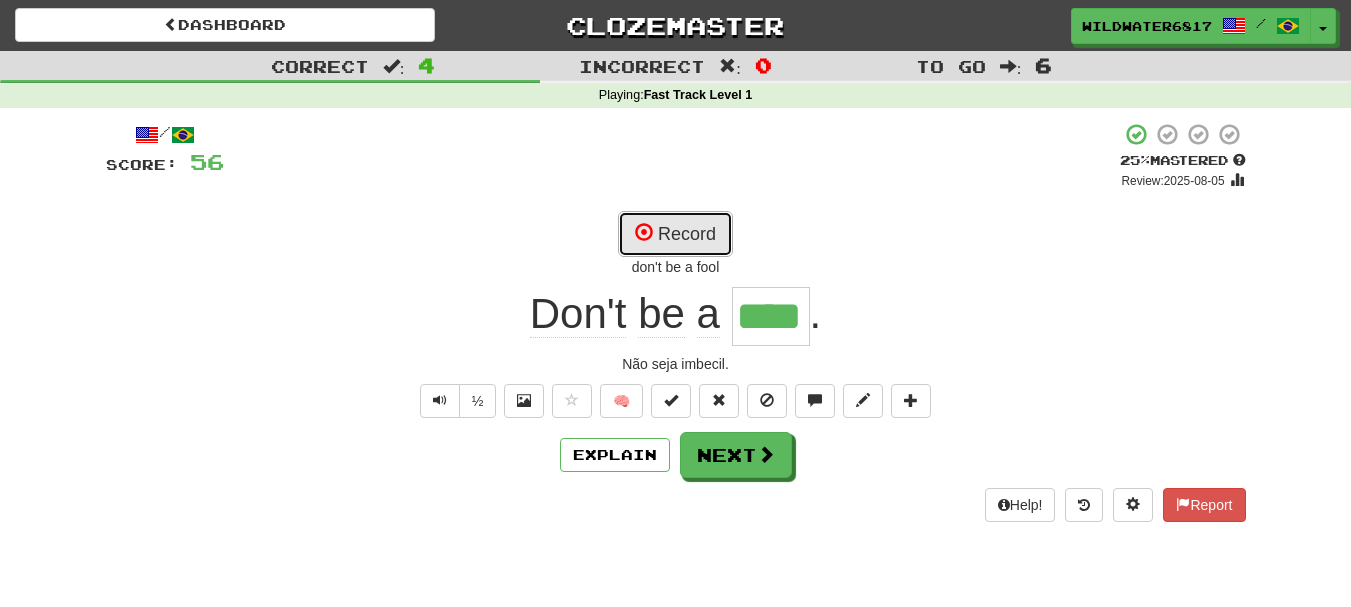 click on "Record" at bounding box center (675, 234) 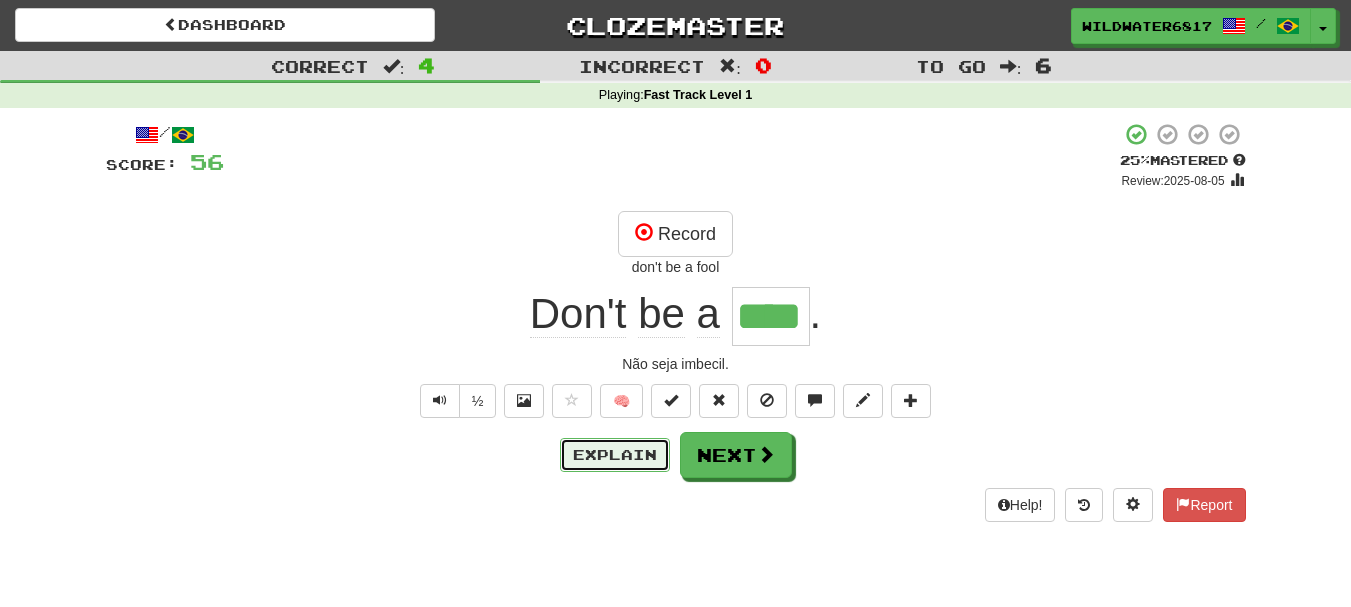 click on "Explain" at bounding box center [615, 455] 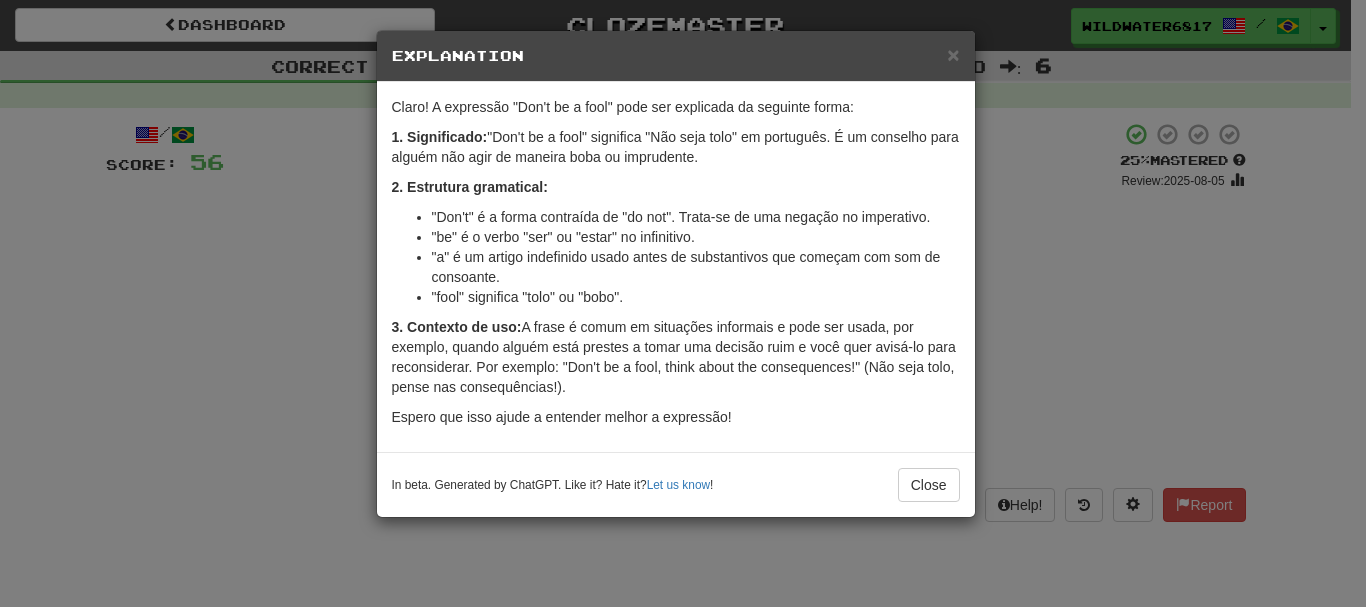 click on "× Explanation Claro! A expressão "Don't be a fool" pode ser explicada da seguinte forma:
1. Significado:
"Don't be a fool" significa "Não seja tolo" em português. É um conselho para alguém não agir de maneira boba ou imprudente.
2. Estrutura gramatical:
"Don't" é a forma contraída de "do not". Trata-se de uma negação no imperativo.
"be" é o verbo "ser" ou "estar" no infinitivo.
"a" é um artigo indefinido usado antes de substantivos que começam com som de consoante.
"fool" significa "tolo" ou "bobo".
3. Contexto de uso:
A frase é comum em situações informais e pode ser usada, por exemplo, quando alguém está prestes a tomar uma decisão ruim e você quer avisá-lo para reconsiderar. Por exemplo: "Don't be a fool, think about the consequences!" (Não seja tolo, pense nas consequências!).
Espero que isso ajude a entender melhor a expressão! In beta. Generated by ChatGPT. Like it? Hate it?  Let us know ! Close" at bounding box center [683, 303] 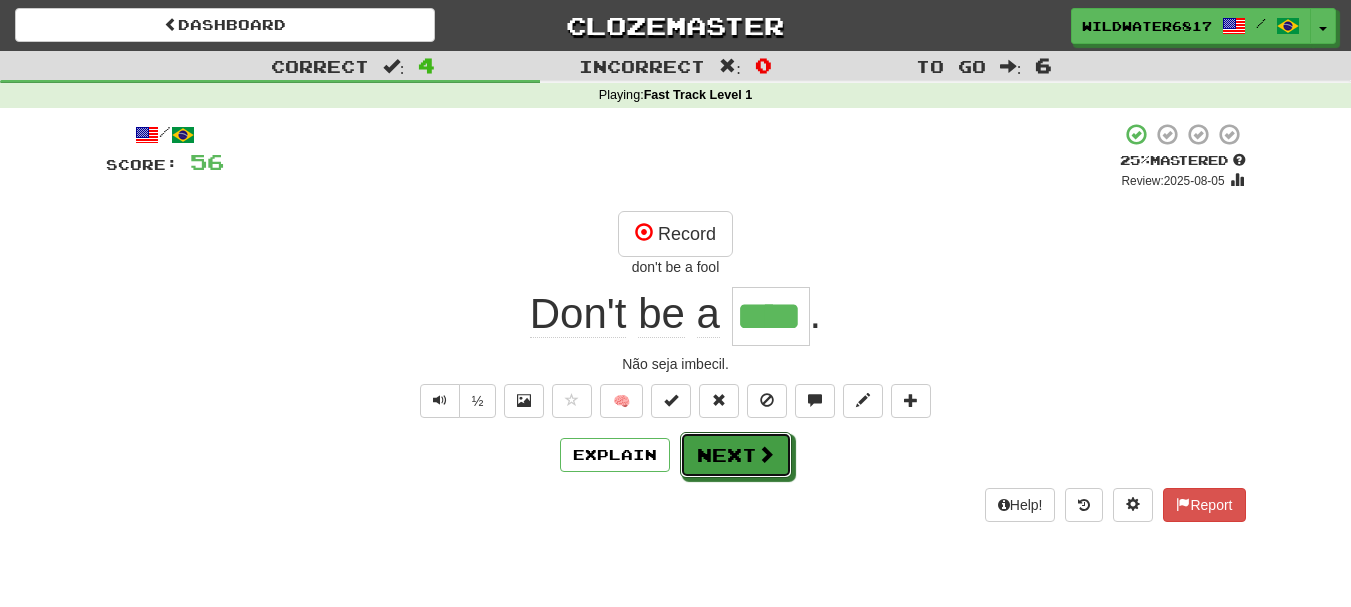 click on "Next" at bounding box center (736, 455) 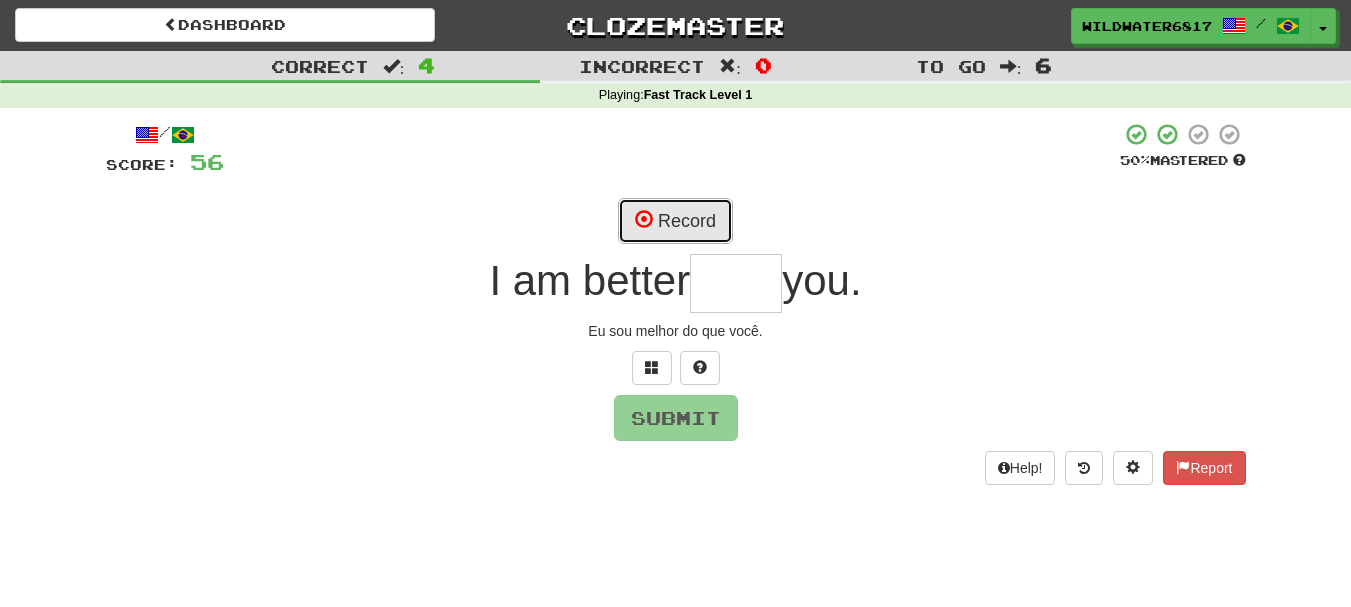 click on "Record" at bounding box center (675, 221) 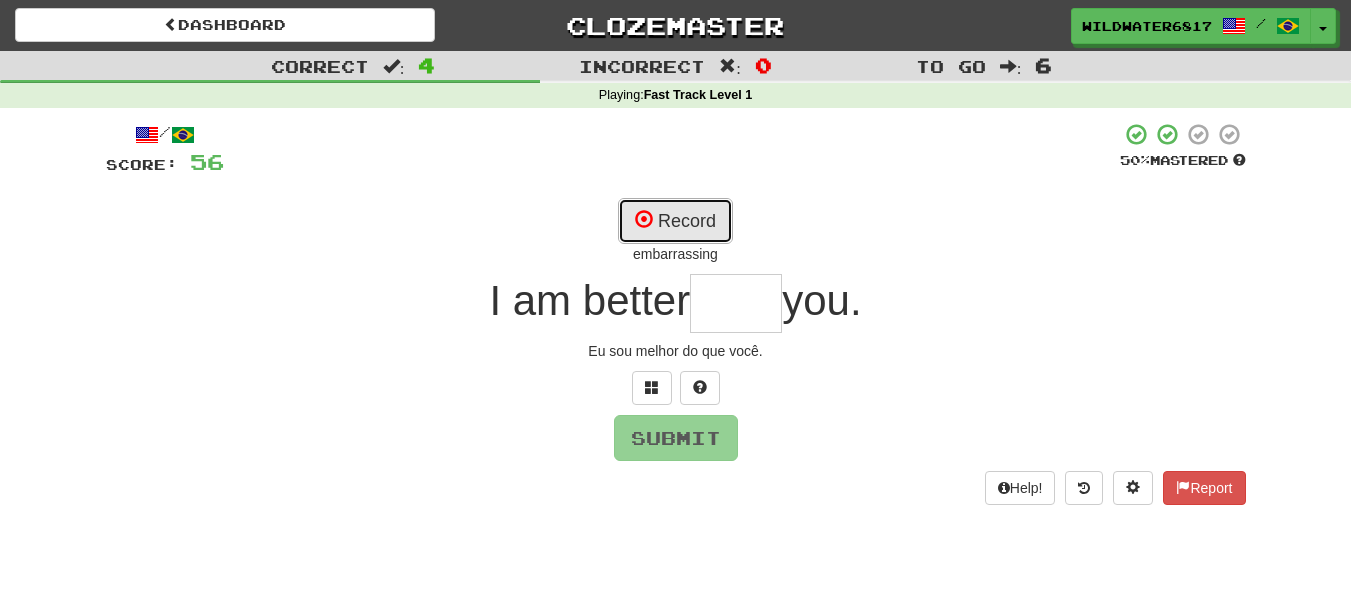 click on "Record" at bounding box center (675, 221) 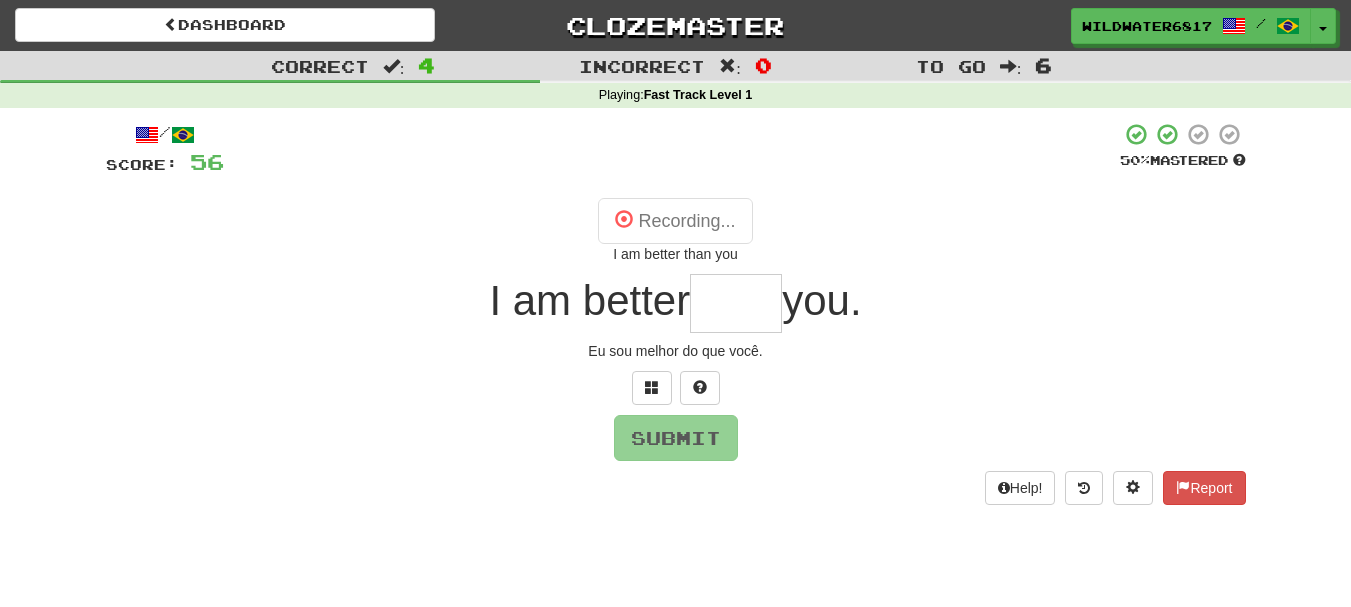 type on "****" 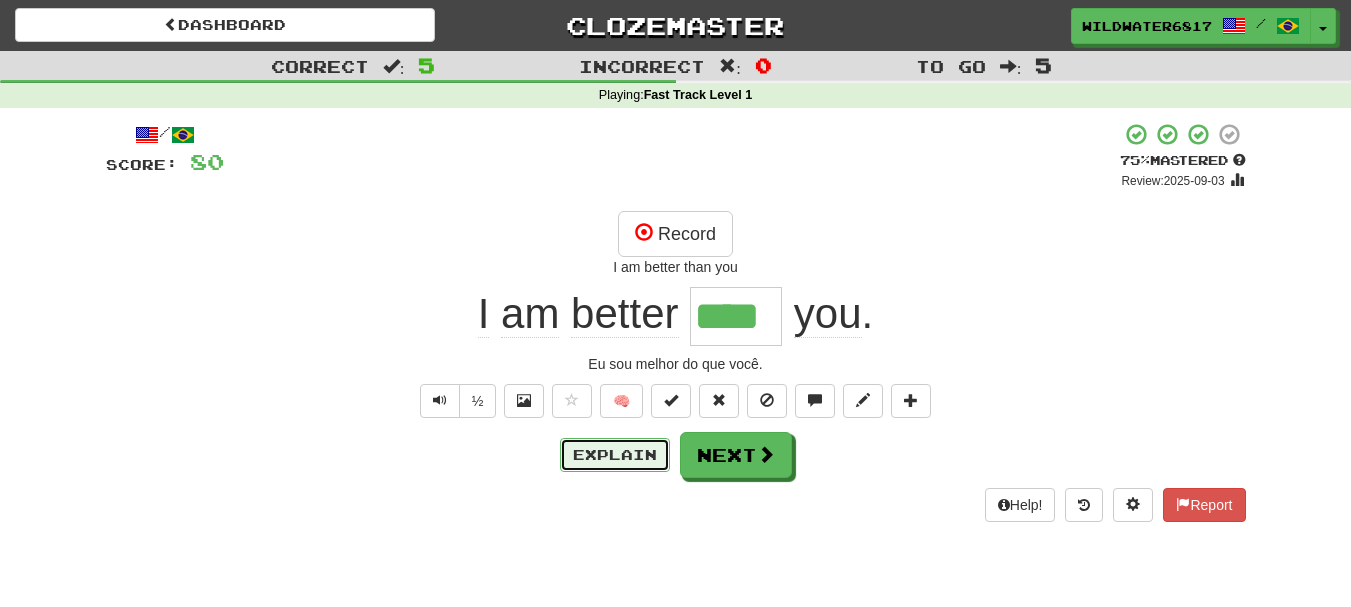 click on "Explain" at bounding box center [615, 455] 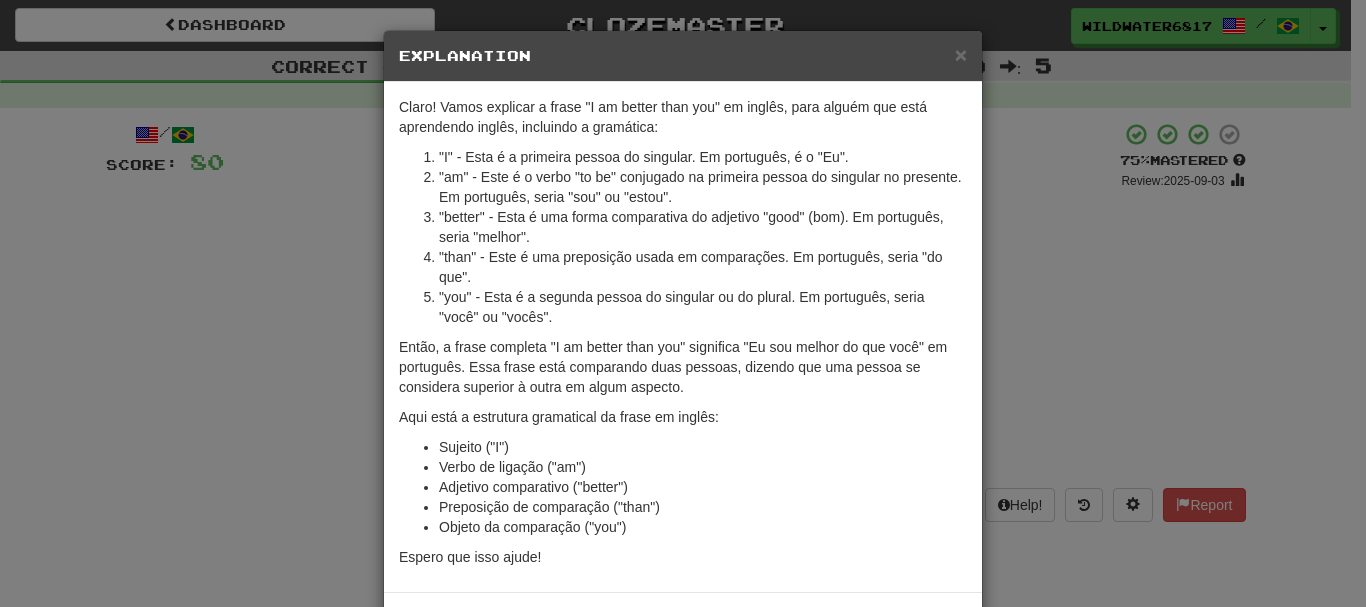 click on "× Explanation Claro! Vamos explicar a frase "I am better than you" em inglês, para alguém que está aprendendo inglês, incluindo a gramática:
"I" - Esta é a primeira pessoa do singular. Em português, é o "Eu".
"am" - Este é o verbo "to be" conjugado na primeira pessoa do singular no presente. Em português, seria "sou" ou "estou".
"better" - Esta é uma forma comparativa do adjetivo "good" (bom). Em português, seria "melhor".
"than" - Este é uma preposição usada em comparações. Em português, seria "do que".
"you" - Esta é a segunda pessoa do singular ou do plural. Em português, seria "você" ou "vocês".
Então, a frase completa "I am better than you" significa "Eu sou melhor do que você" em português. Essa frase está comparando duas pessoas, dizendo que uma pessoa se considera superior à outra em algum aspecto.
Aqui está a estrutura gramatical da frase em inglês:
Sujeito ("I")
Verbo de ligação ("am")
Adjetivo comparativo ("better")
Let us know !" at bounding box center [683, 303] 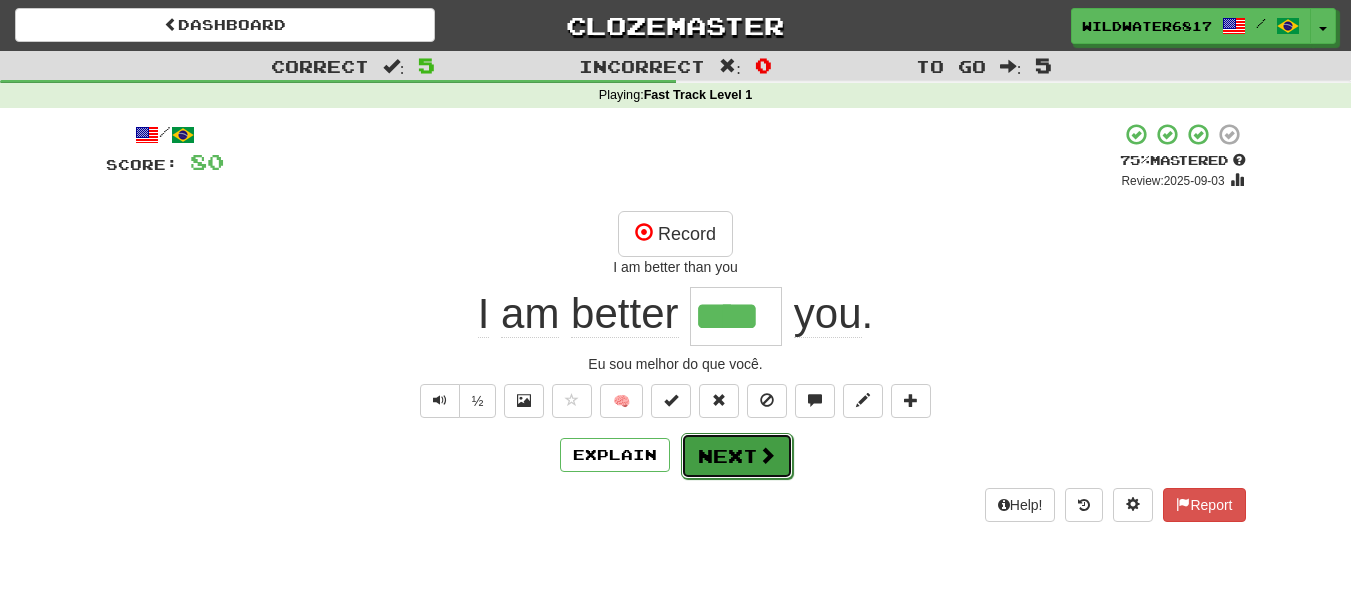click at bounding box center [767, 455] 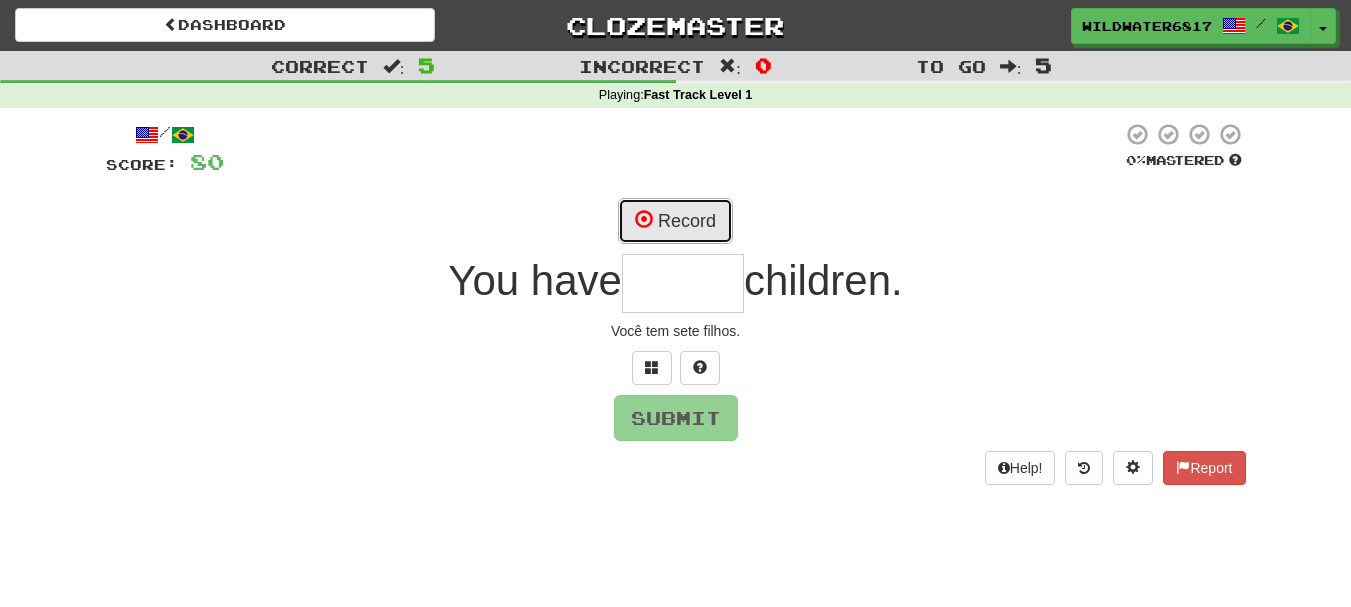 click on "Record" at bounding box center [675, 221] 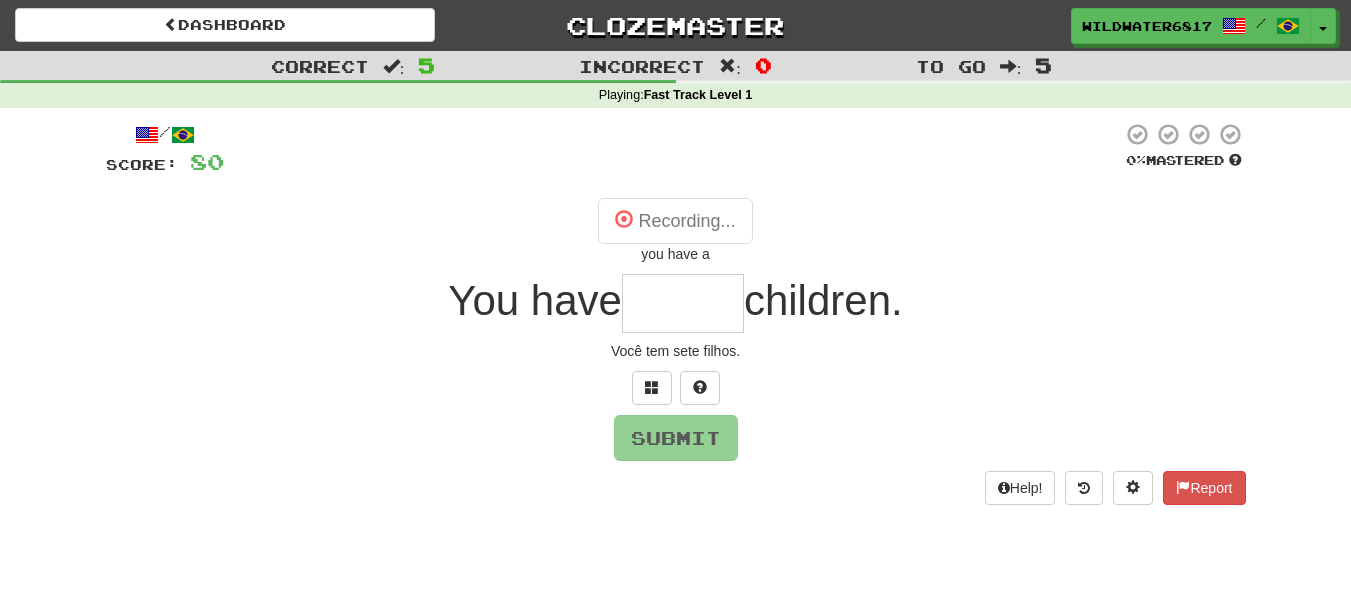 type on "*****" 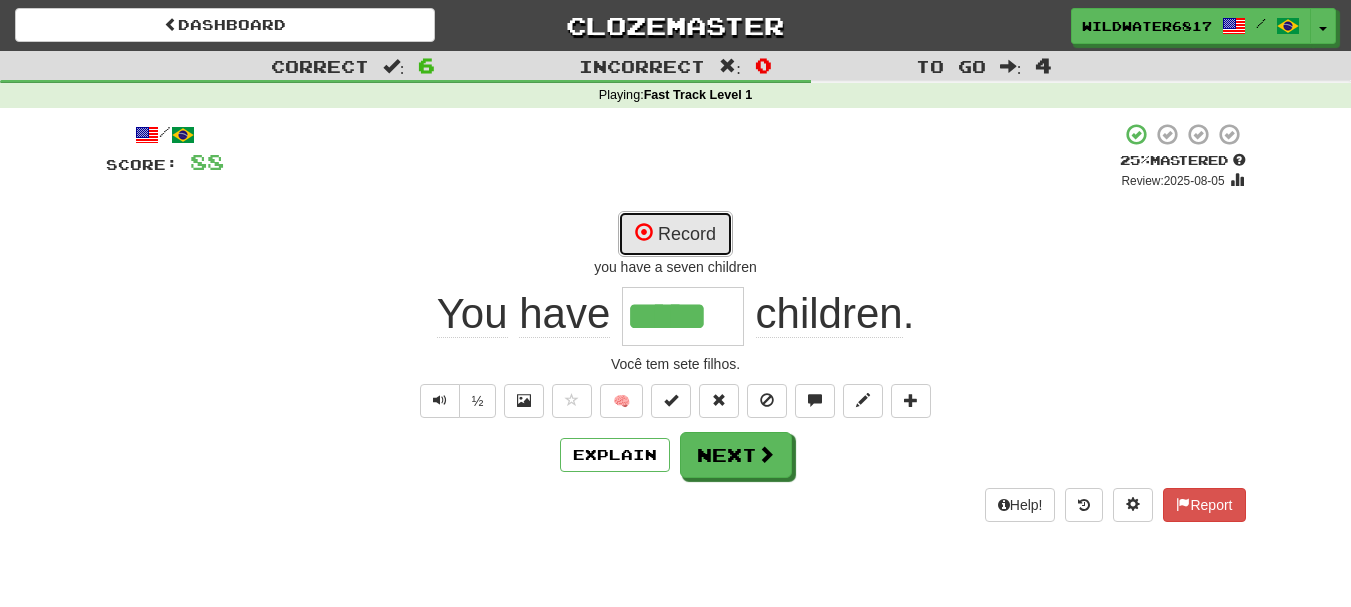 click on "Record" at bounding box center [675, 234] 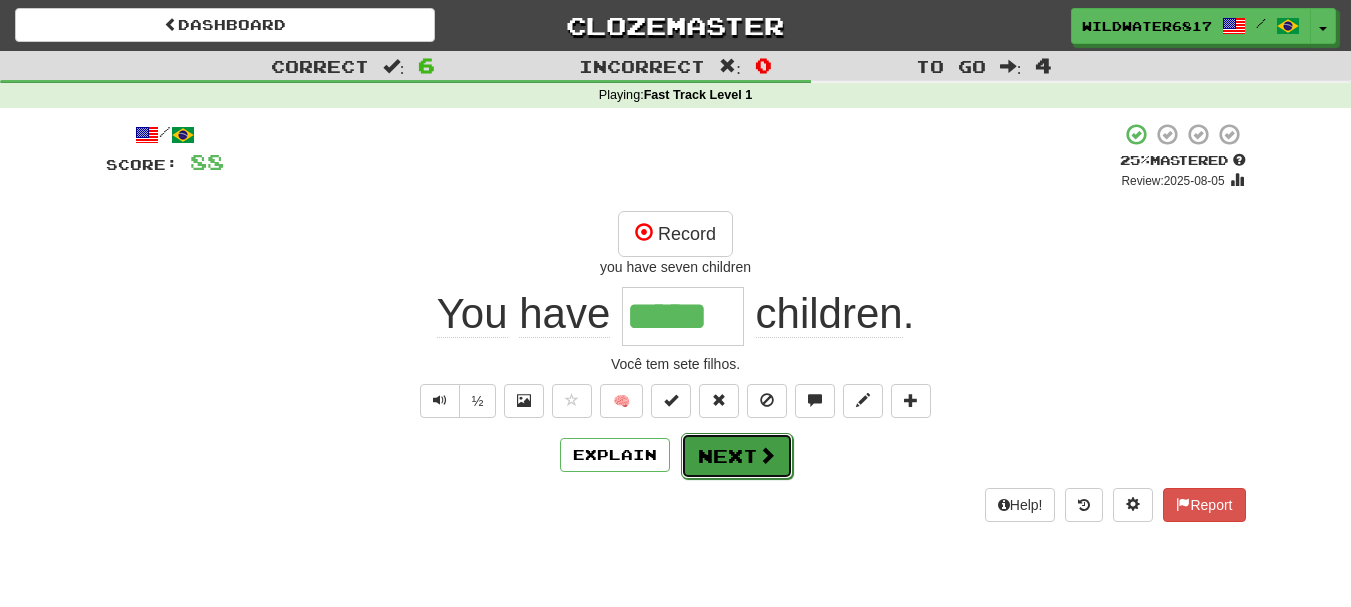 click on "Next" at bounding box center (737, 456) 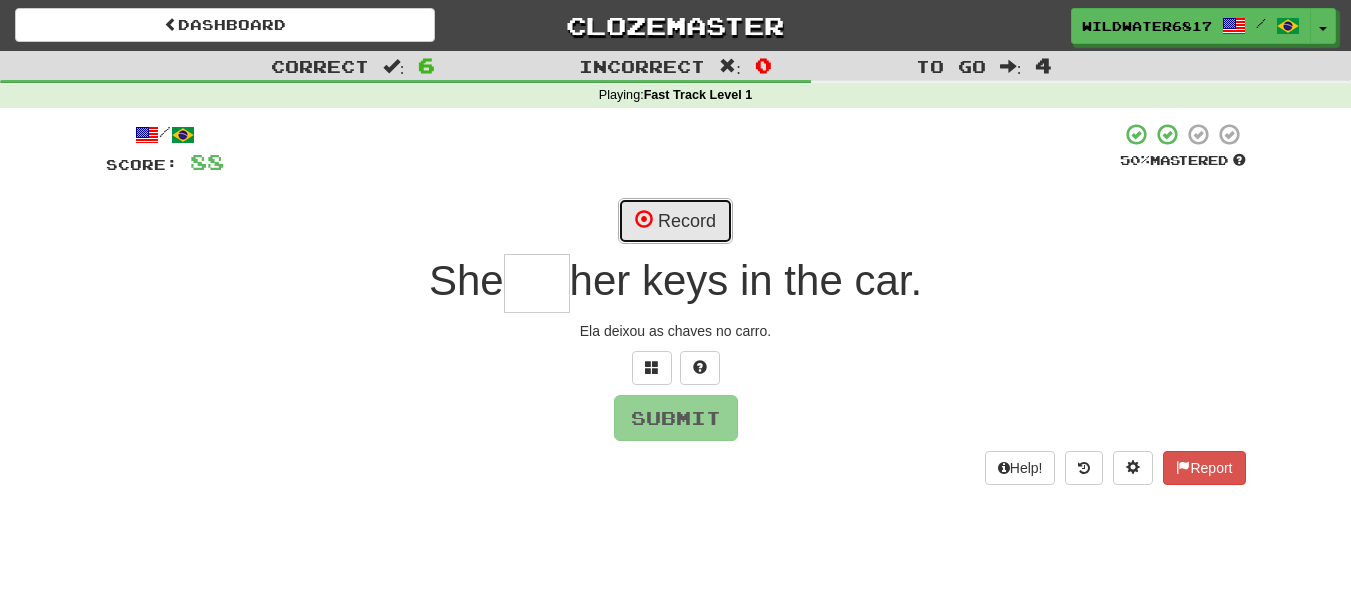 click on "Record" at bounding box center [675, 221] 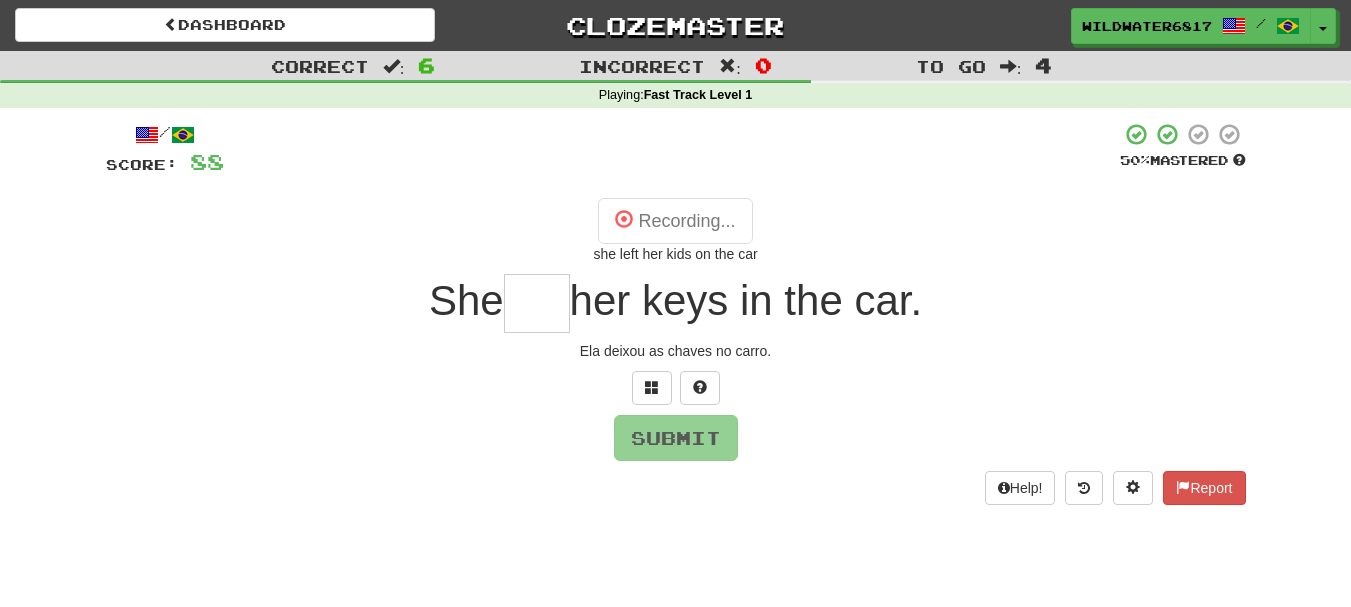 type on "****" 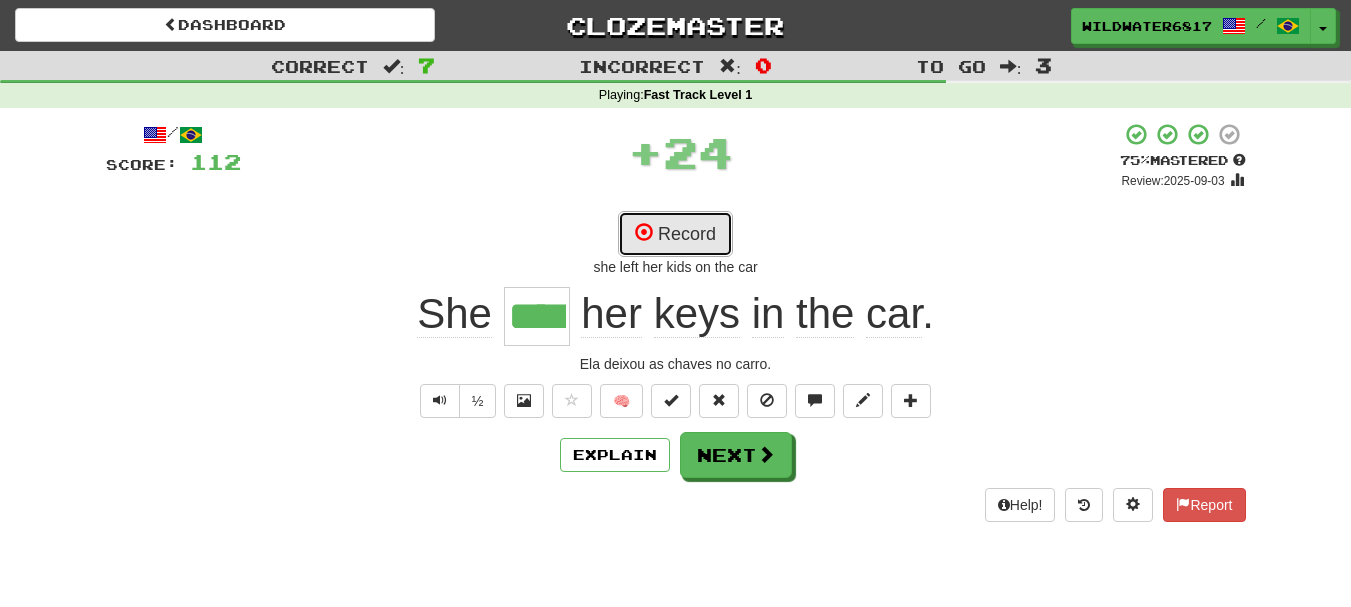 click on "Record" at bounding box center (675, 234) 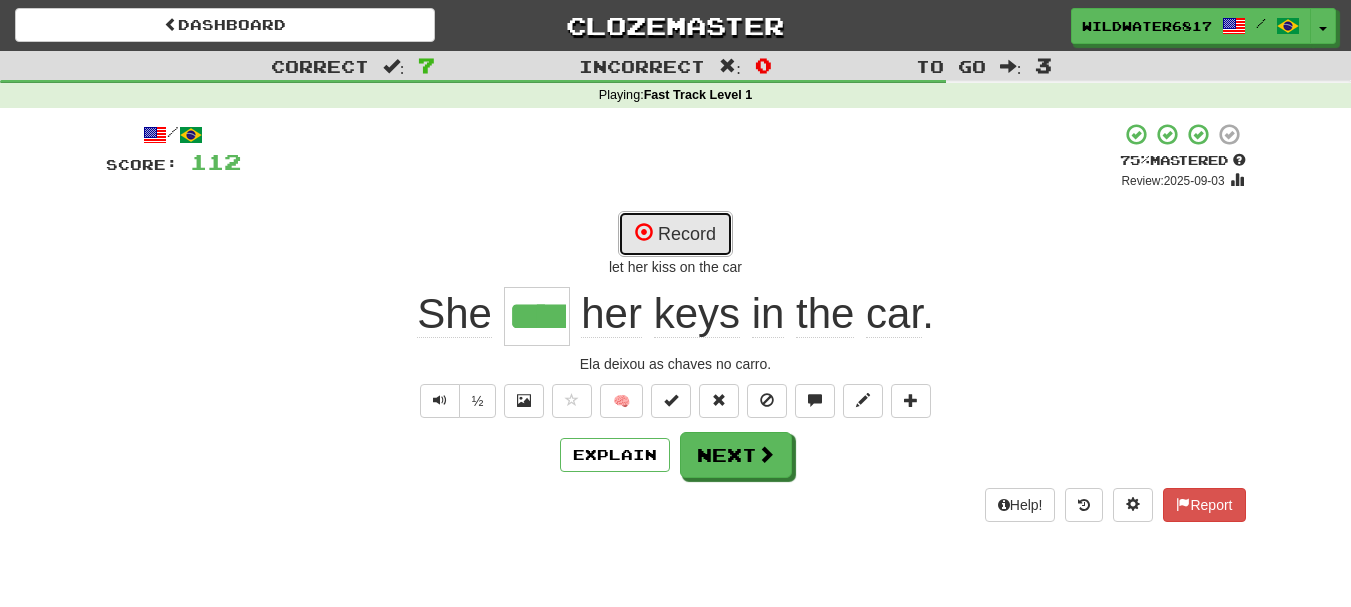 click on "Record" at bounding box center (675, 234) 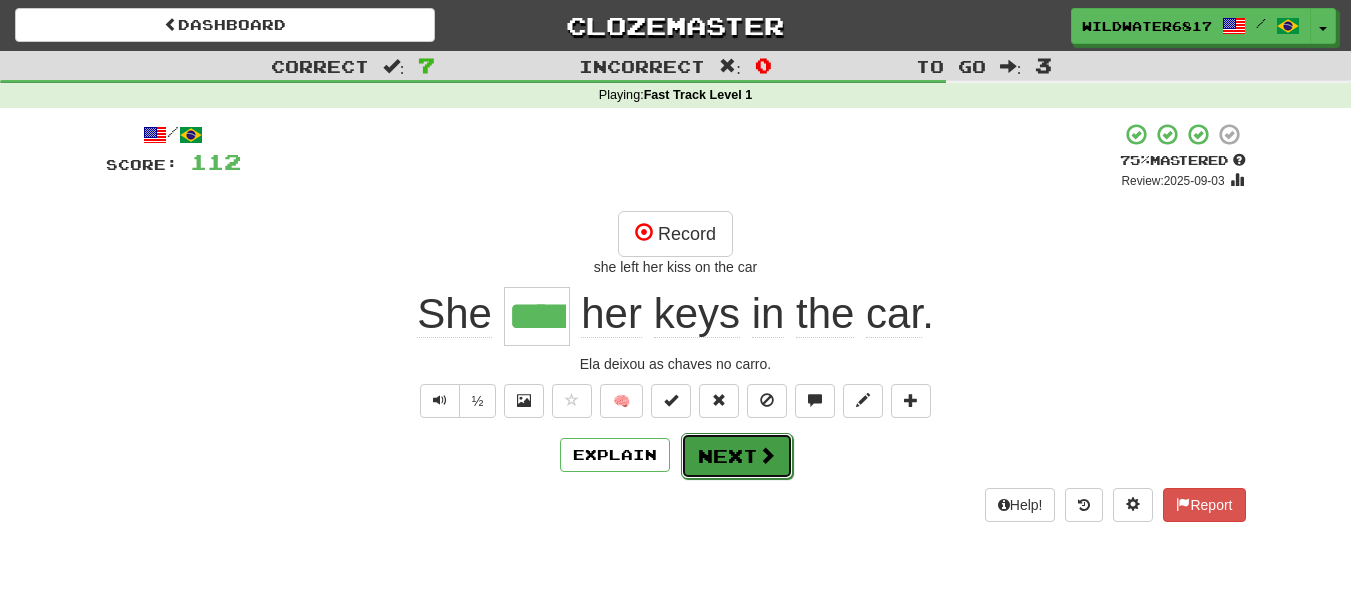 click on "Next" at bounding box center (737, 456) 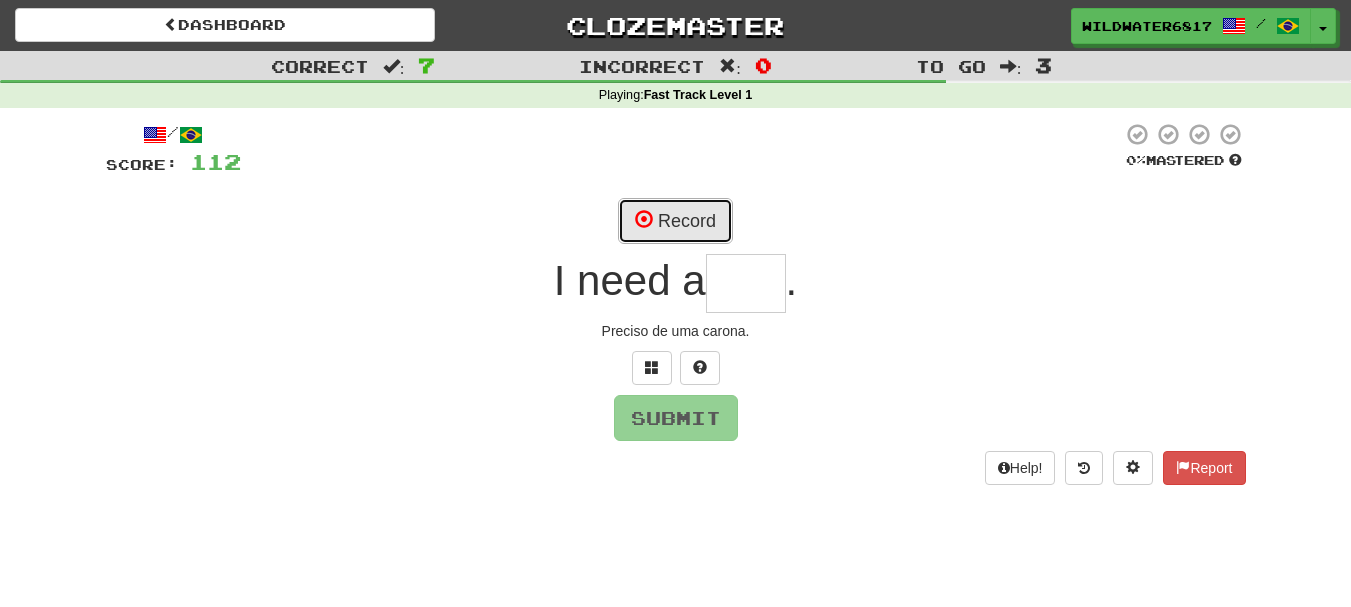 click on "Record" at bounding box center [675, 221] 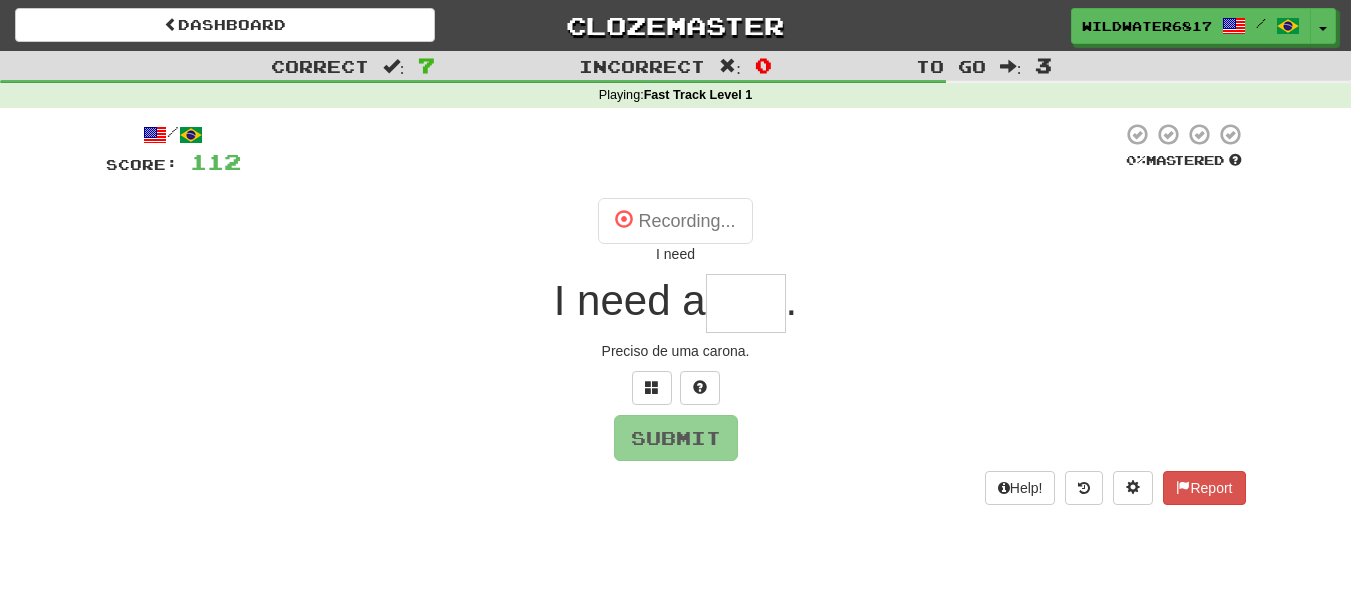 type on "****" 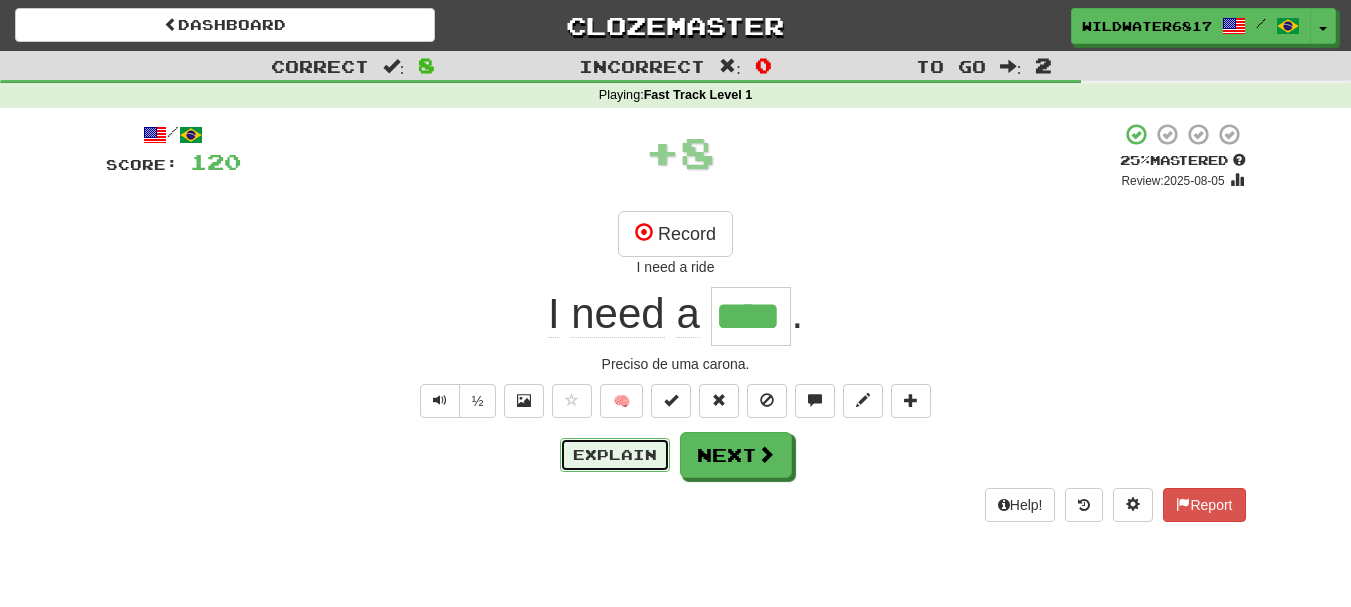 click on "Explain" at bounding box center (615, 455) 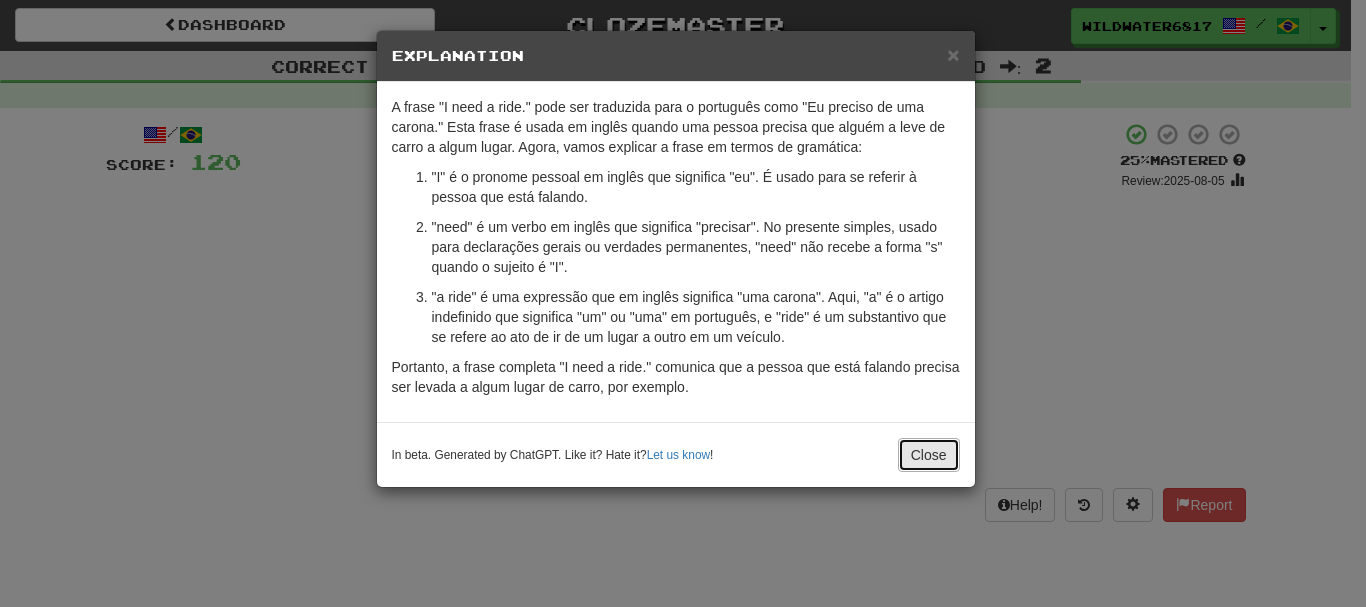 click on "Close" at bounding box center [929, 455] 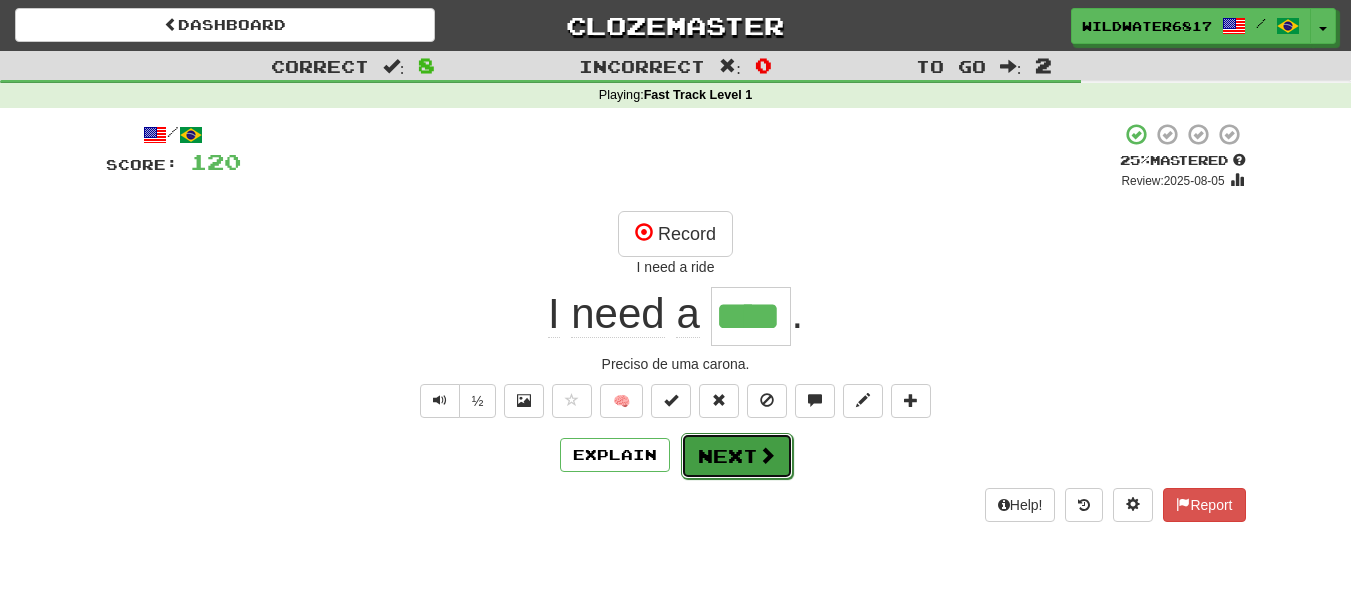 click on "Next" at bounding box center [737, 456] 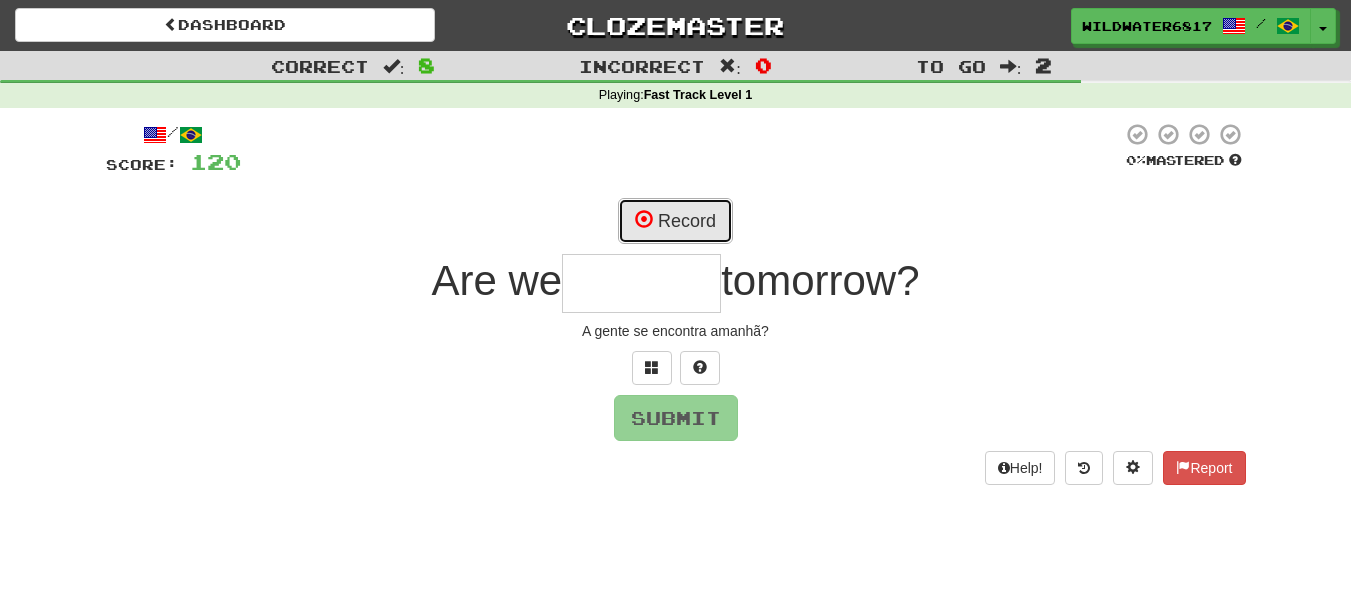click on "Record" at bounding box center (675, 221) 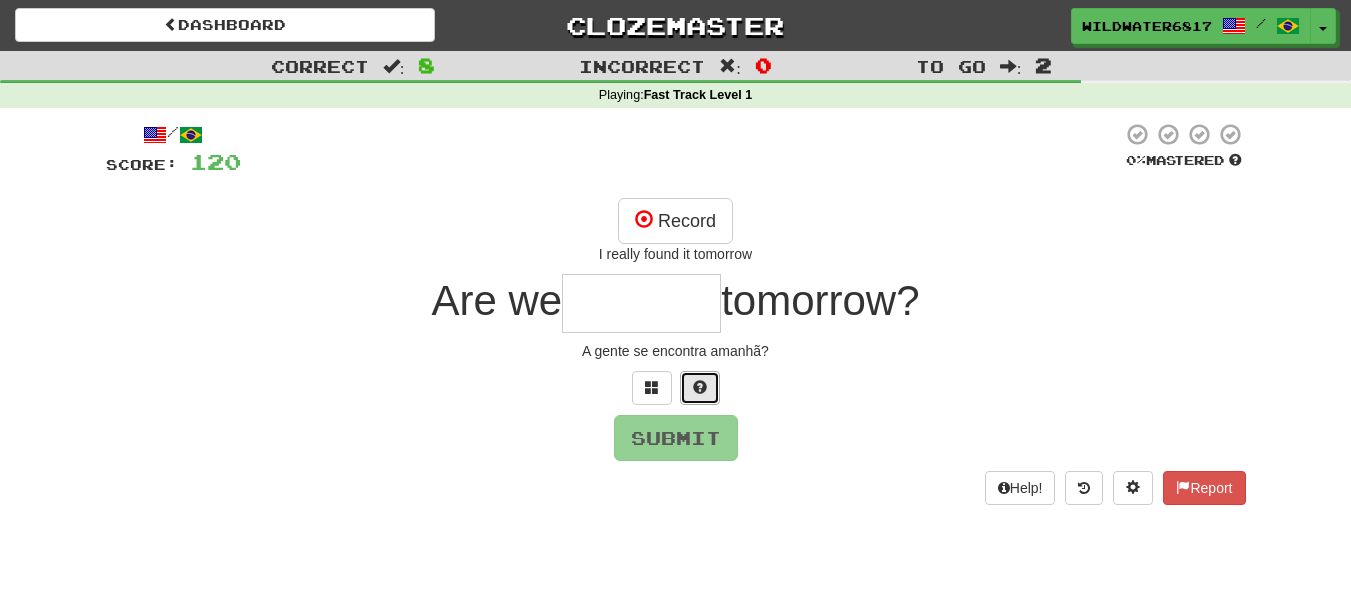 click at bounding box center (700, 388) 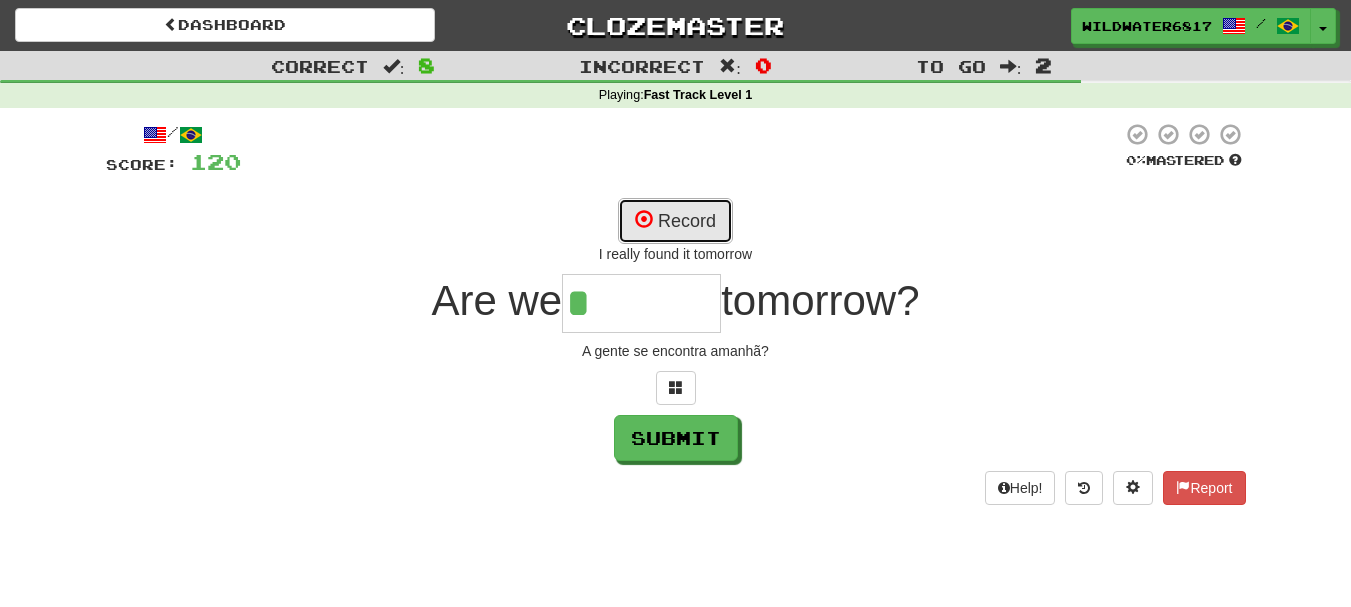 click on "Record" at bounding box center (675, 221) 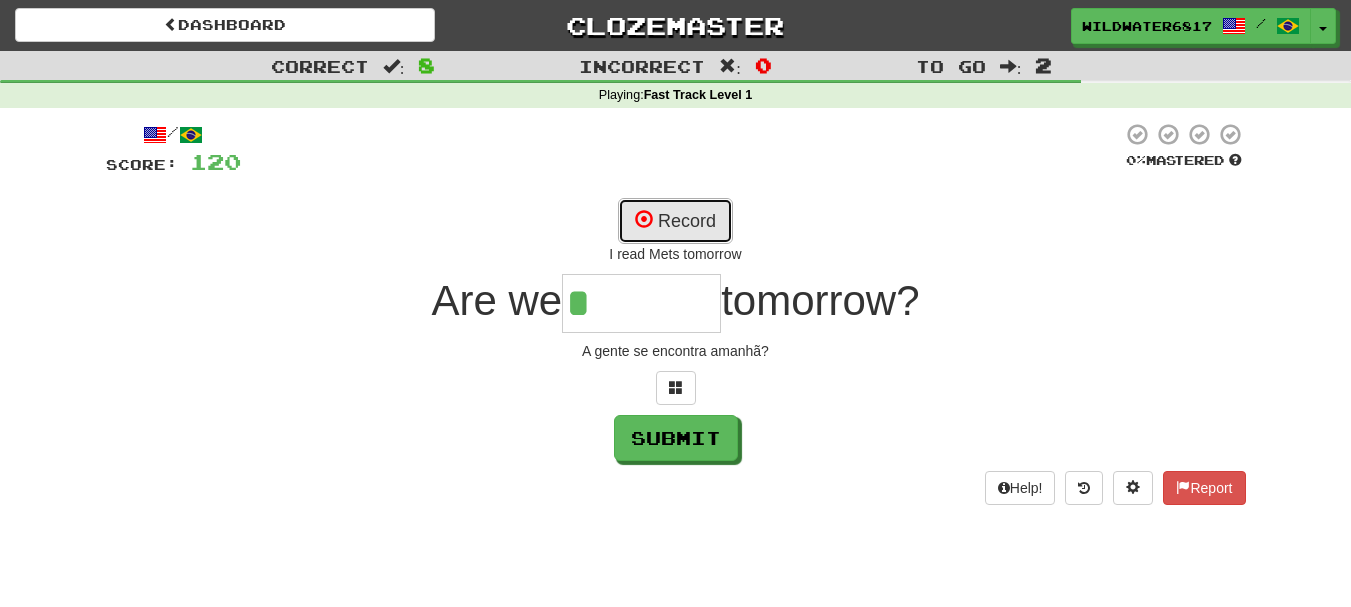 click on "Record" at bounding box center (675, 221) 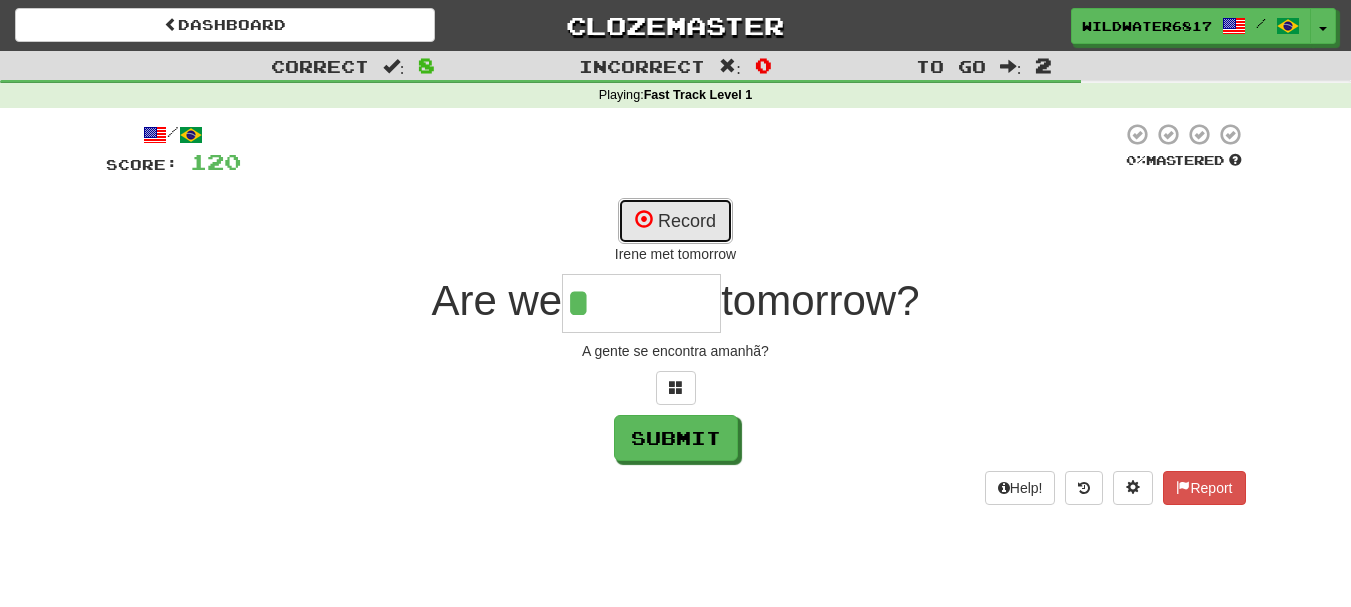 click on "Record" at bounding box center (675, 221) 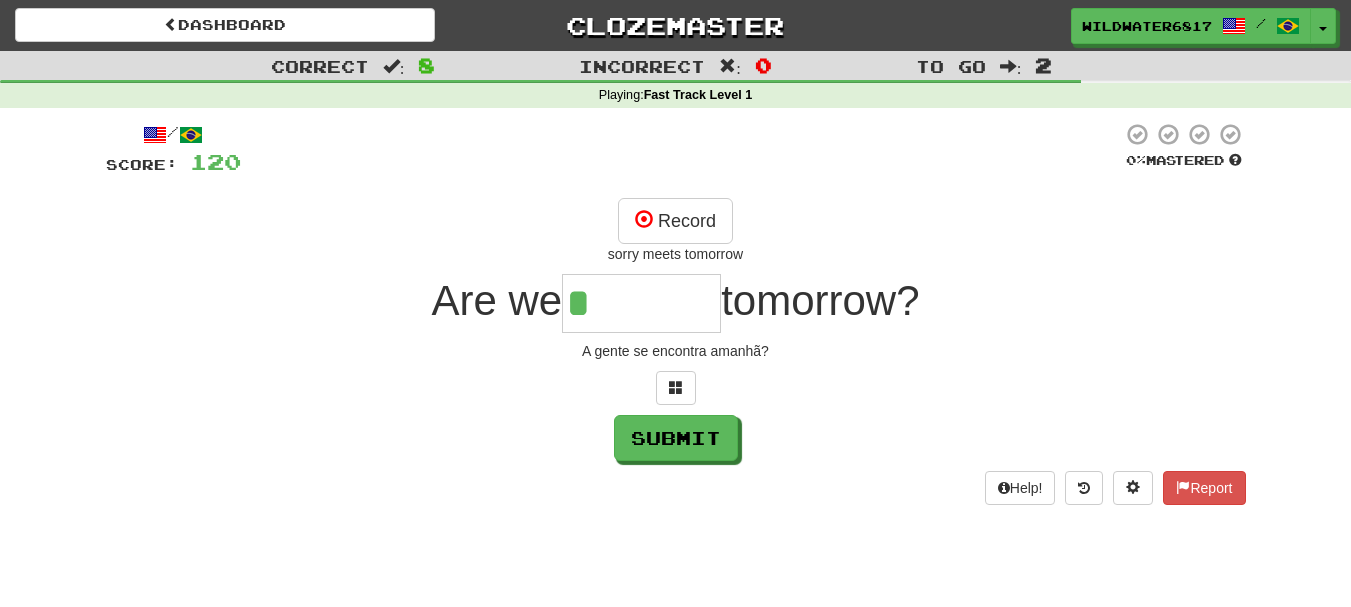 click on "*" at bounding box center [641, 303] 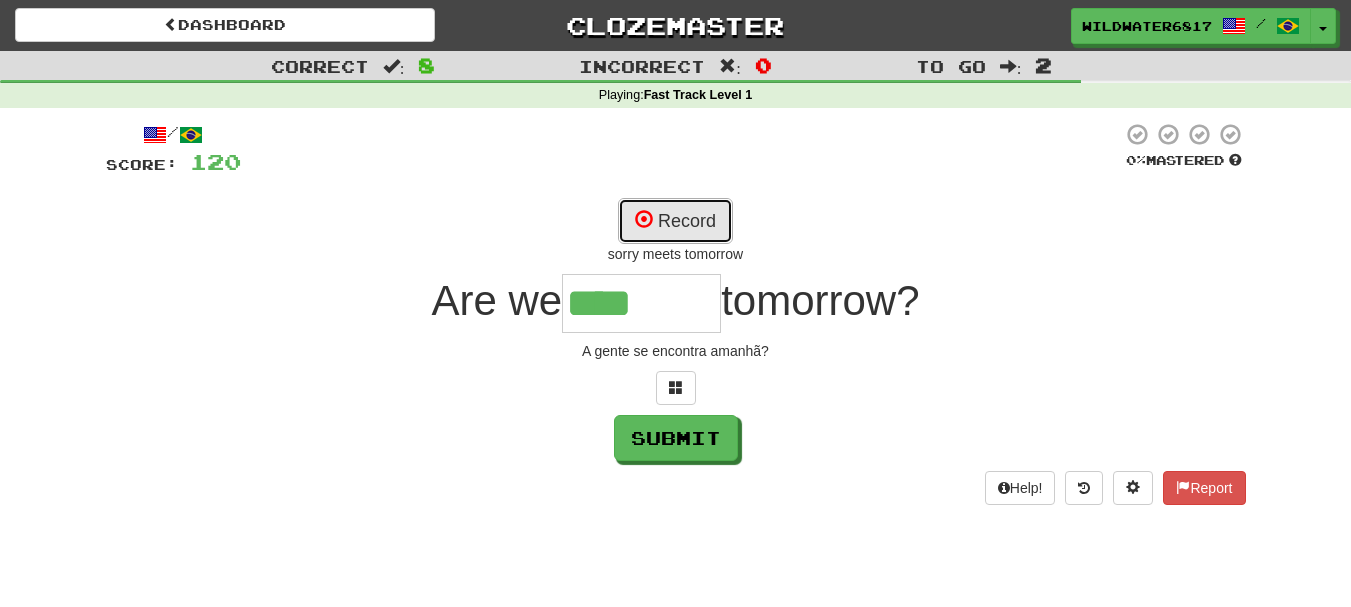 click on "Record" at bounding box center (675, 221) 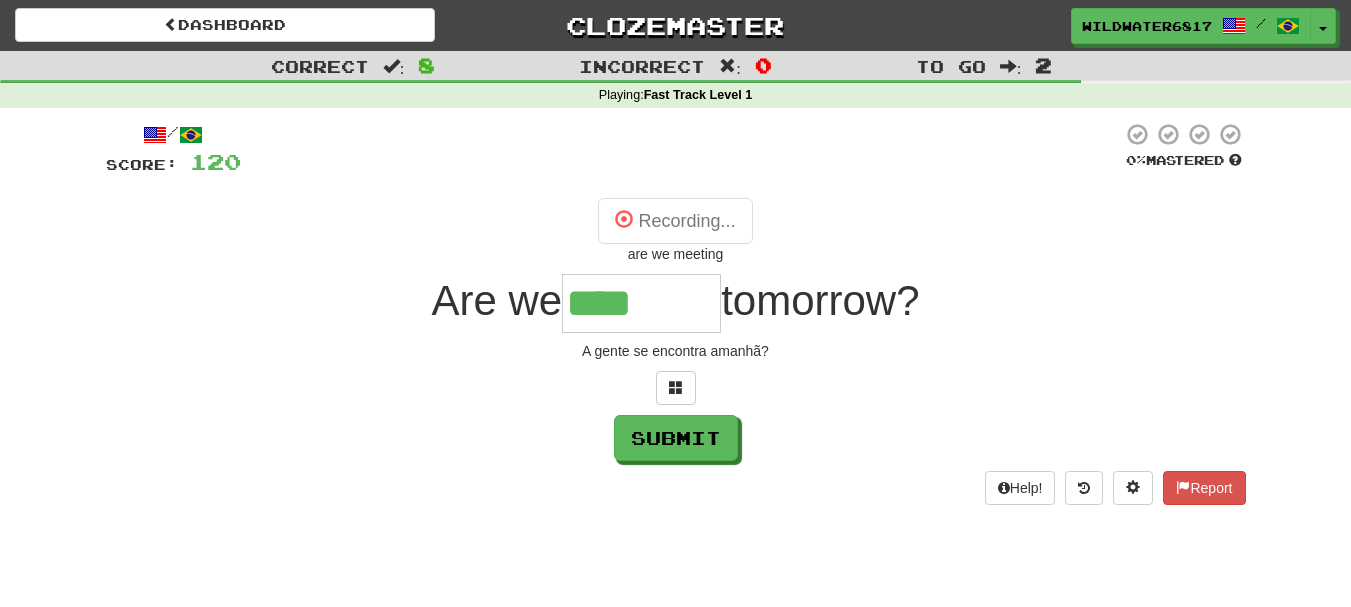 type on "*******" 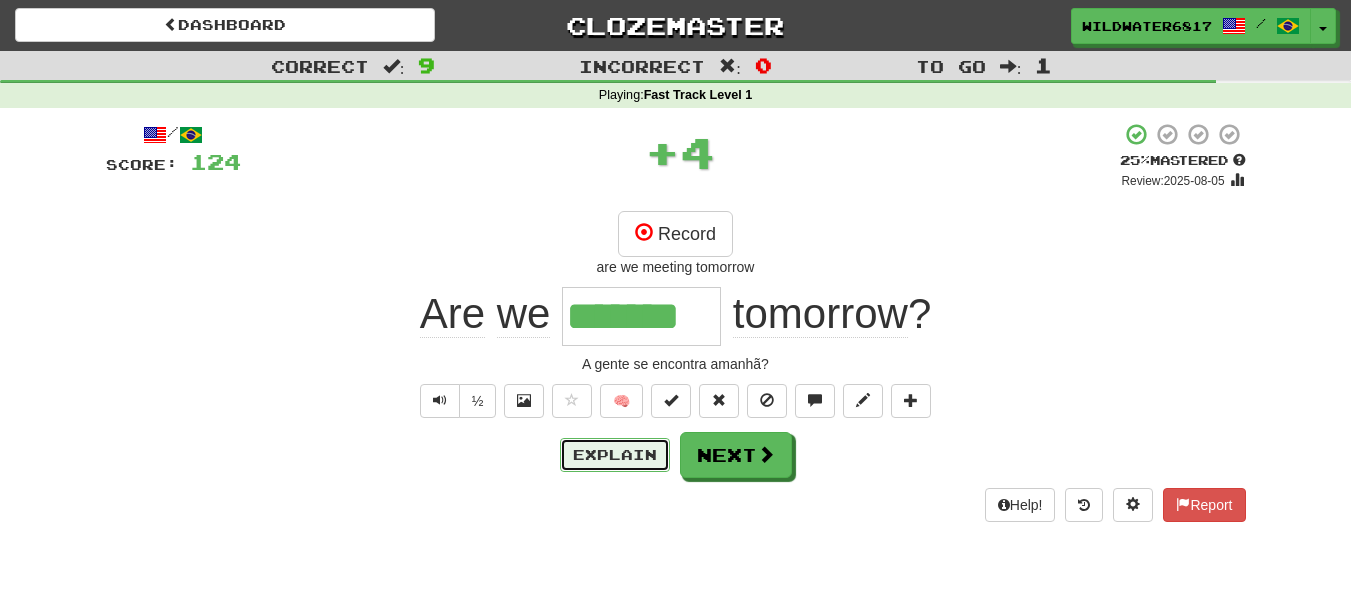 click on "Explain" at bounding box center (615, 455) 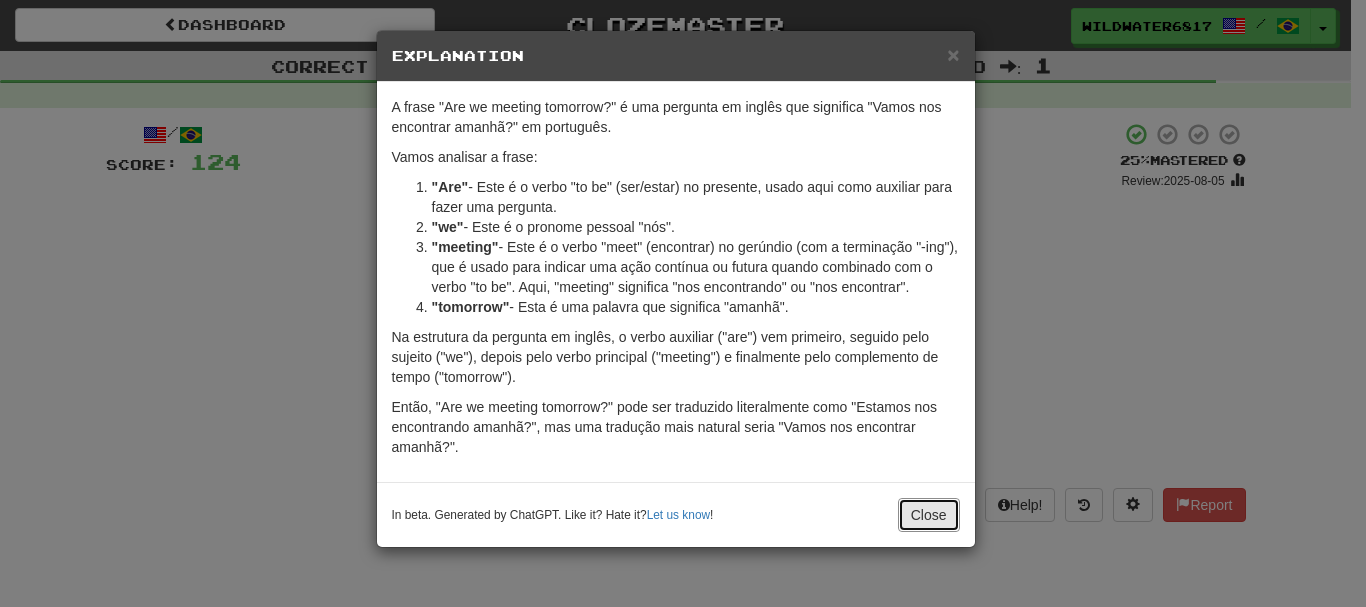 drag, startPoint x: 941, startPoint y: 514, endPoint x: 730, endPoint y: 466, distance: 216.39085 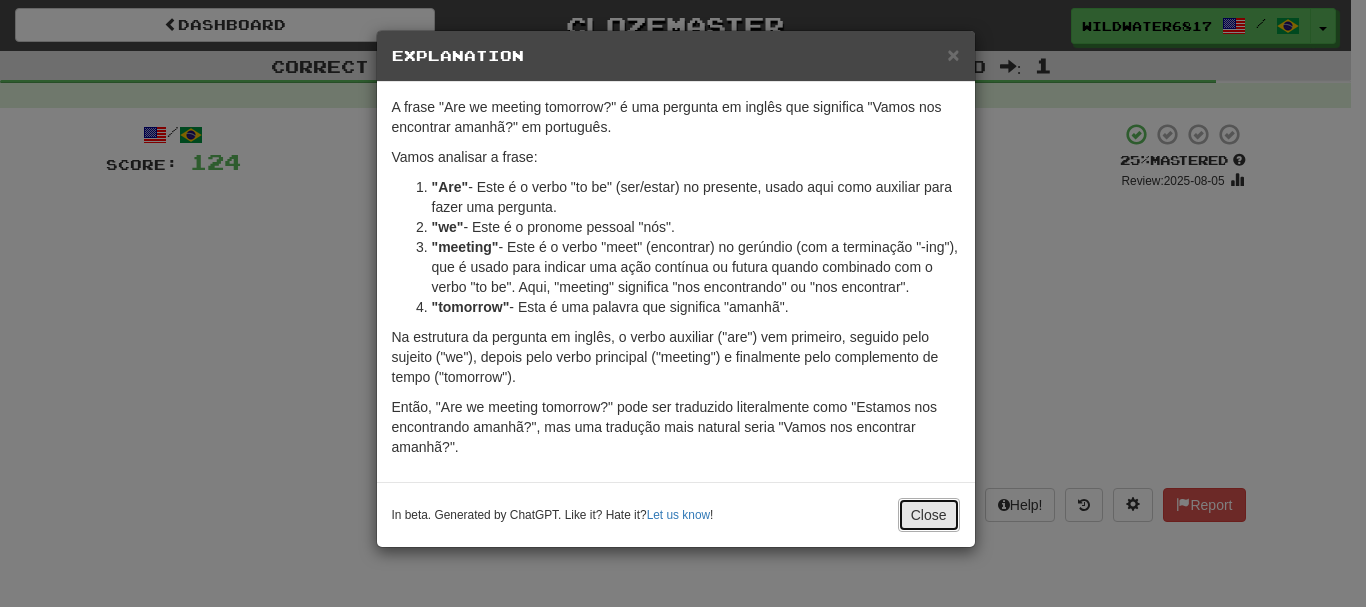 click on "Close" at bounding box center (929, 515) 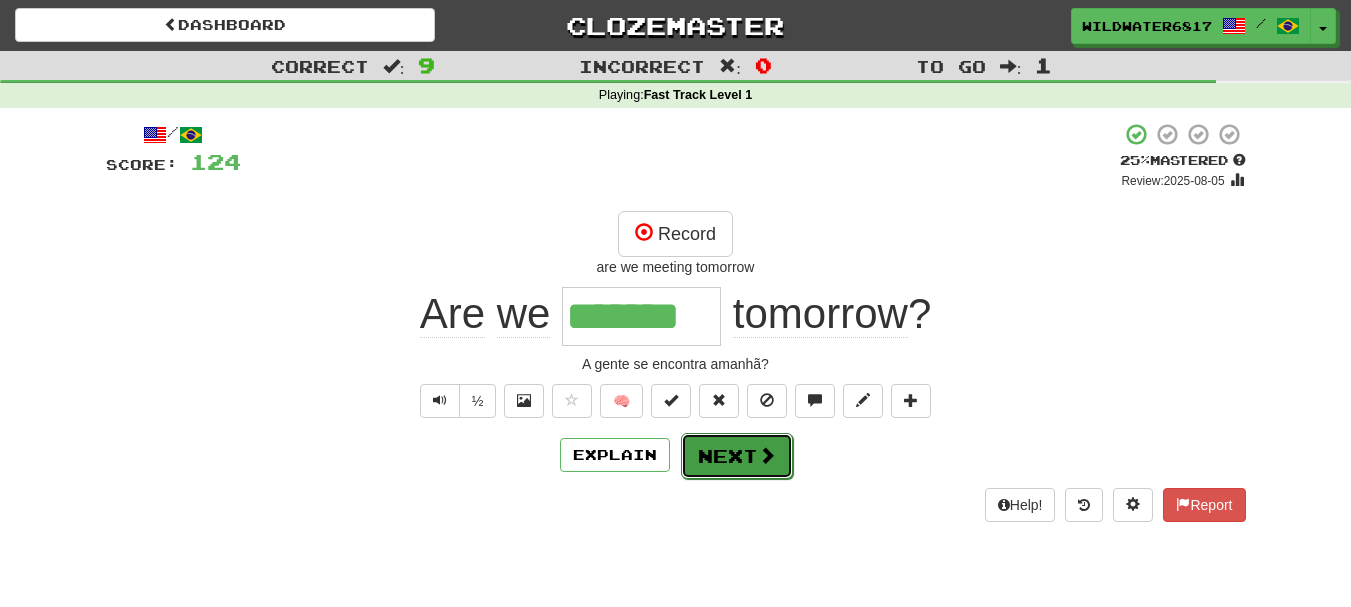 click on "Next" at bounding box center (737, 456) 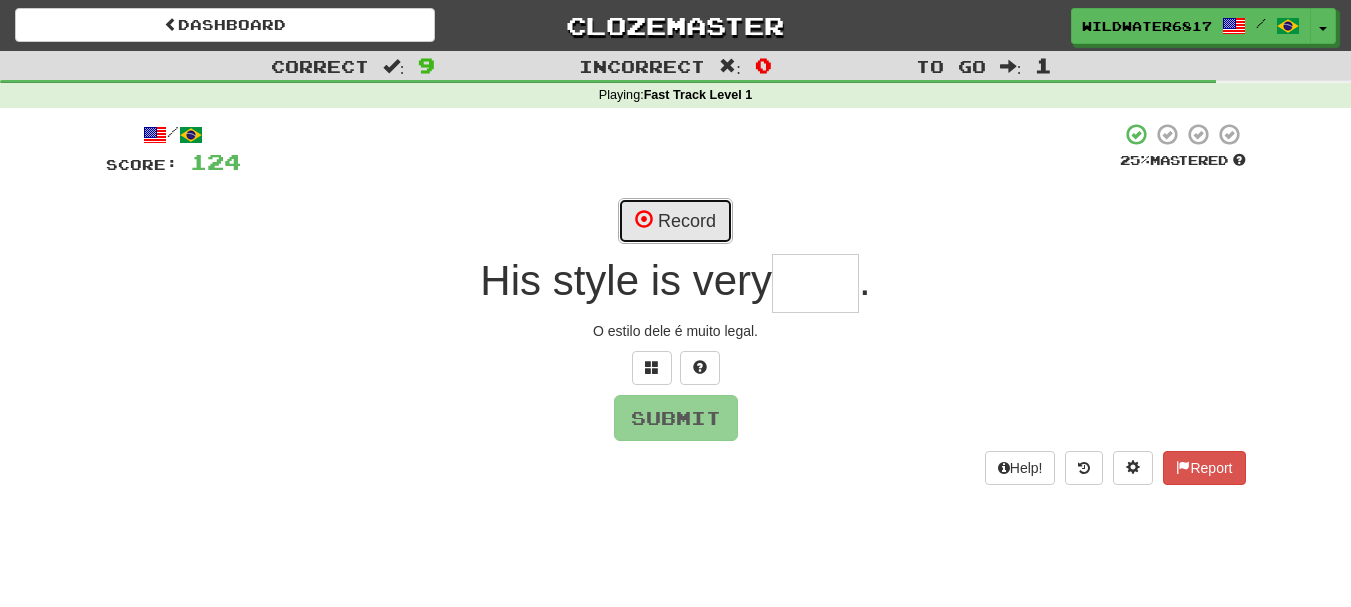 click on "Record" at bounding box center (675, 221) 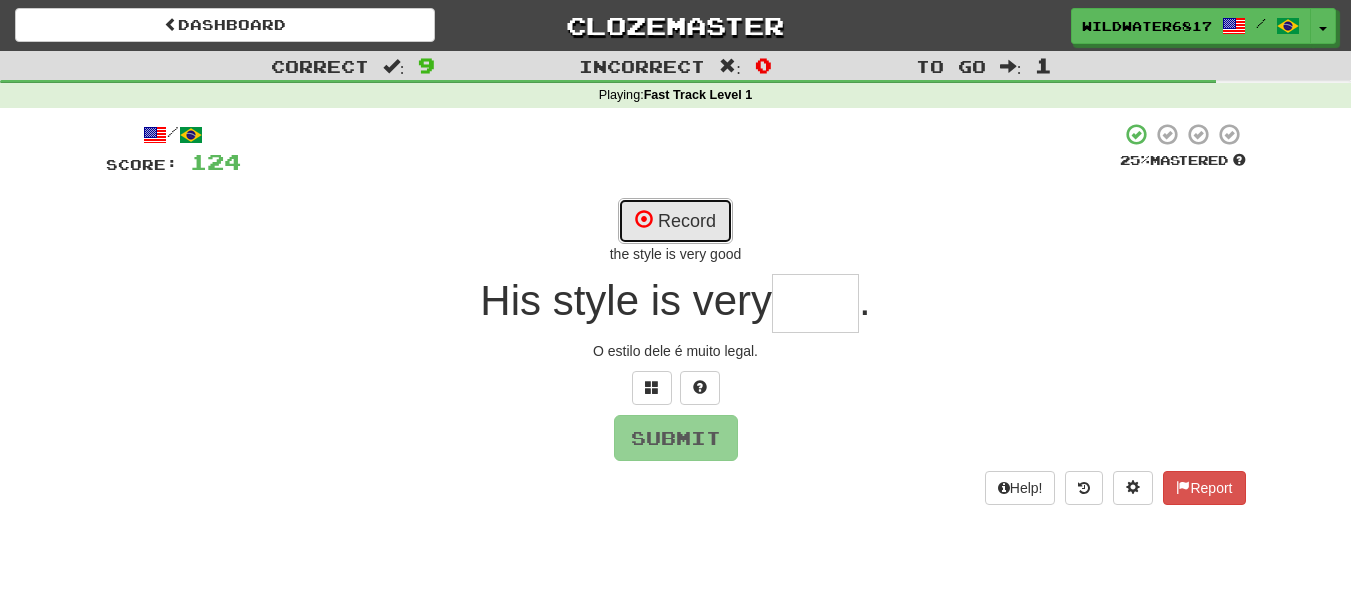 click on "Record" at bounding box center (675, 221) 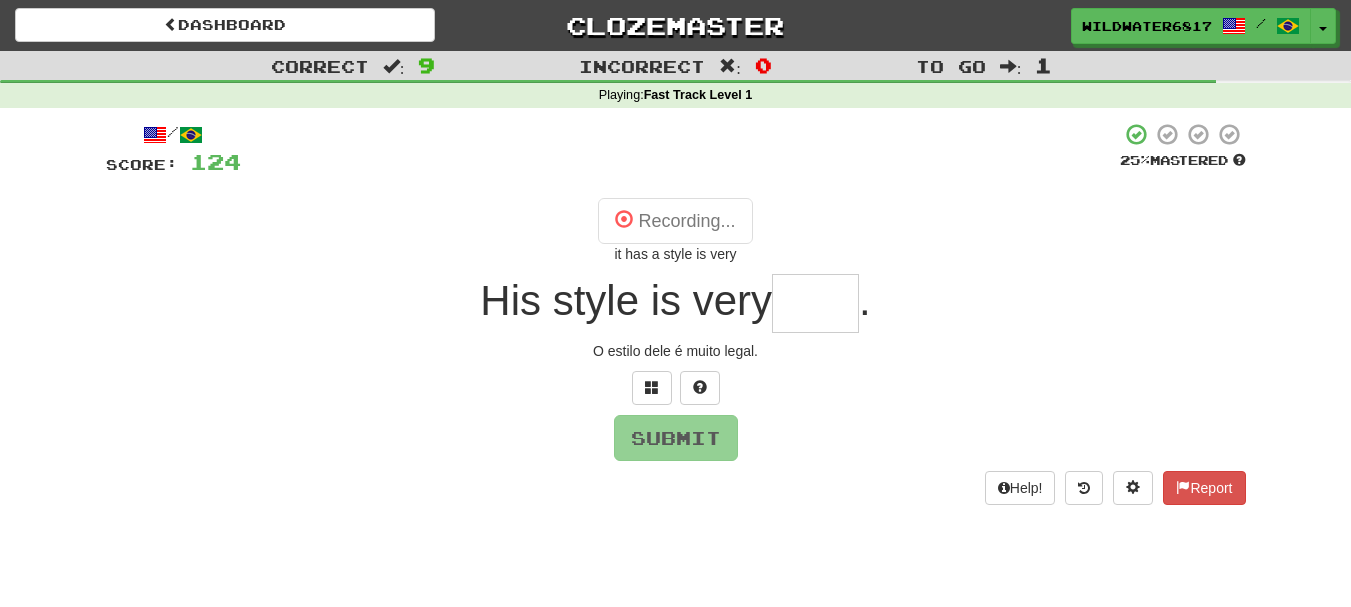 type on "****" 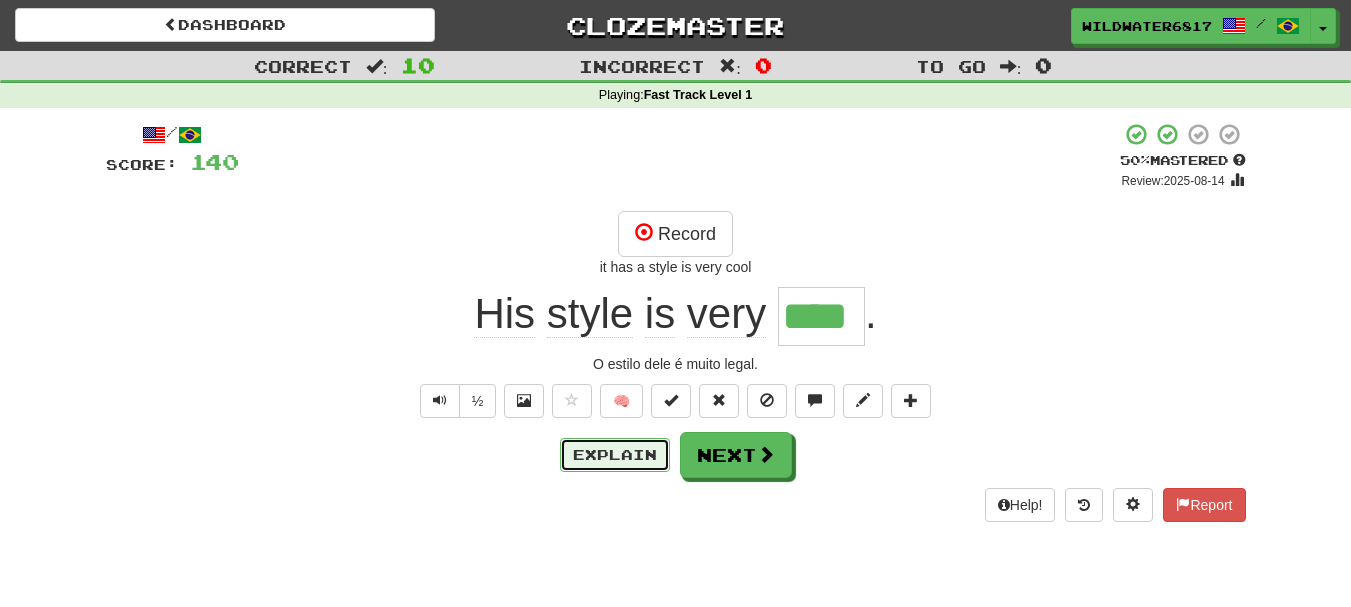 click on "Explain" at bounding box center (615, 455) 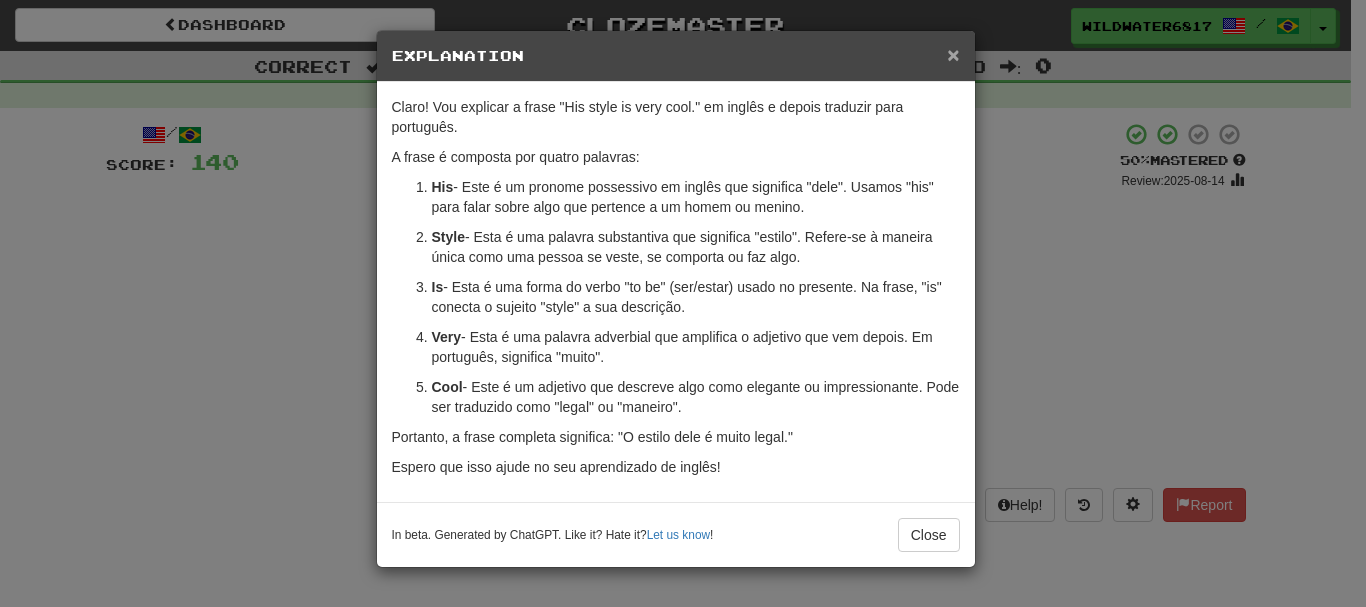click on "×" at bounding box center (953, 54) 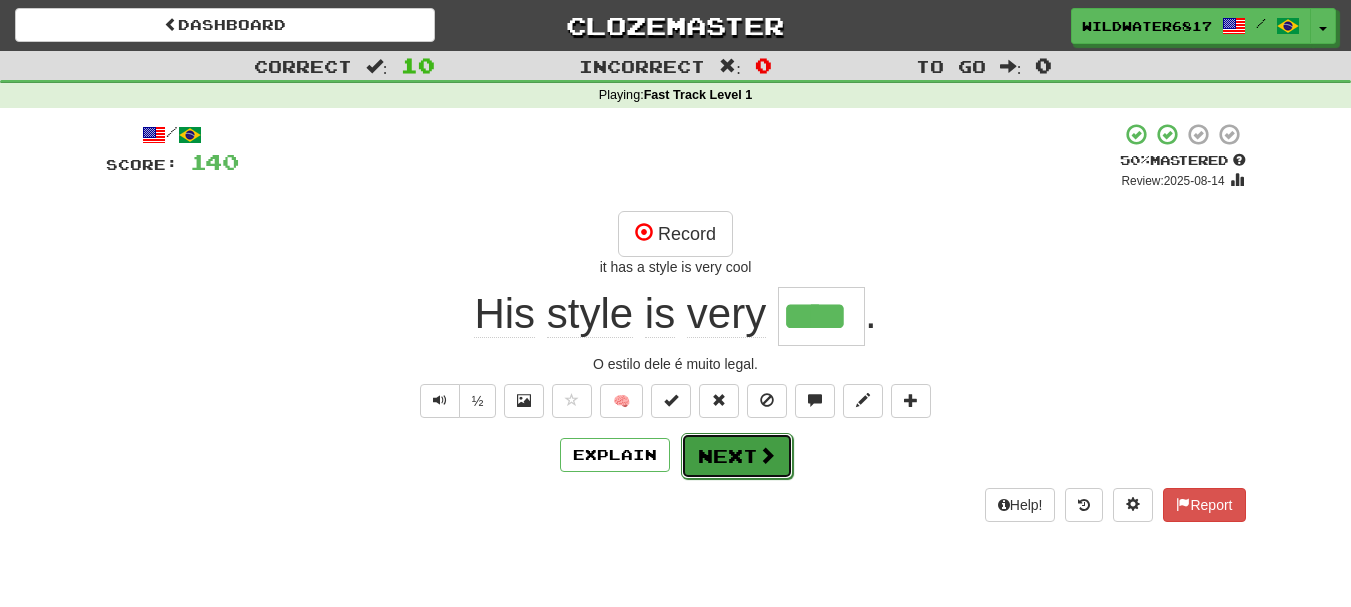 click on "Next" at bounding box center [737, 456] 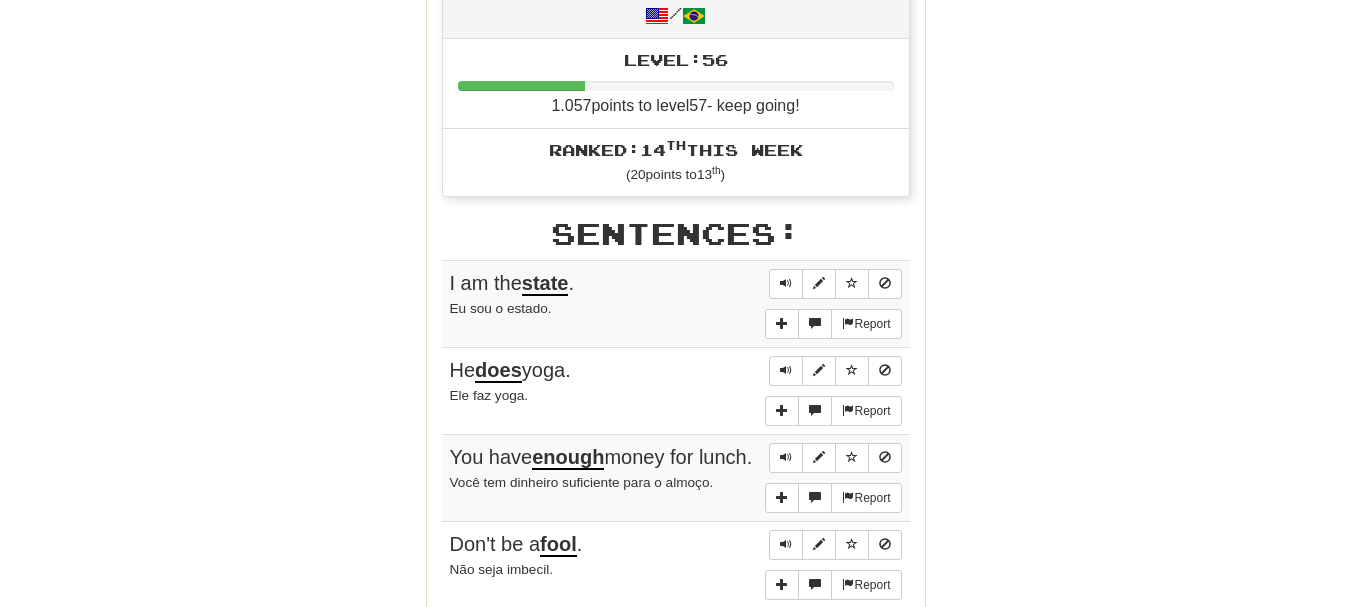 scroll, scrollTop: 1200, scrollLeft: 0, axis: vertical 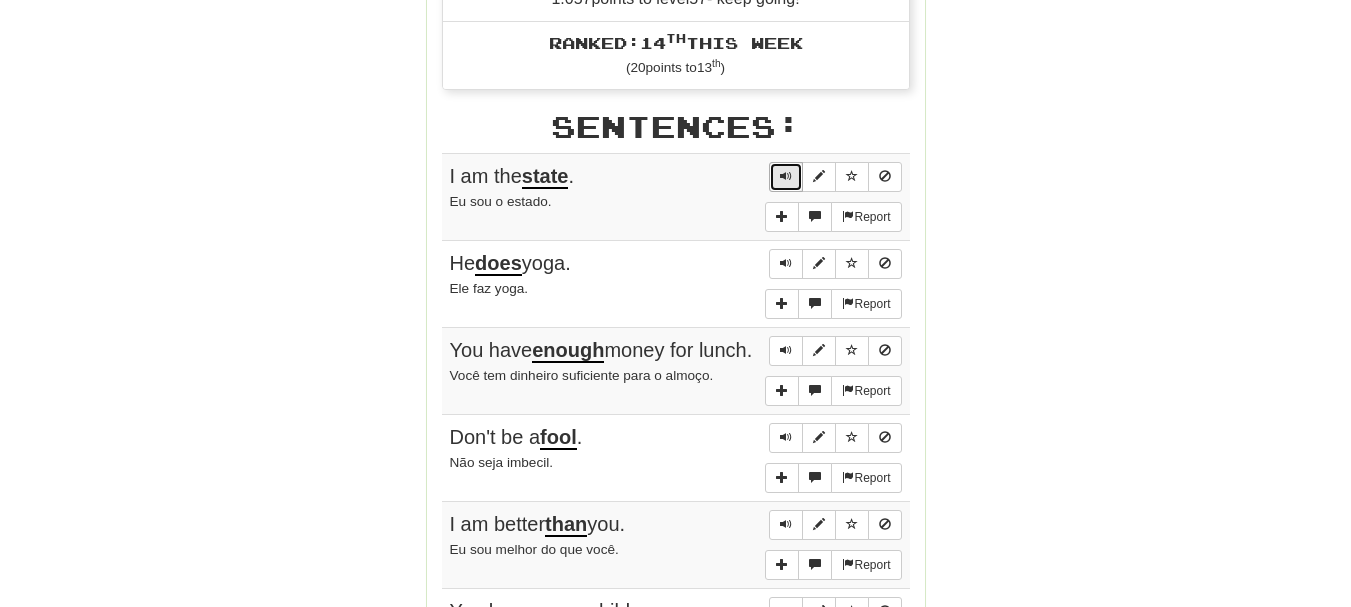 click at bounding box center [786, 176] 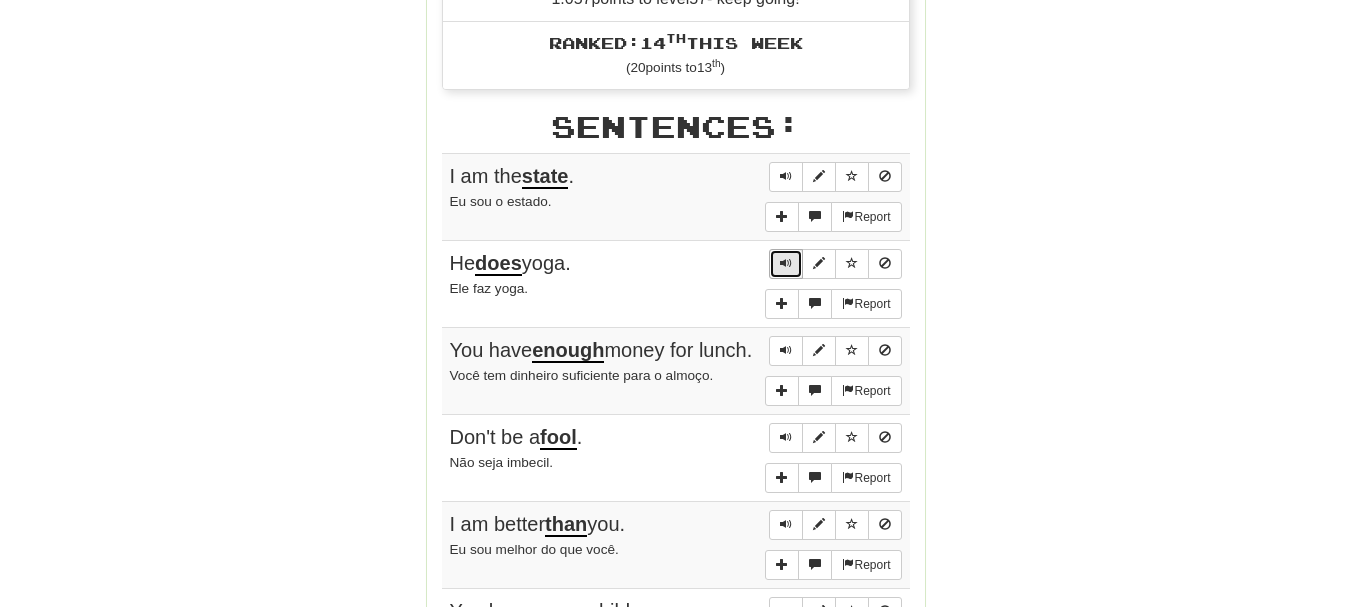 click at bounding box center [786, 264] 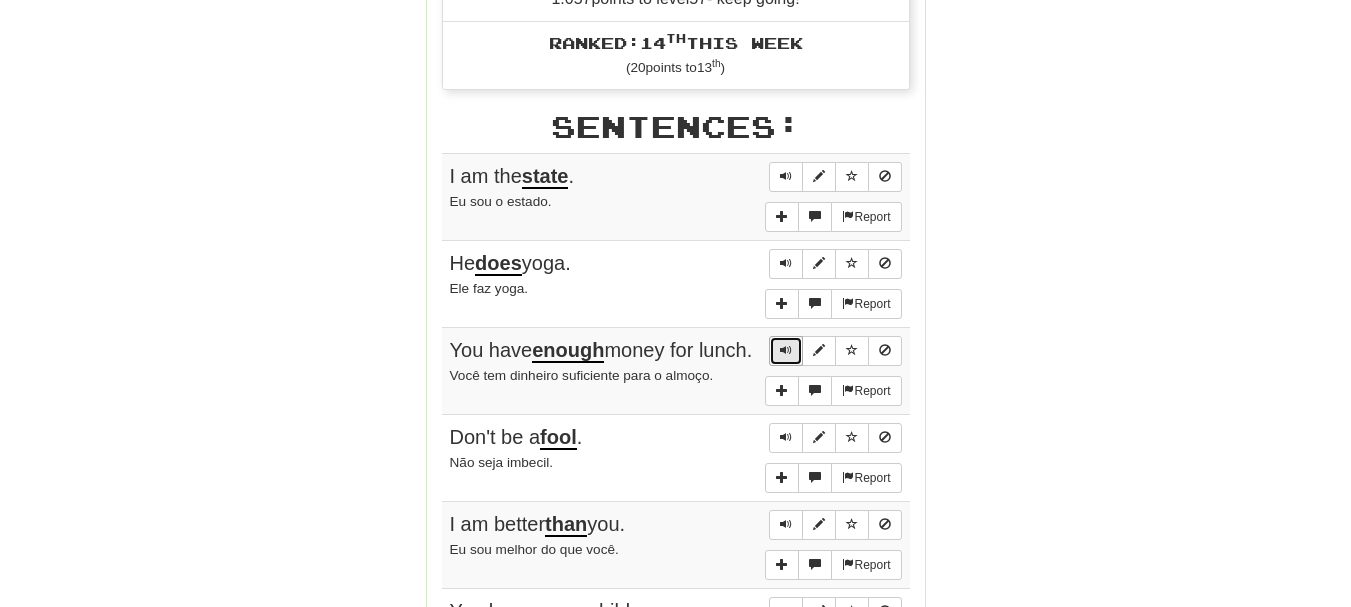 click at bounding box center [786, 350] 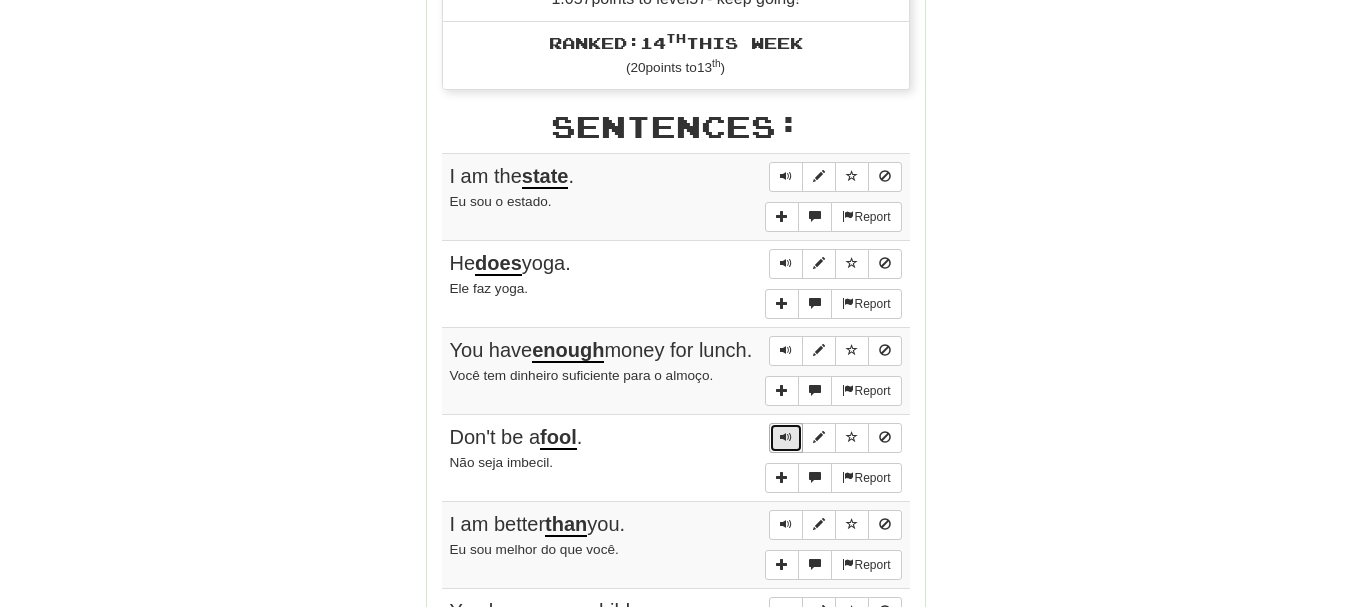 click at bounding box center [786, 437] 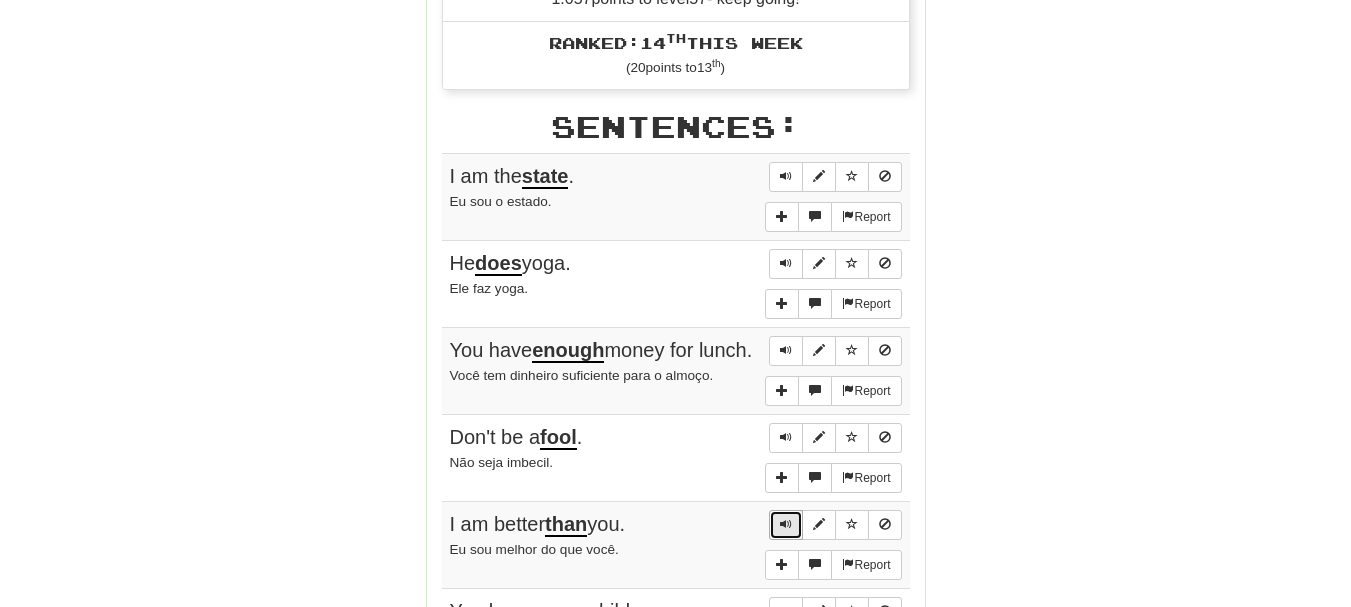 click at bounding box center (786, 525) 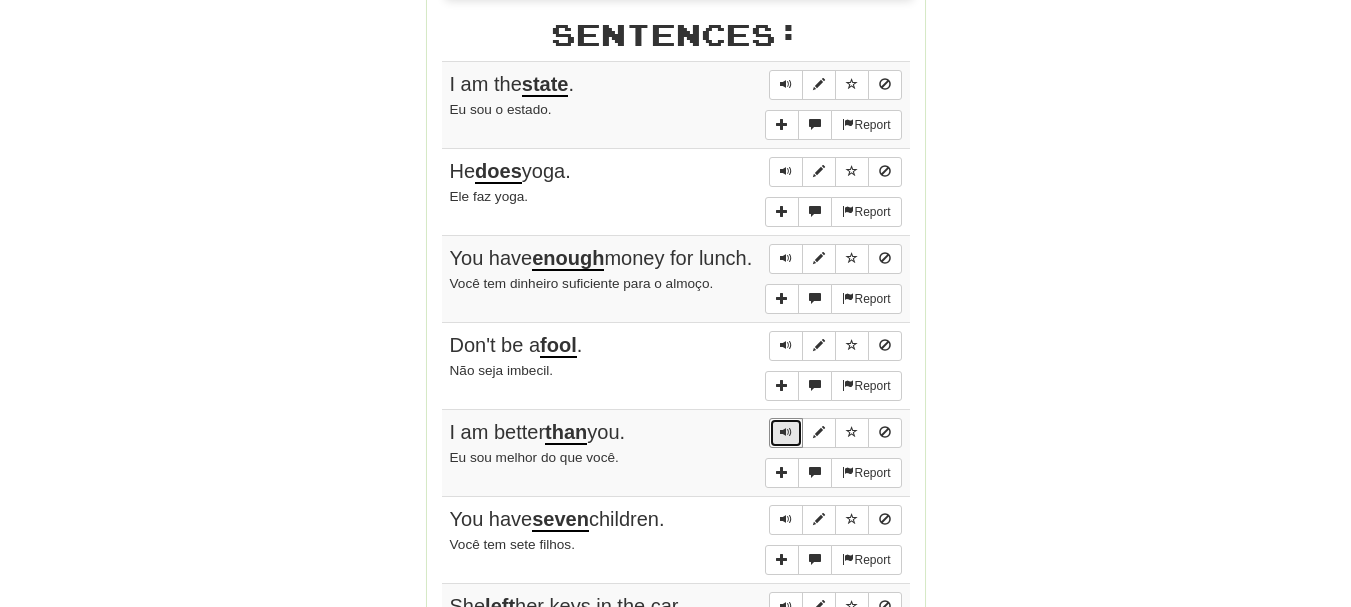 scroll, scrollTop: 1400, scrollLeft: 0, axis: vertical 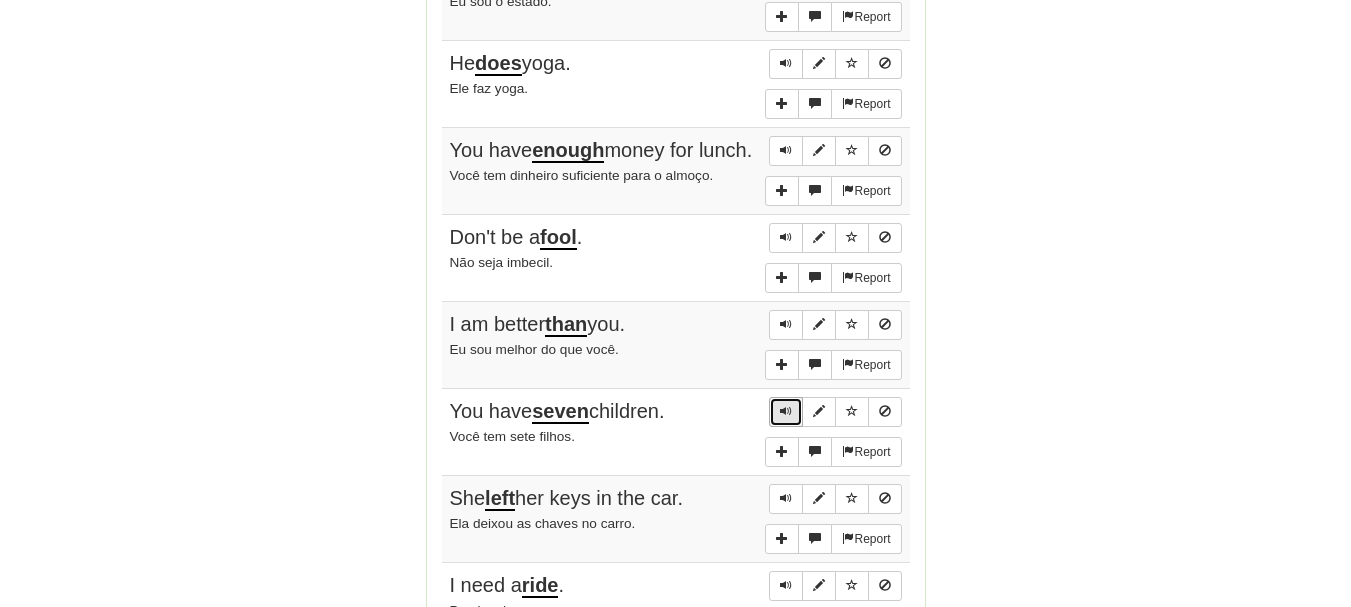 click at bounding box center (786, 411) 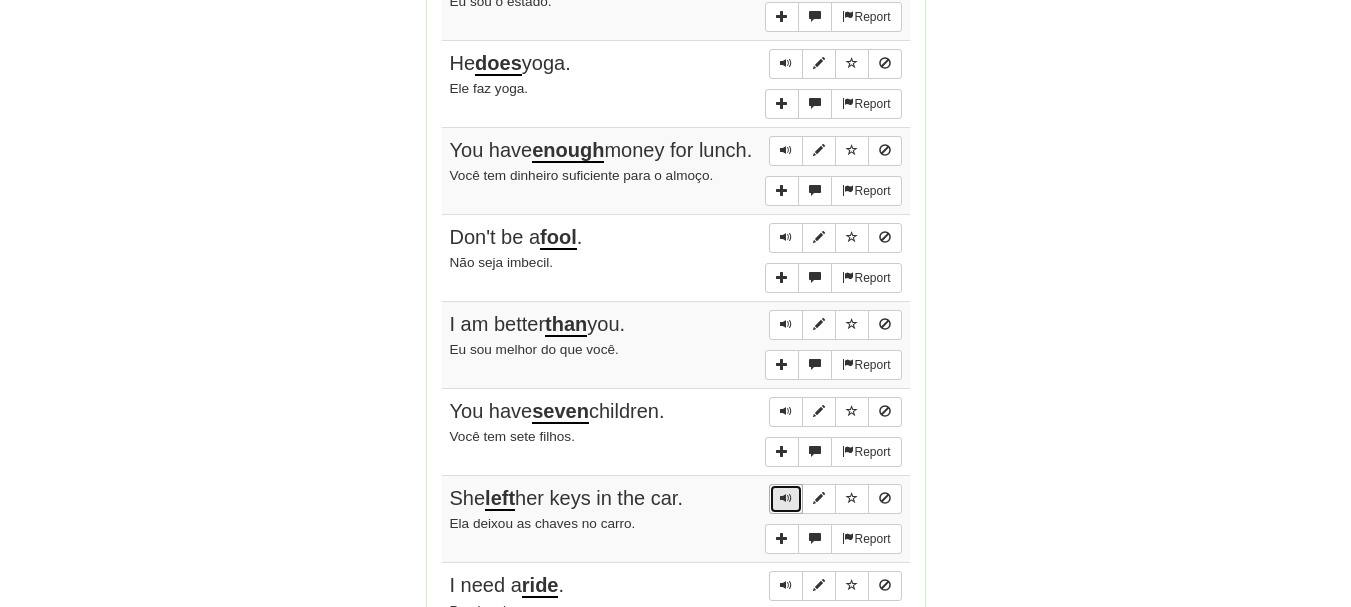 click at bounding box center (786, 498) 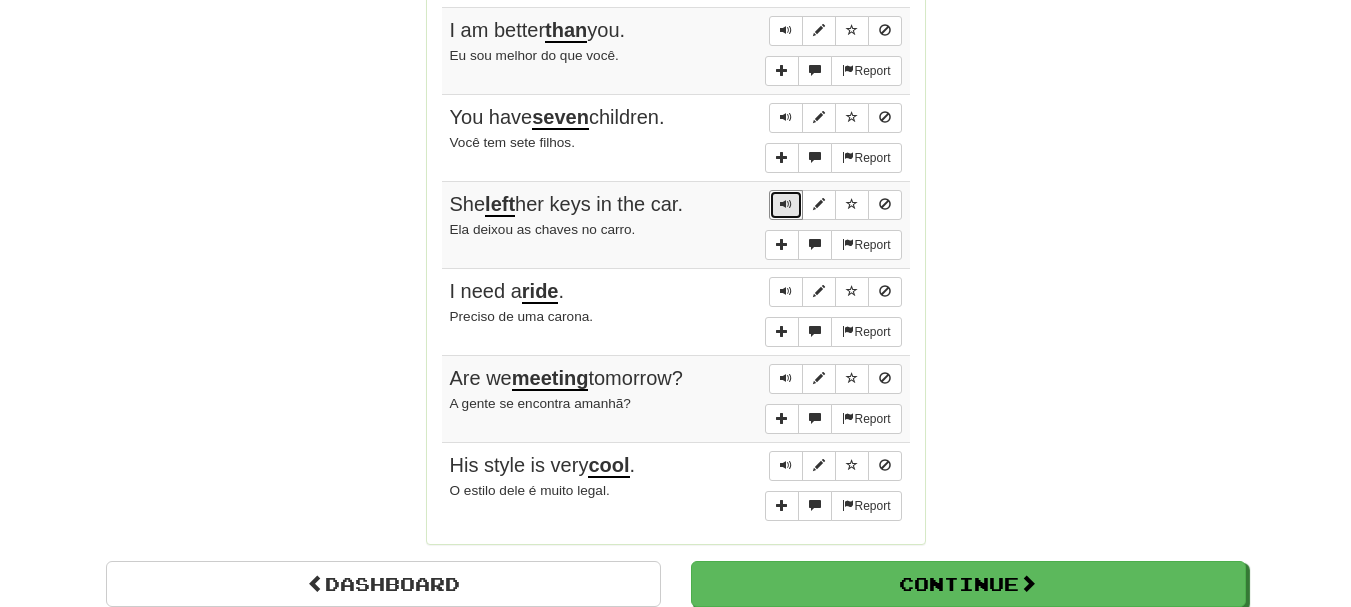 scroll, scrollTop: 1700, scrollLeft: 0, axis: vertical 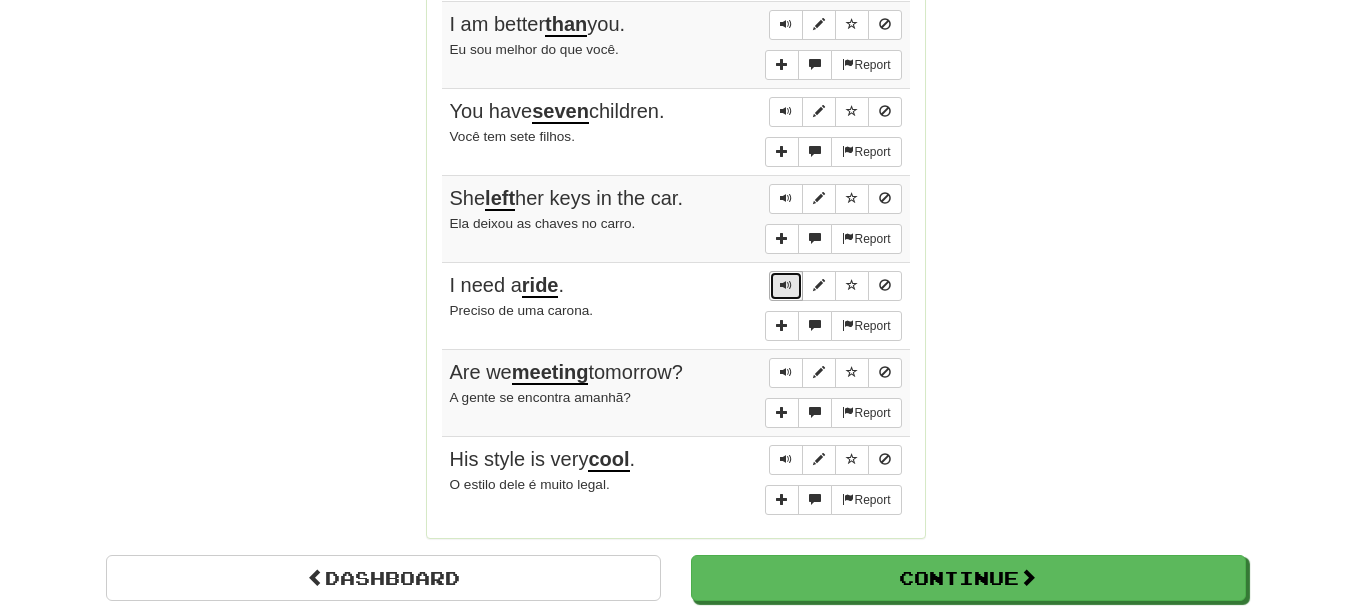 click at bounding box center (786, 285) 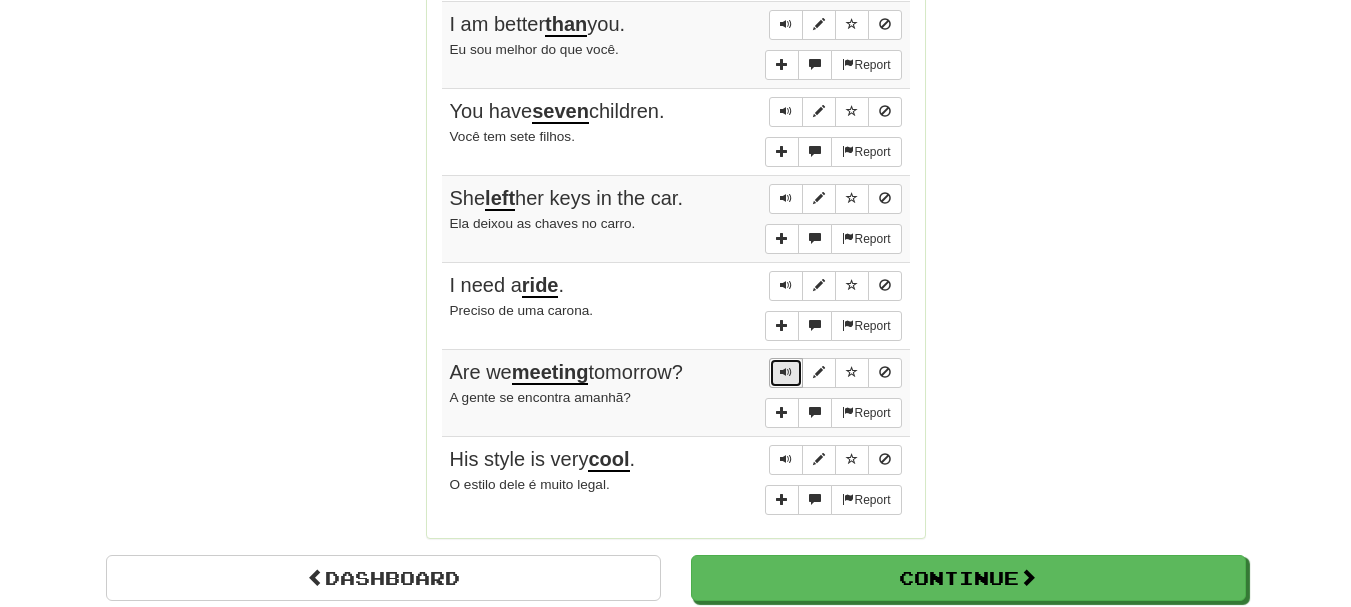 click at bounding box center (786, 372) 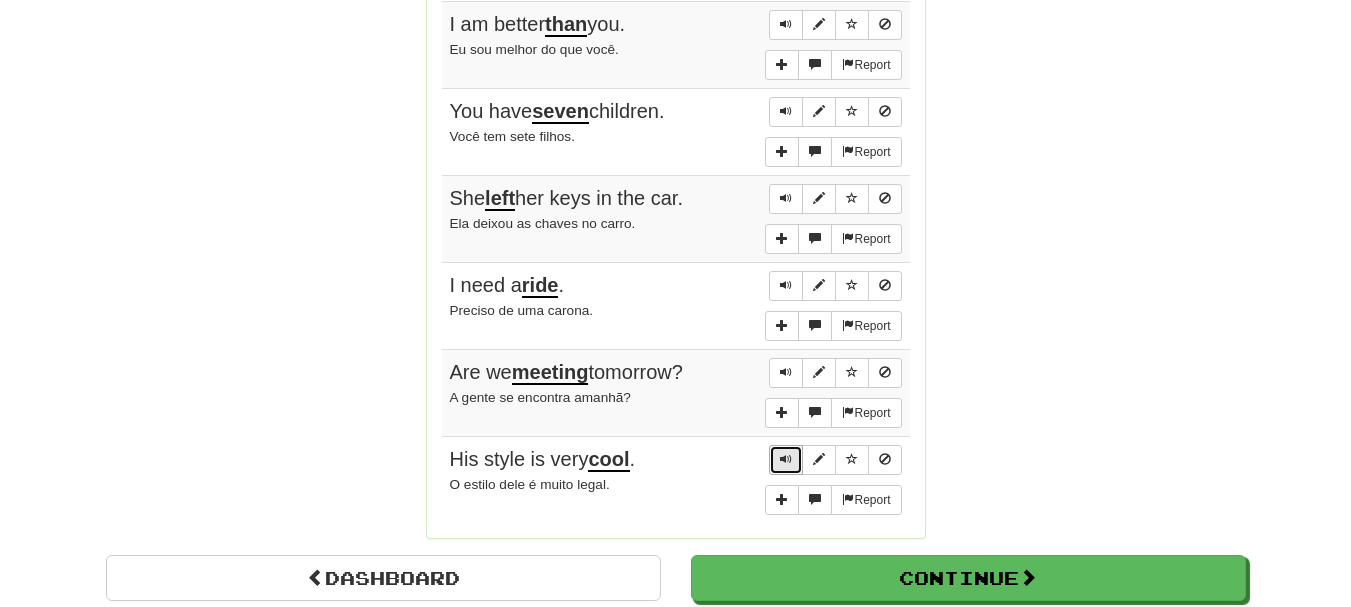 click at bounding box center (786, 459) 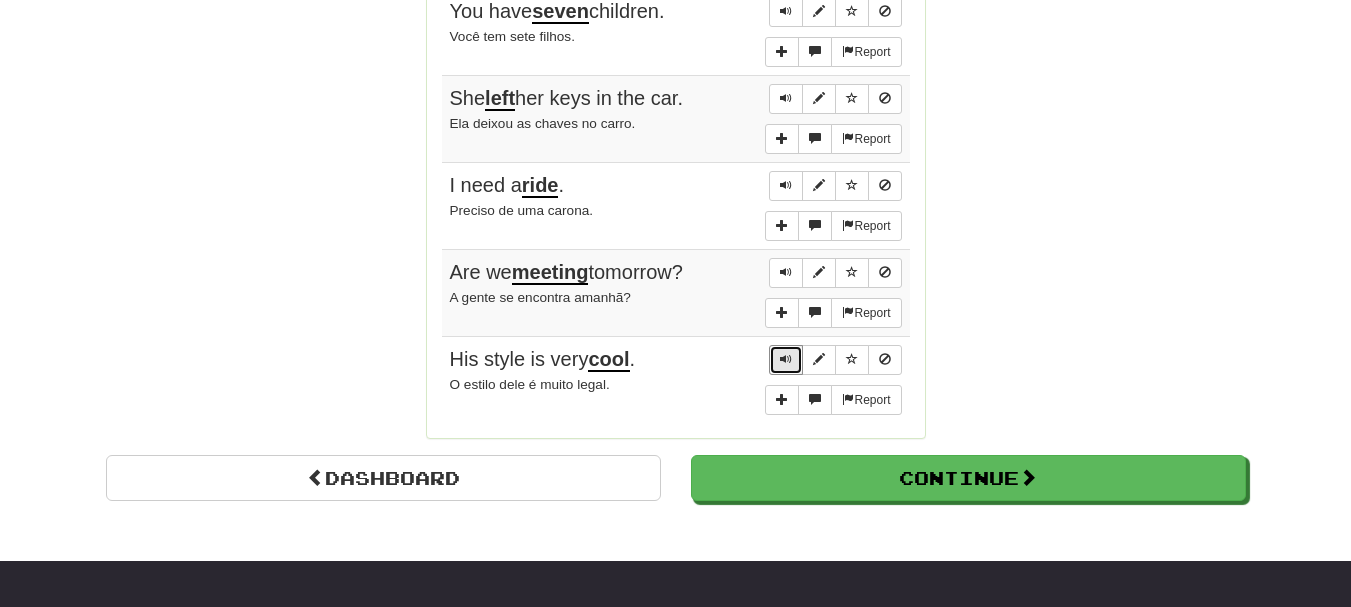 scroll, scrollTop: 1900, scrollLeft: 0, axis: vertical 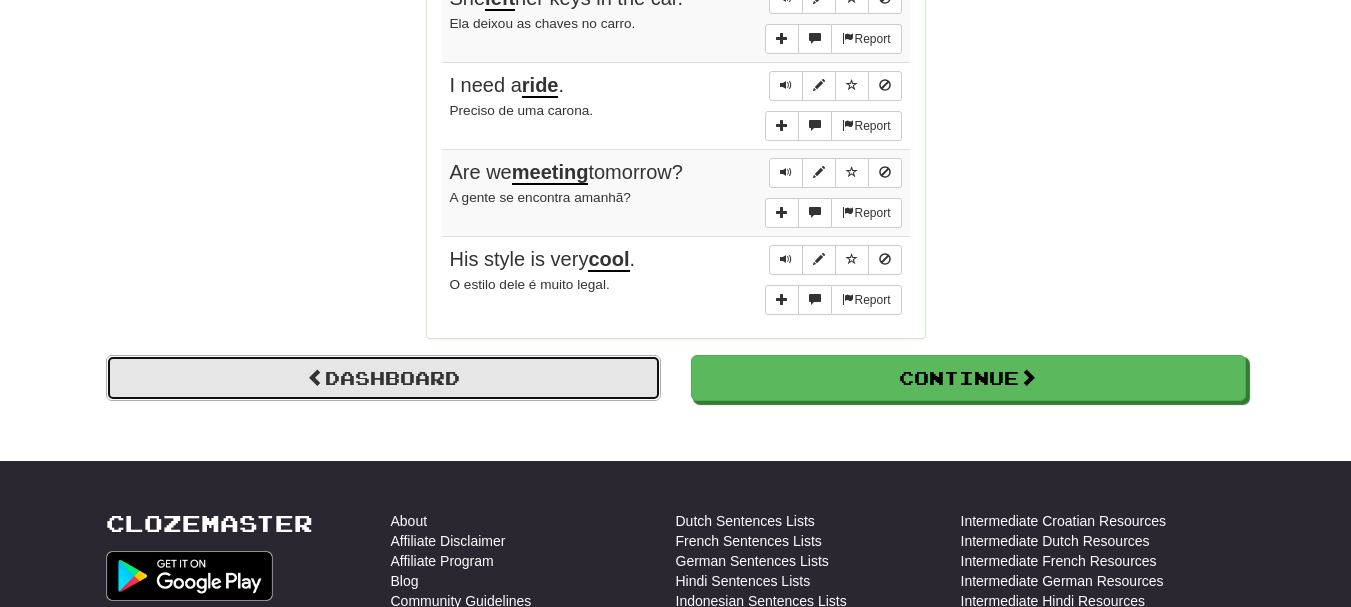 click on "Dashboard" at bounding box center (383, 378) 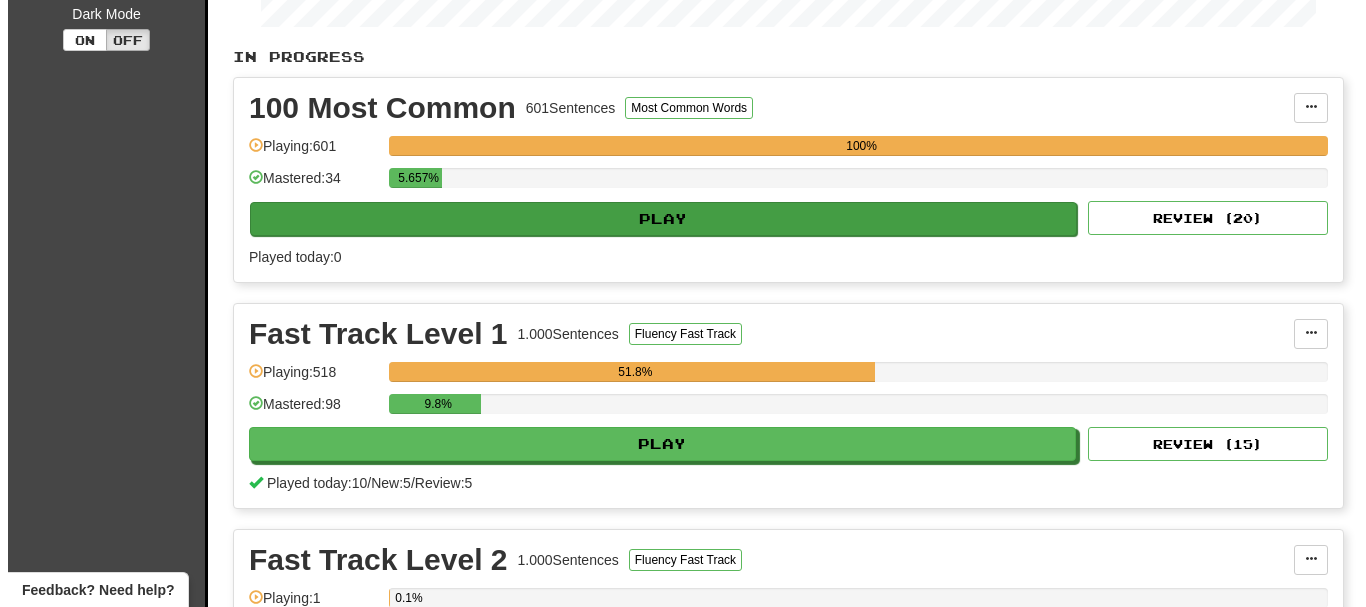 scroll, scrollTop: 400, scrollLeft: 0, axis: vertical 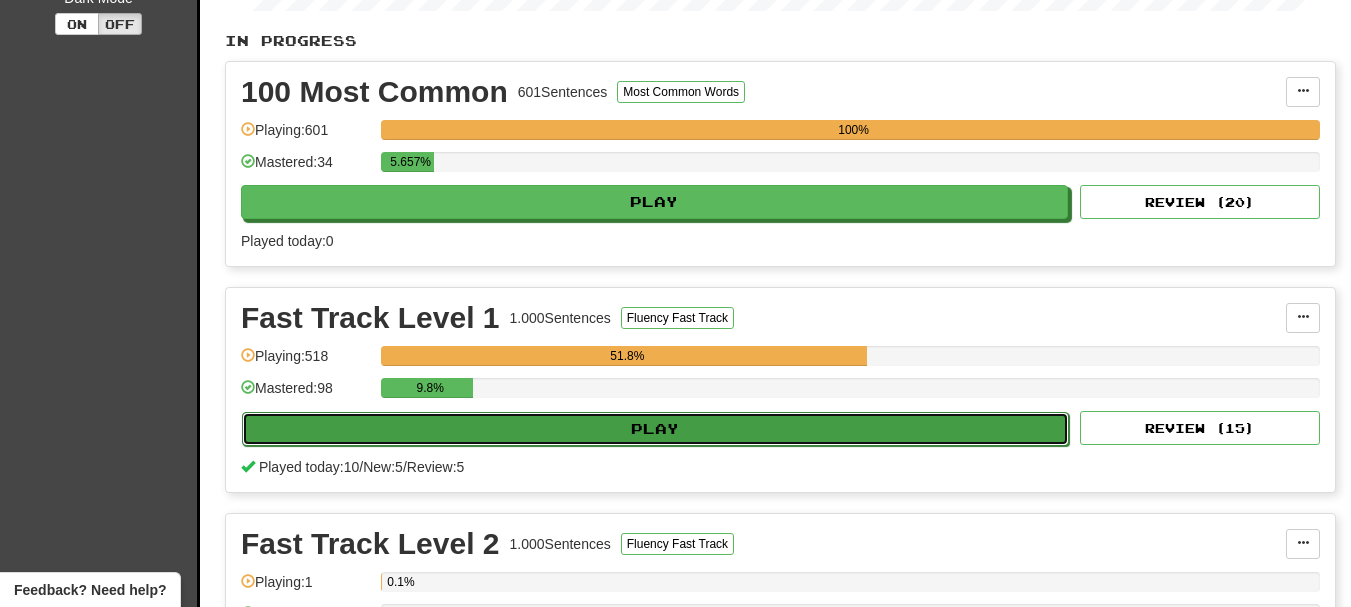 click on "Play" at bounding box center (655, 429) 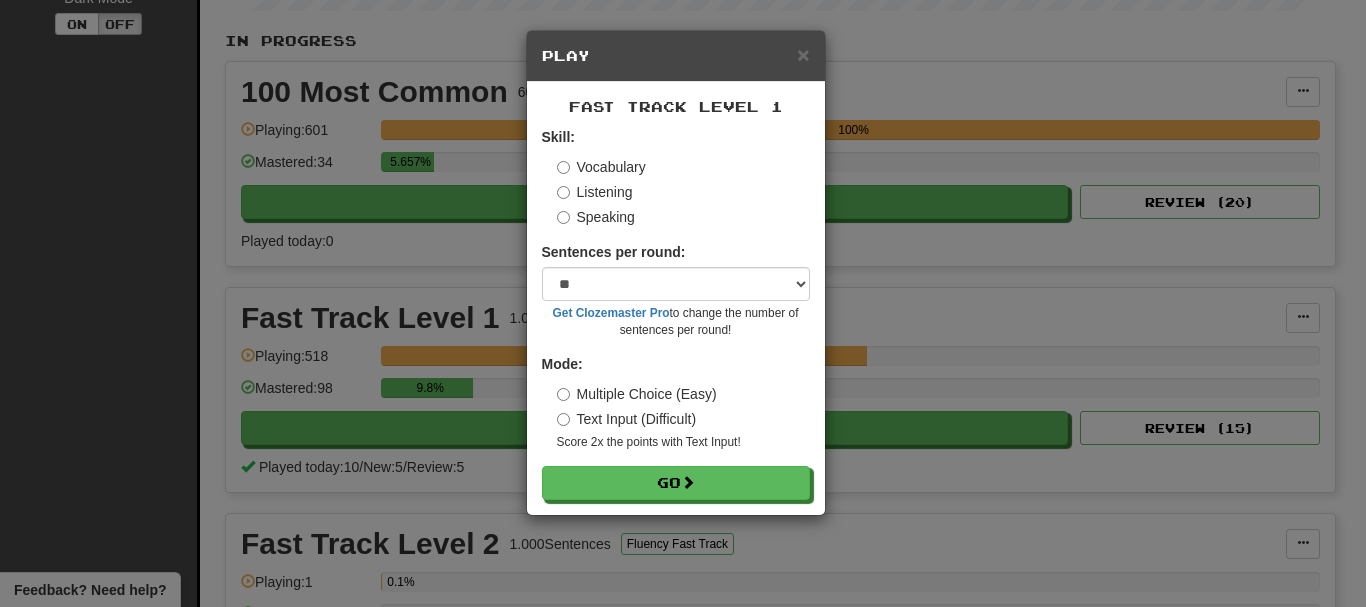 click on "Listening" at bounding box center [595, 192] 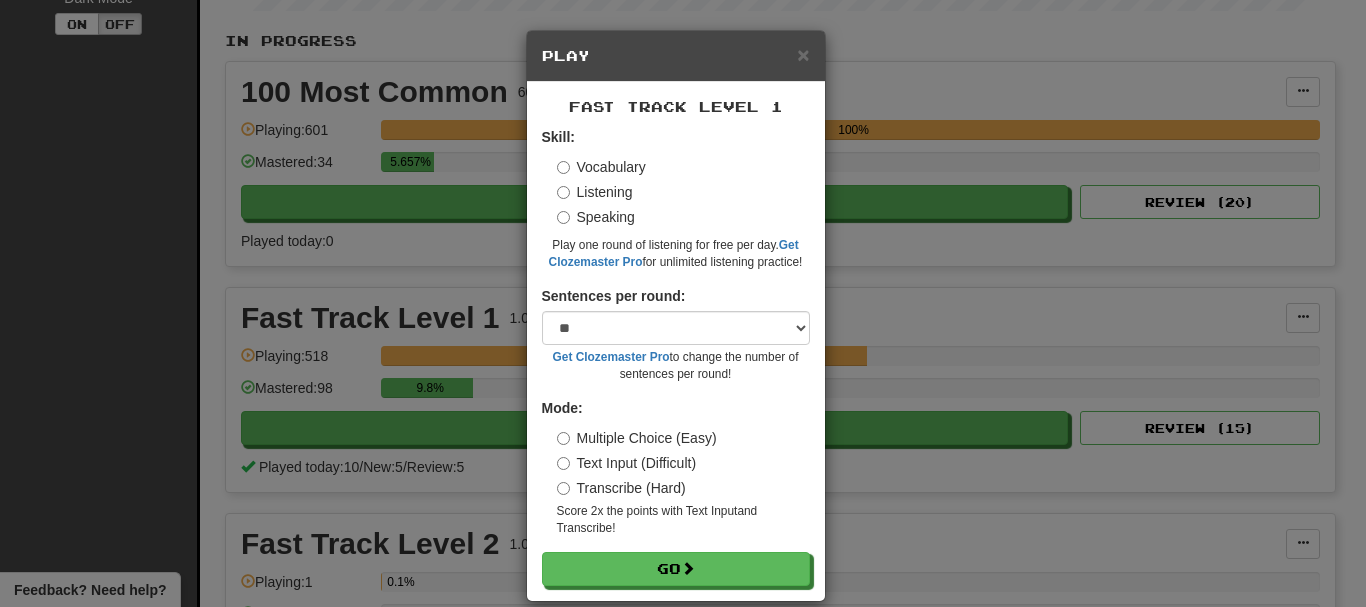 click on "Transcribe (Hard)" at bounding box center (621, 488) 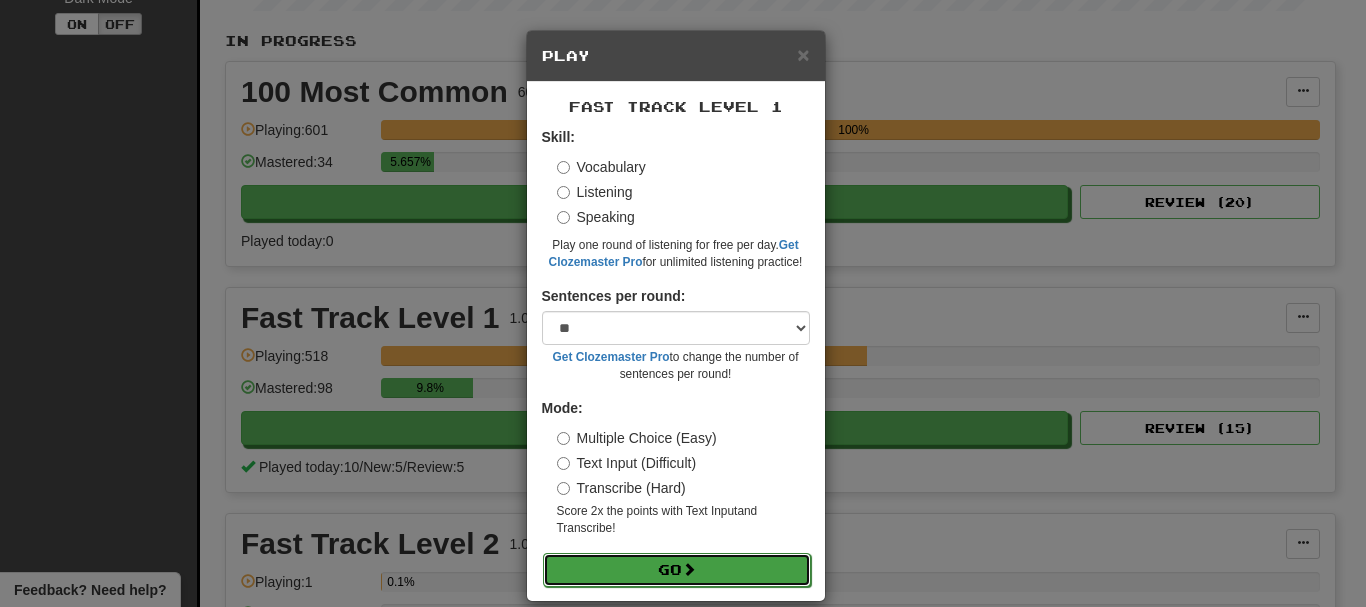 click on "Go" at bounding box center (677, 570) 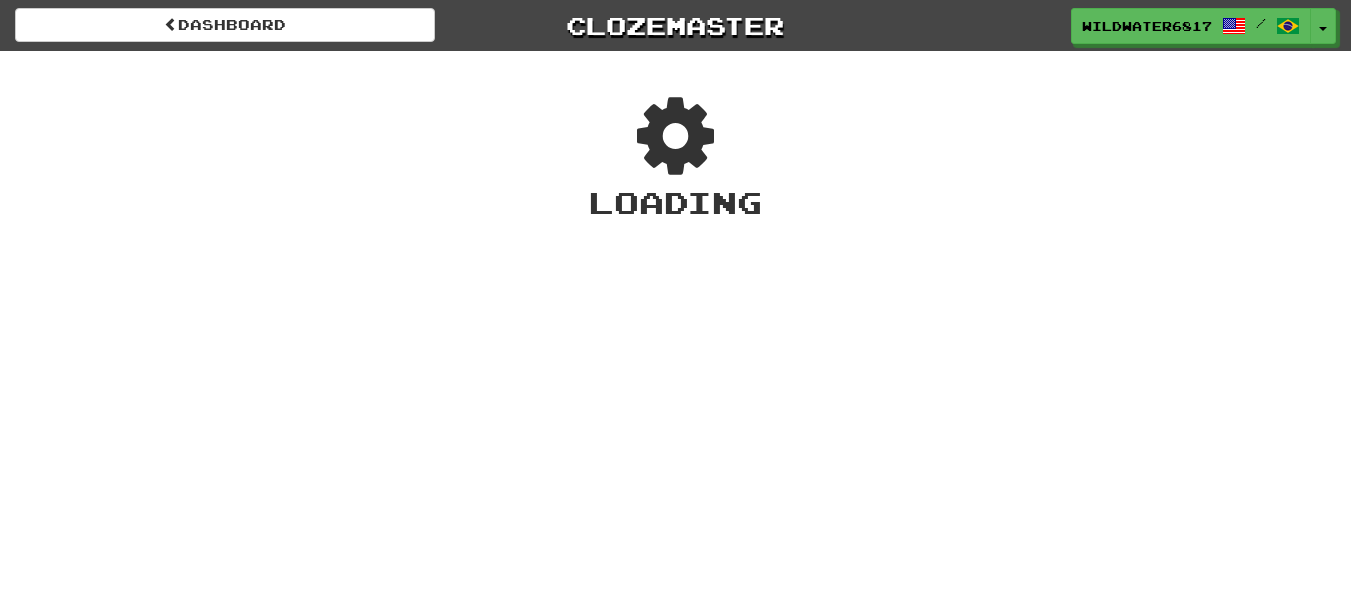 scroll, scrollTop: 0, scrollLeft: 0, axis: both 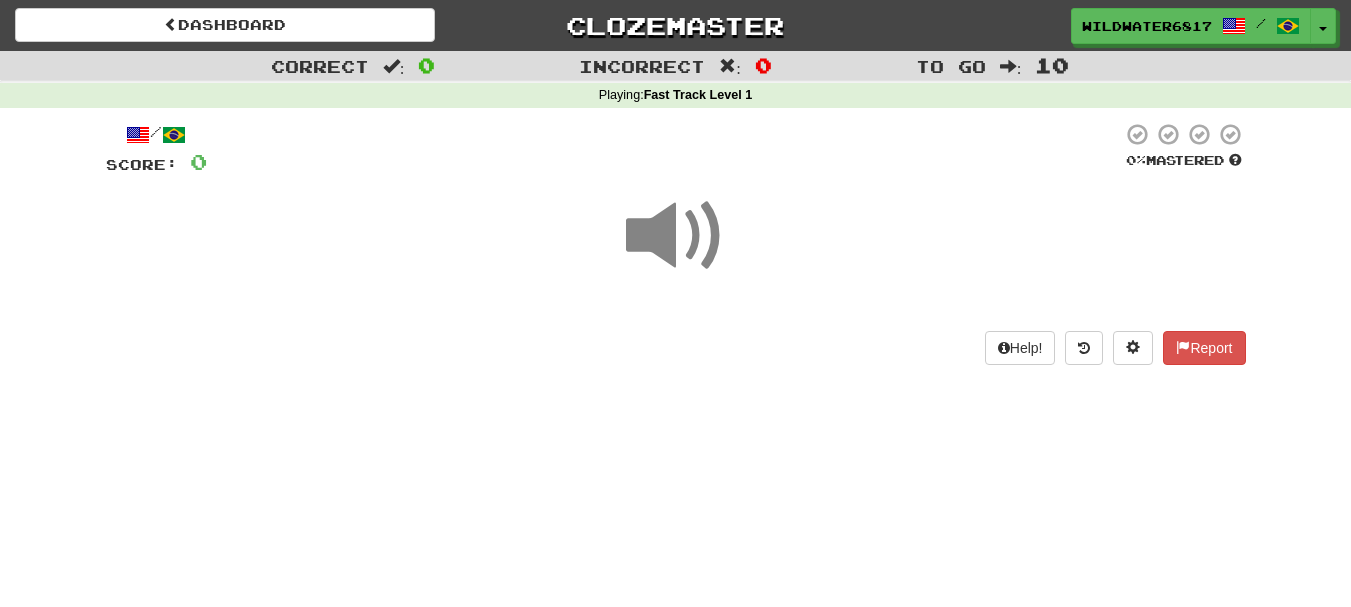 click at bounding box center (676, 236) 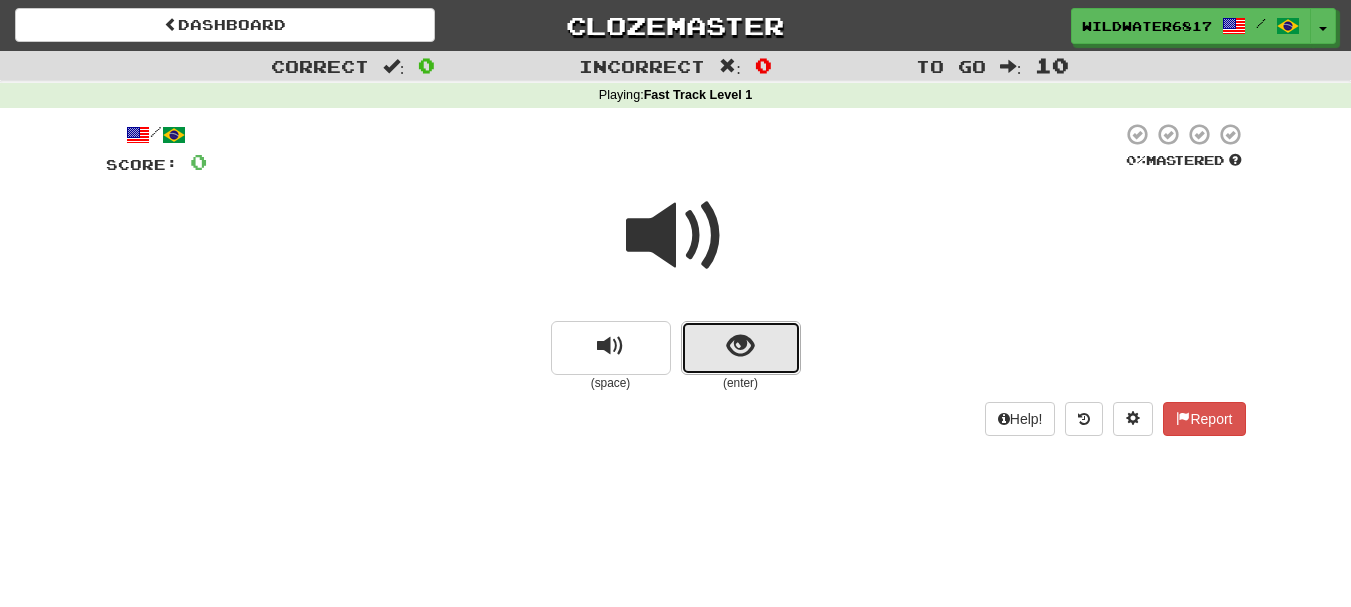click at bounding box center [740, 346] 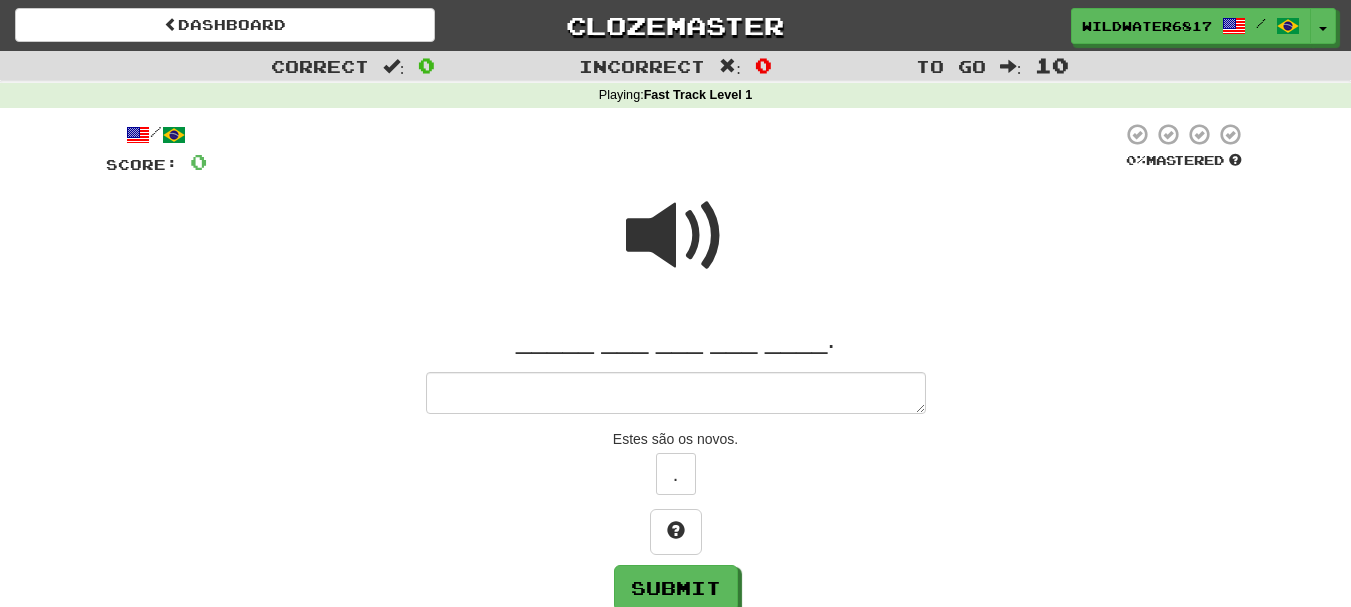 click at bounding box center (676, 236) 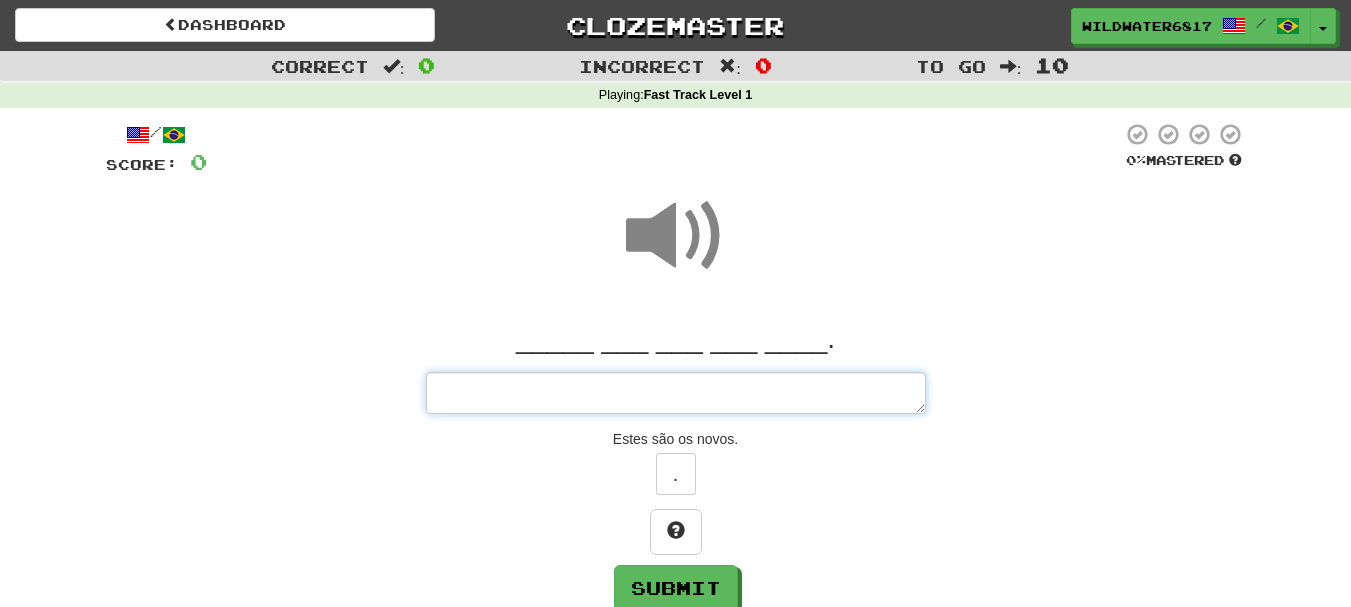 click at bounding box center [676, 393] 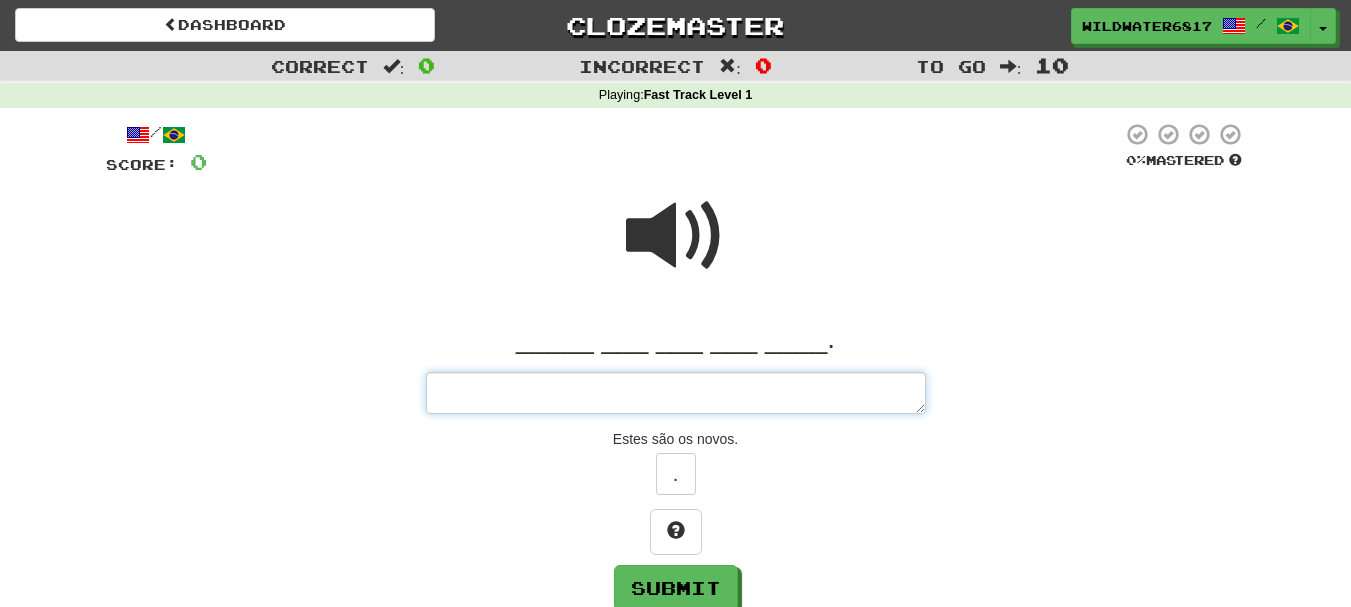 type on "*" 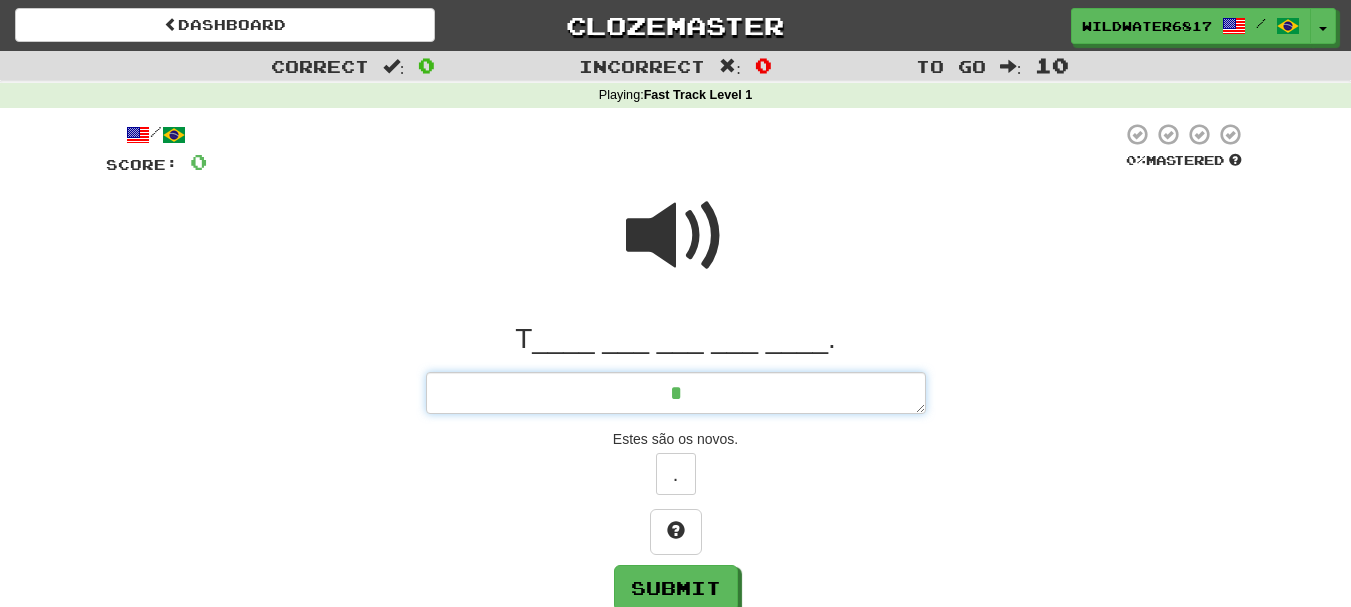 type on "*" 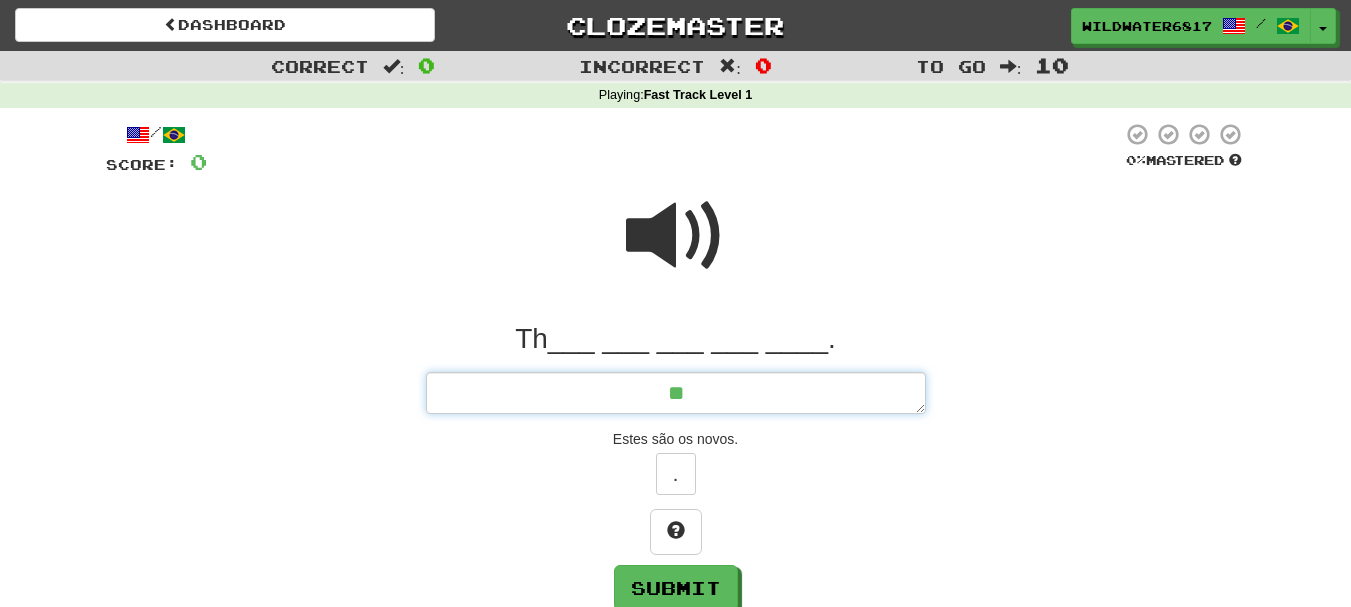 type on "*" 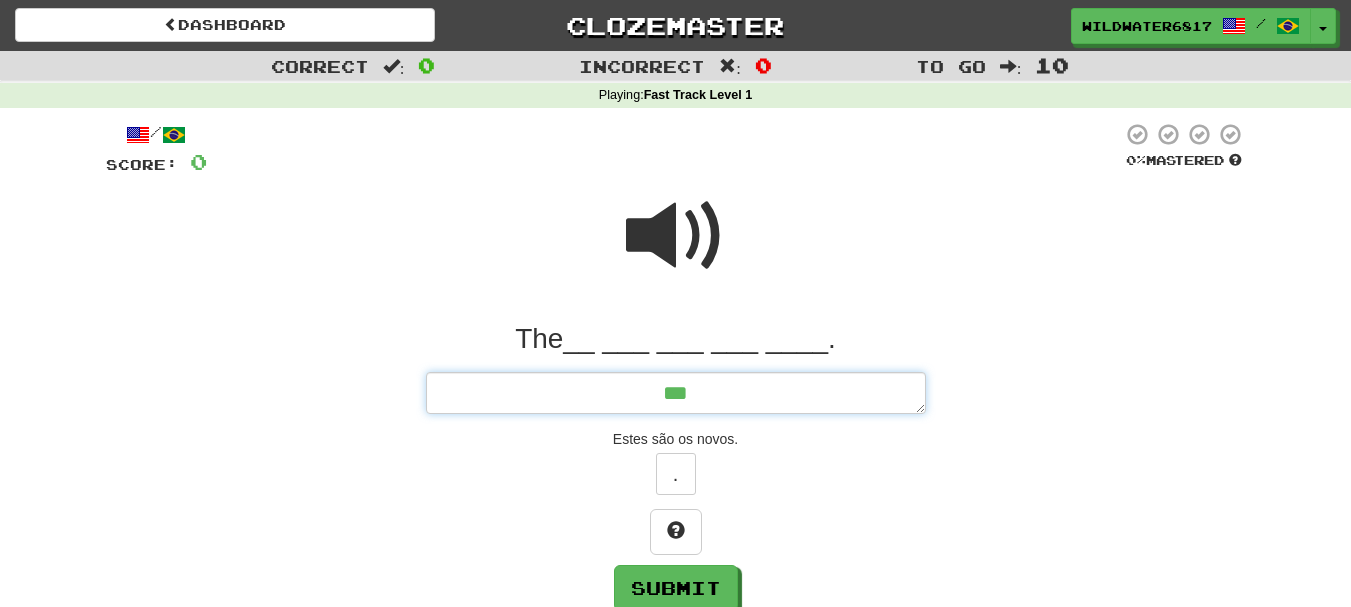 type on "*" 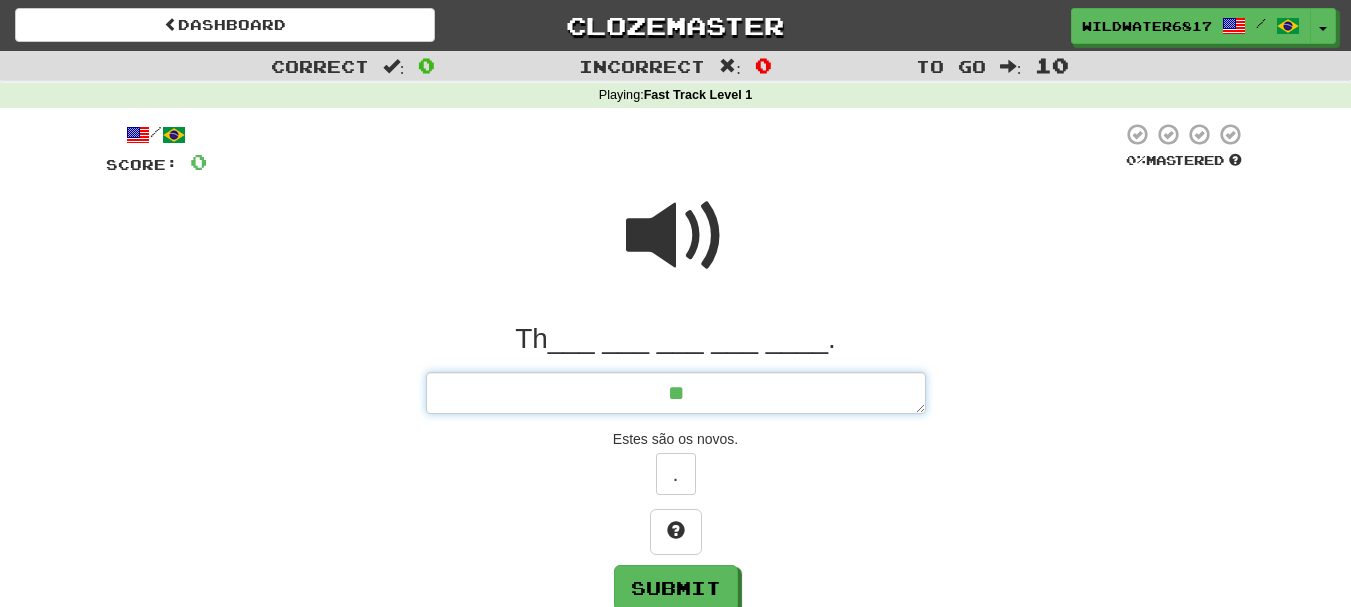 type on "*" 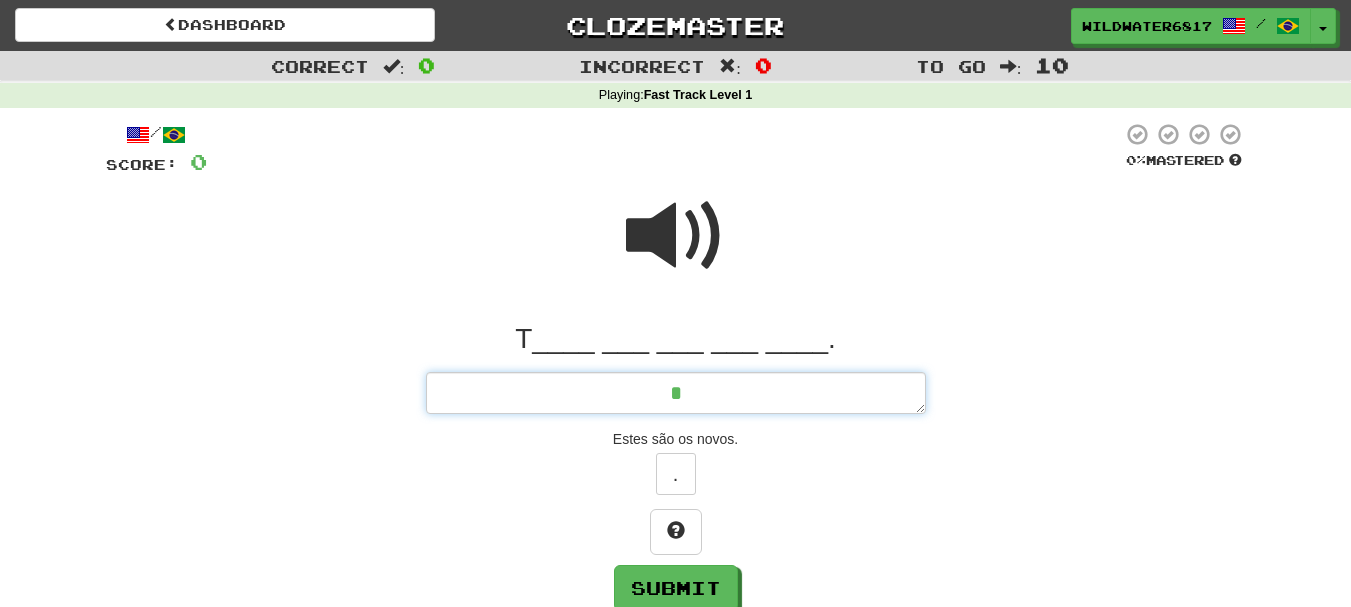 type 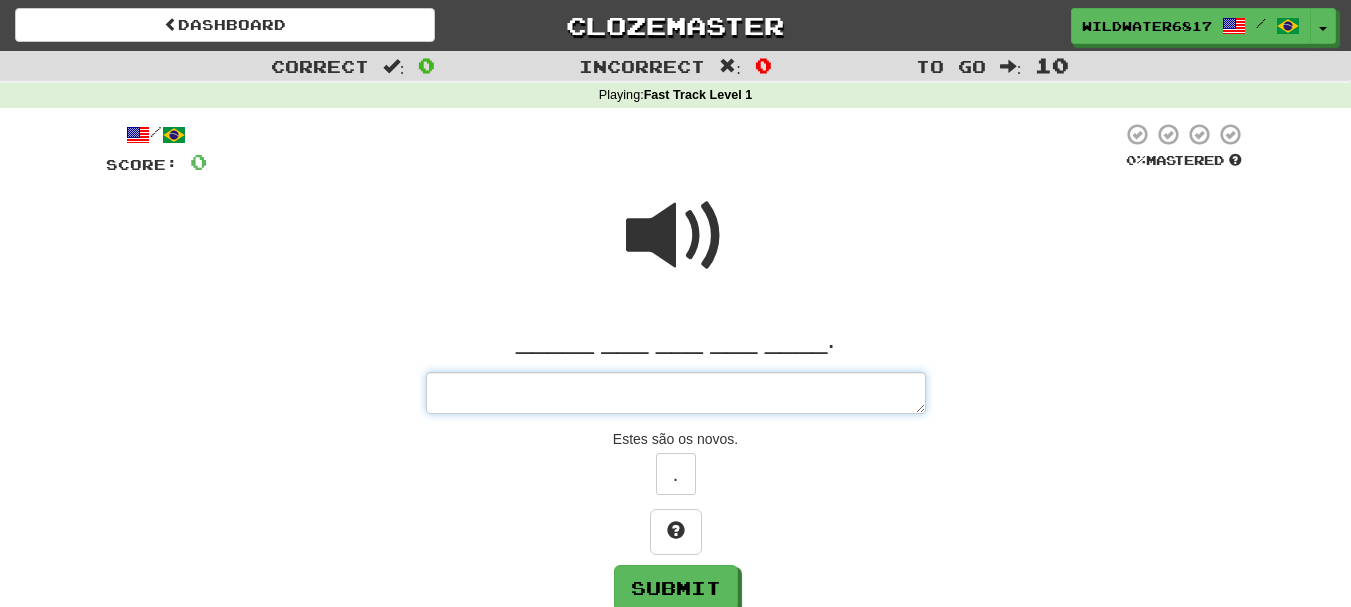 type on "*" 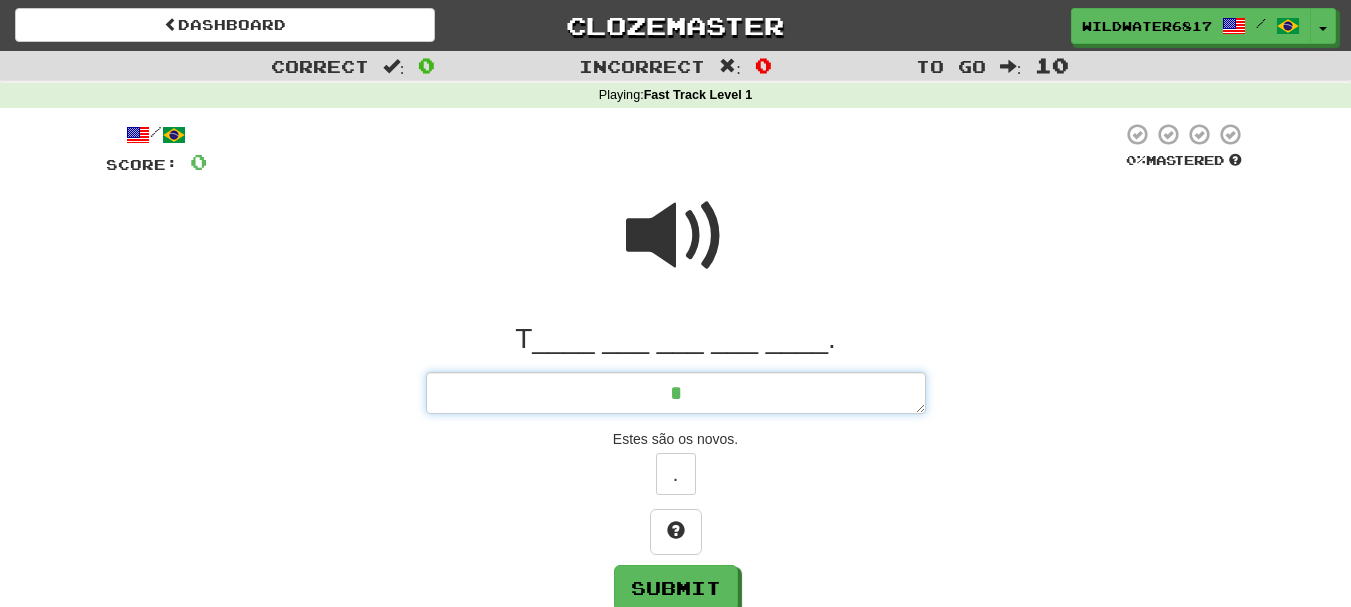 type on "*" 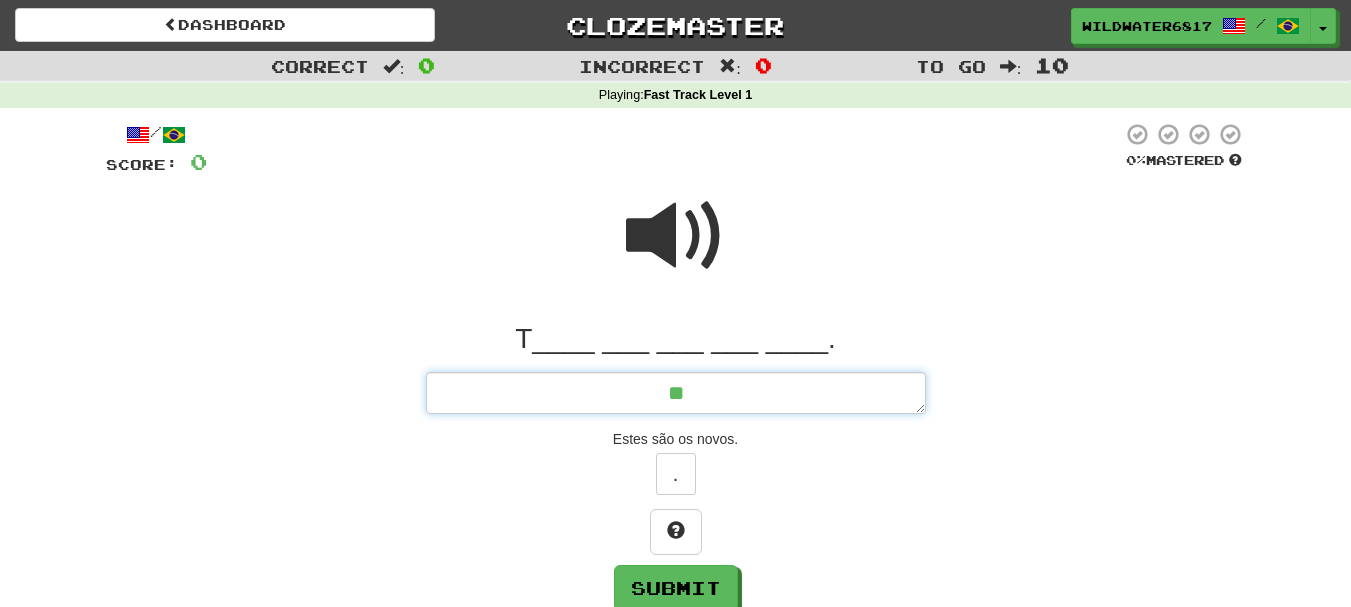 type on "*" 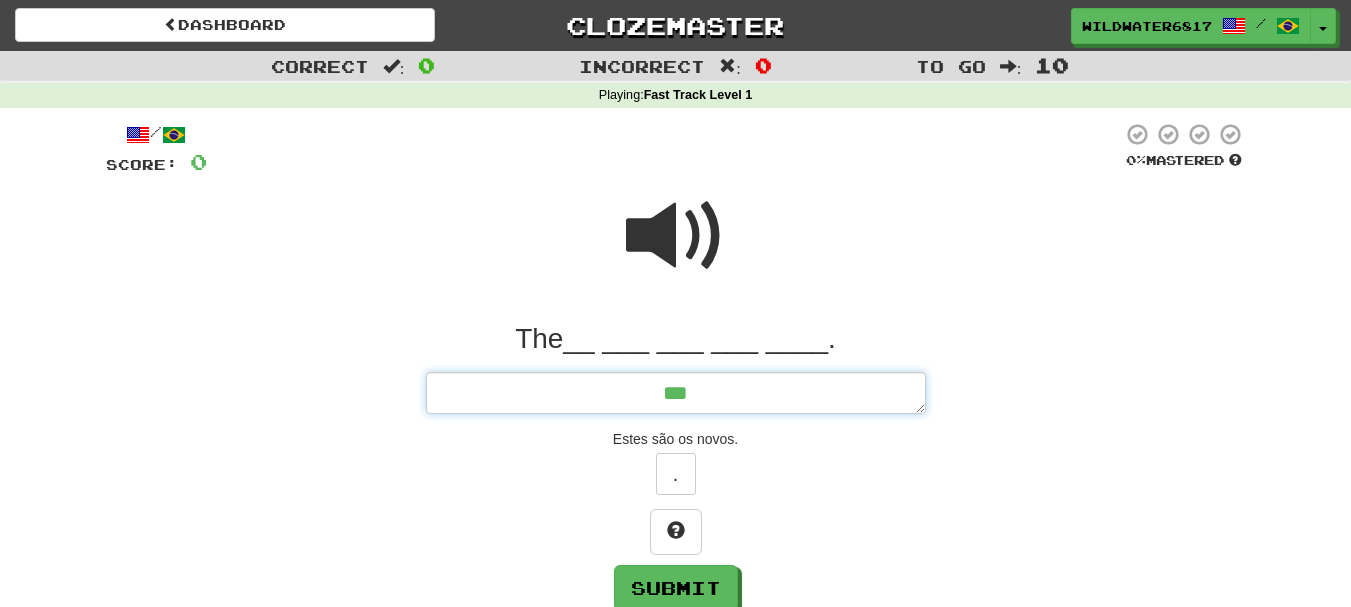 type on "*" 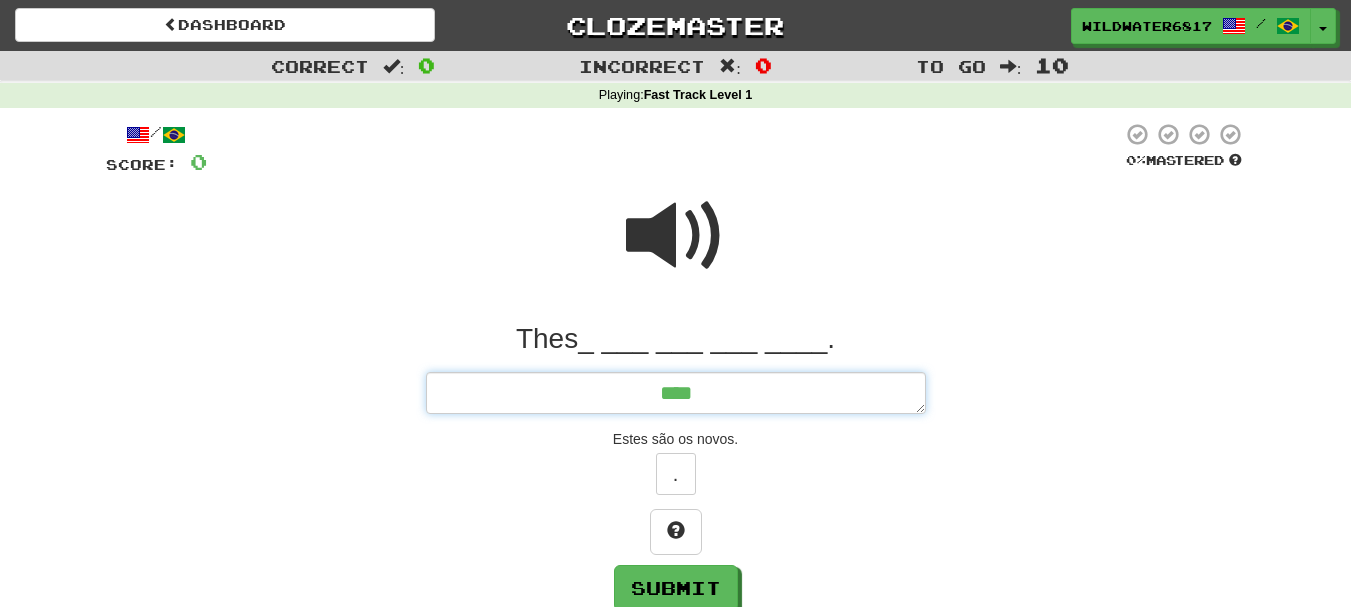 type on "*" 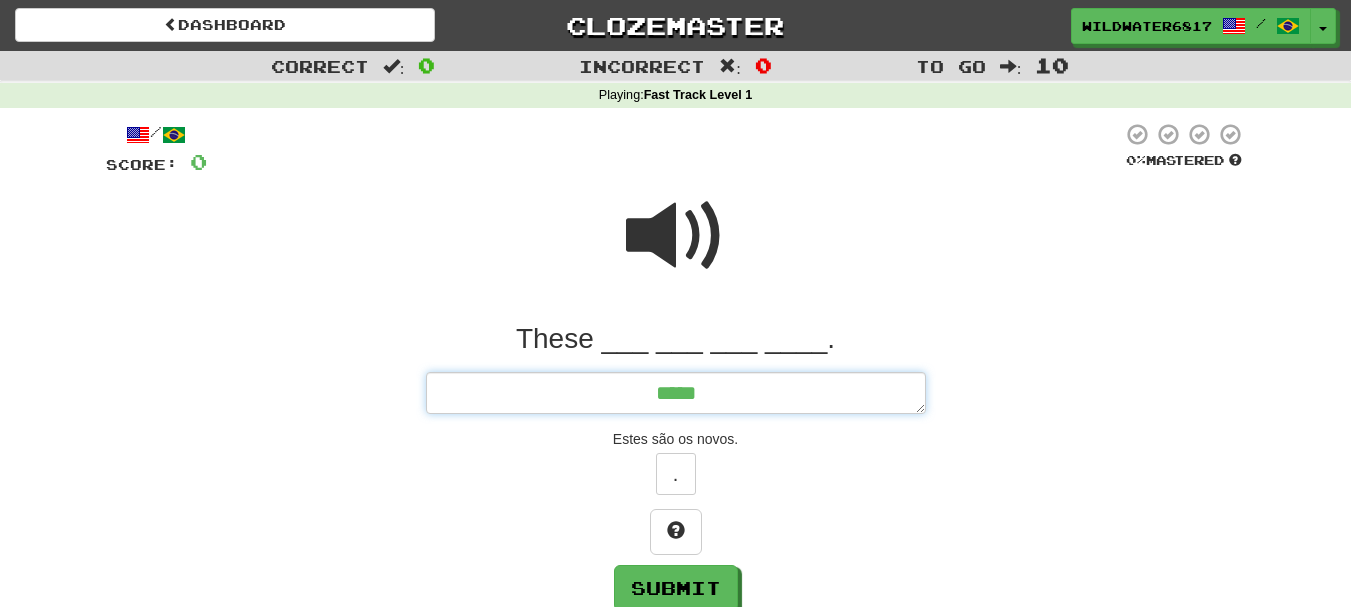 type on "*" 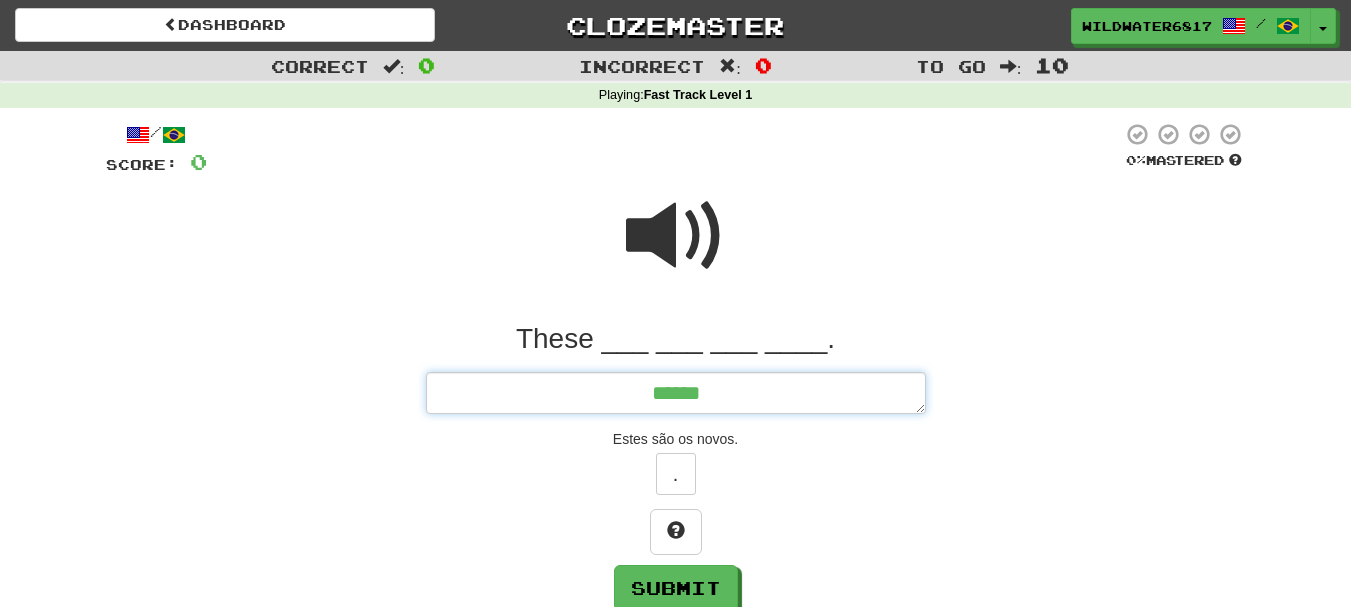 type on "*" 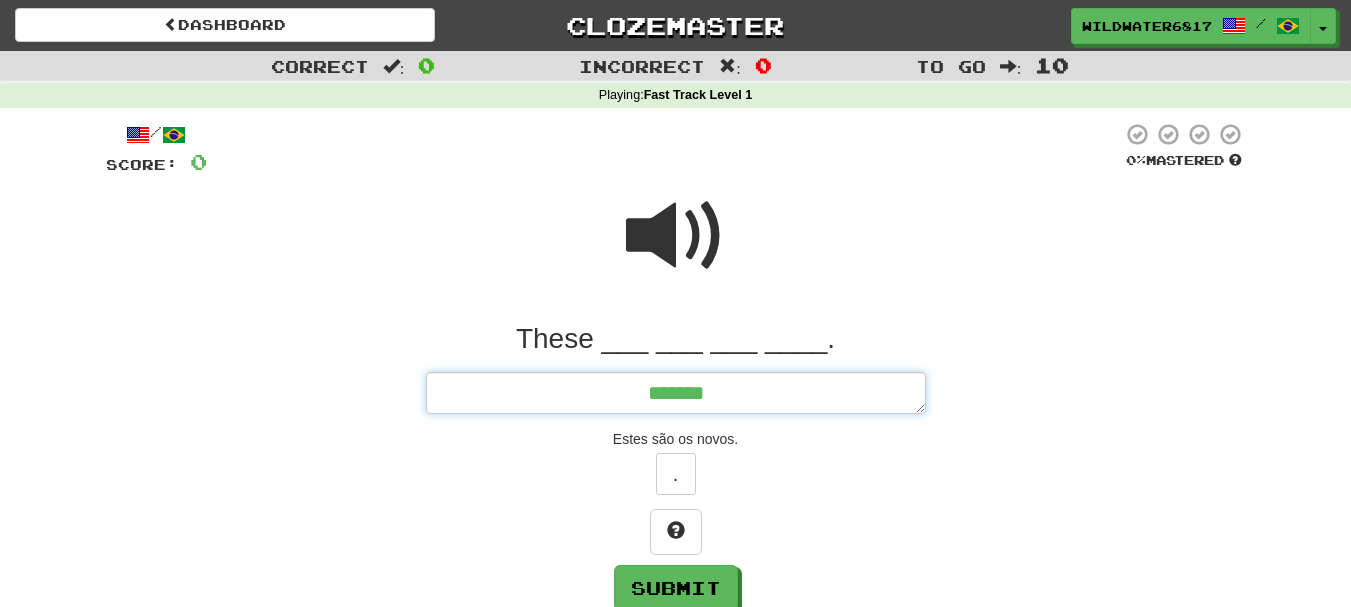 type on "********" 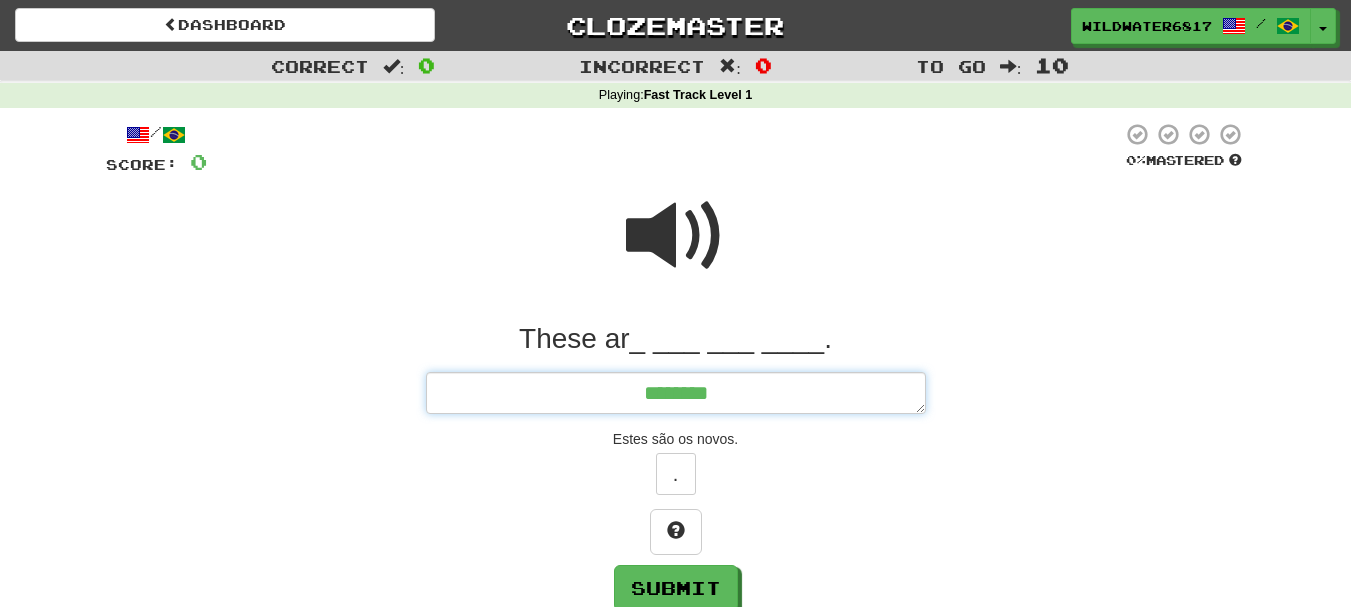 type on "*" 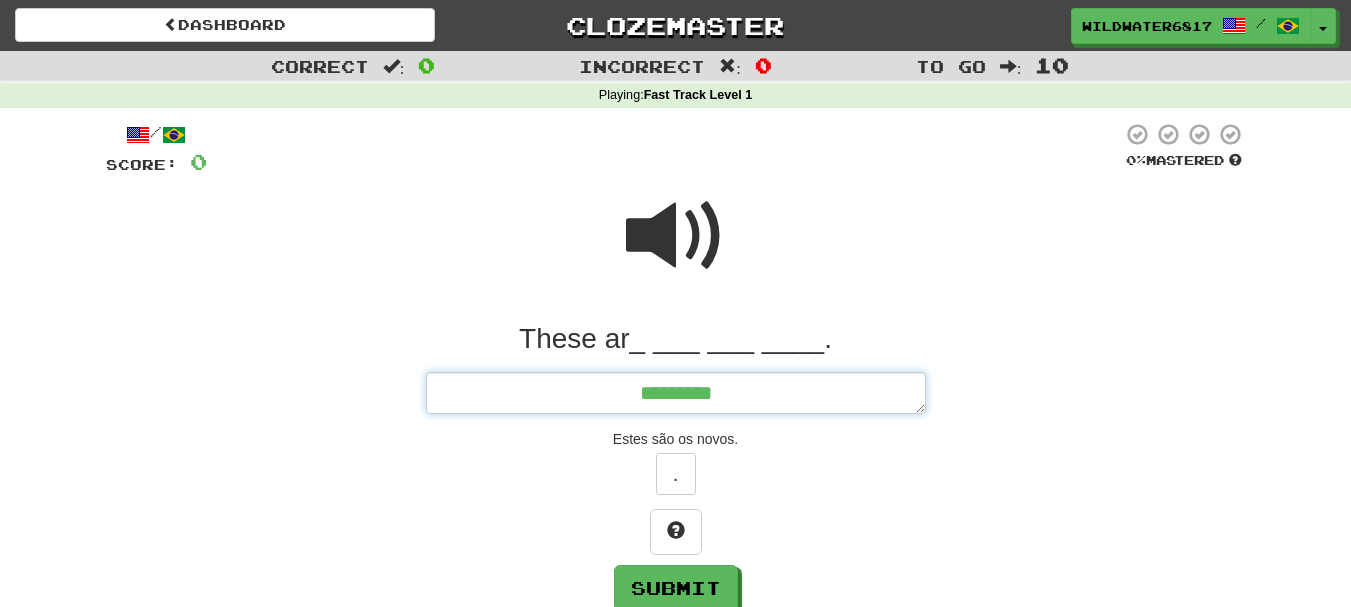 type on "*" 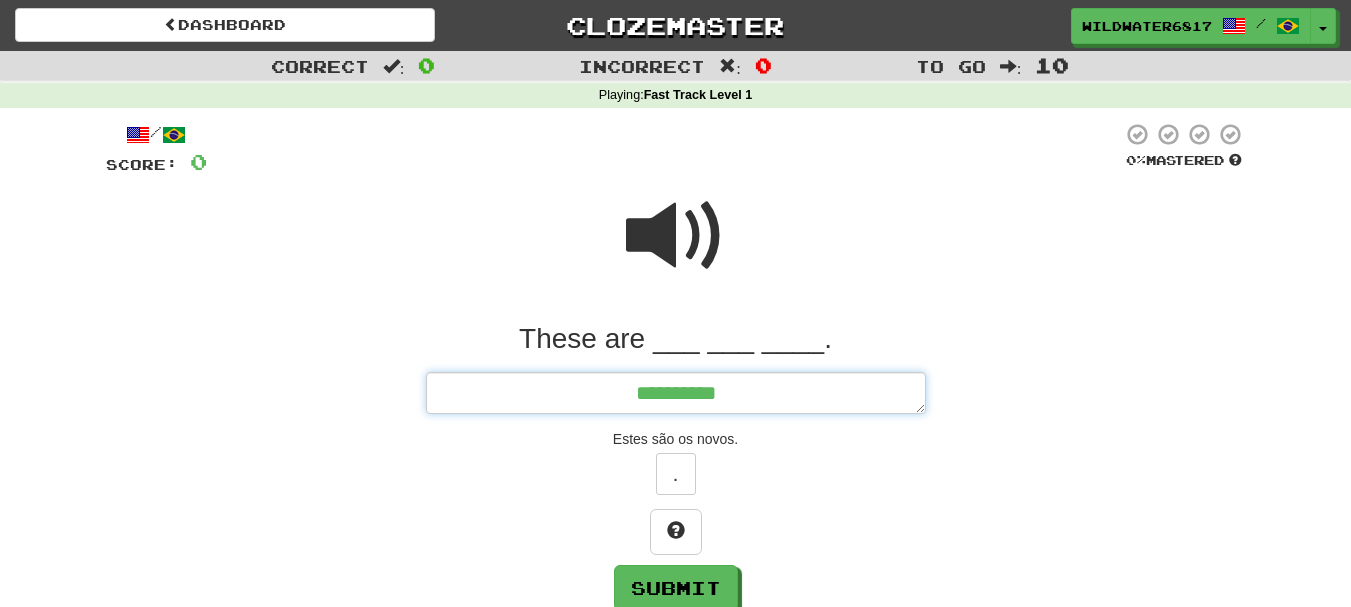 type on "*" 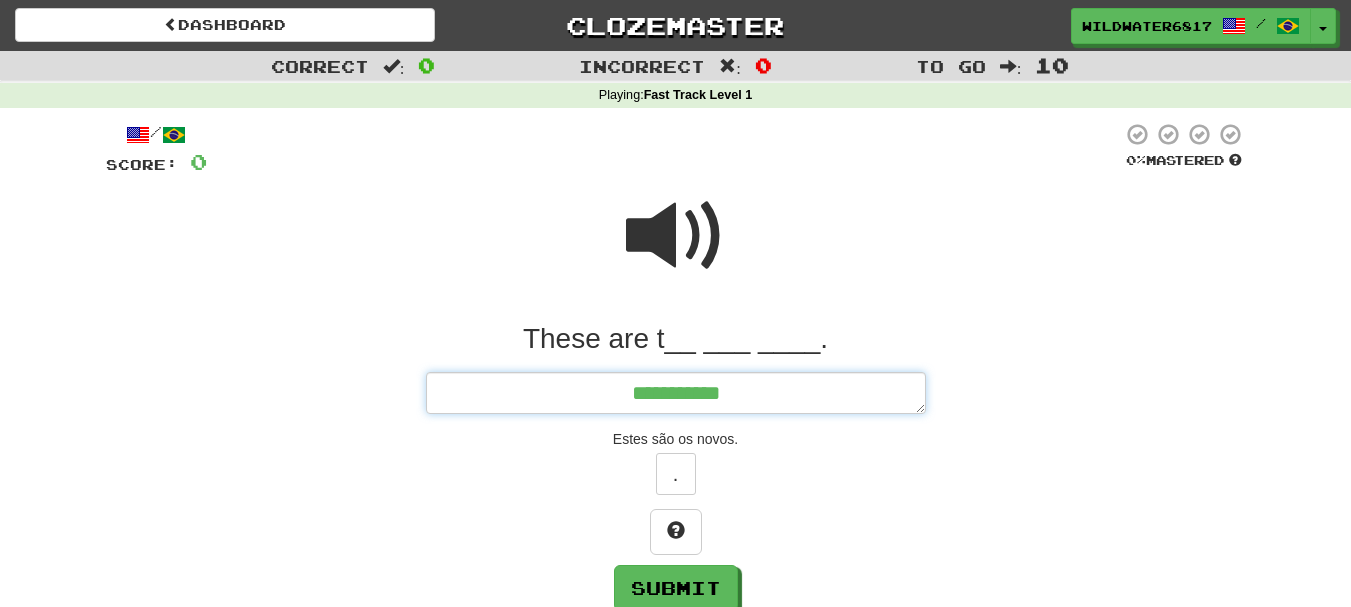 type on "*" 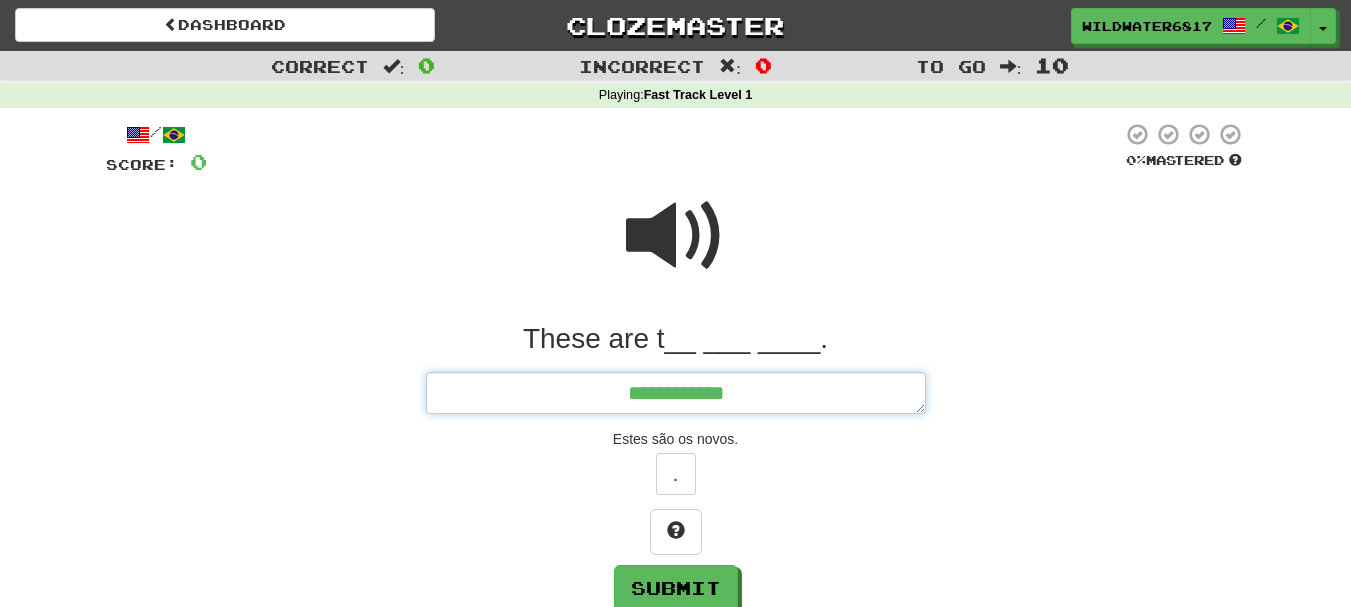 type on "**********" 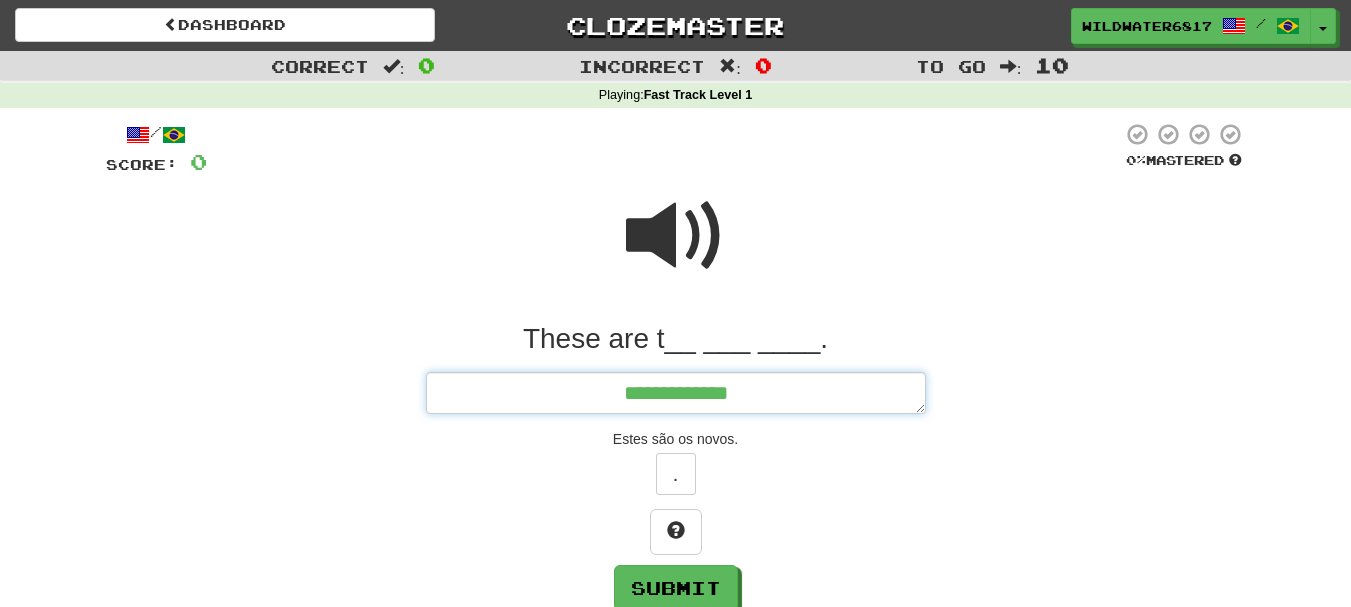 type on "*" 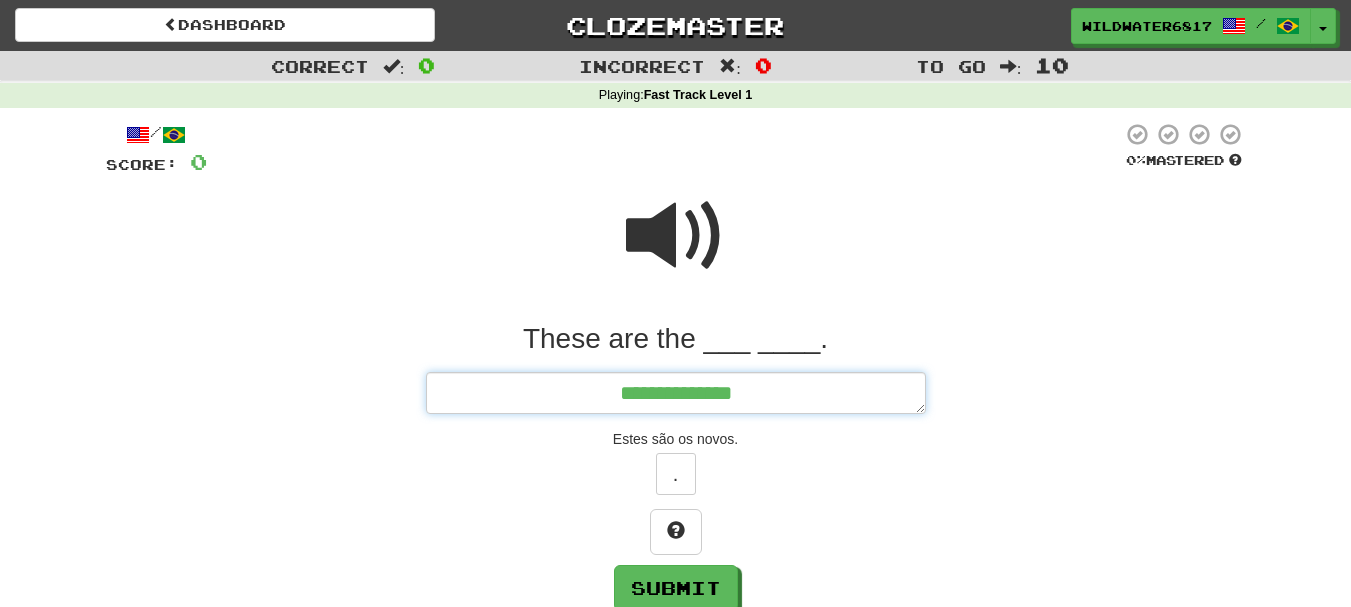 type on "*" 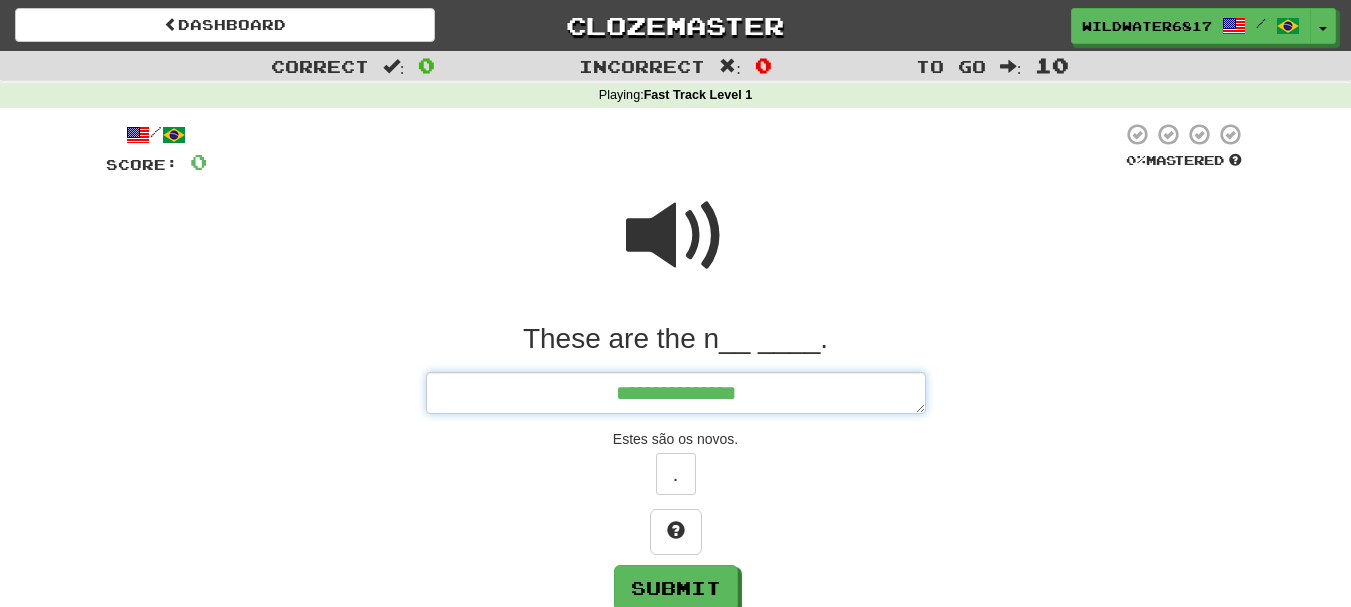 type on "*" 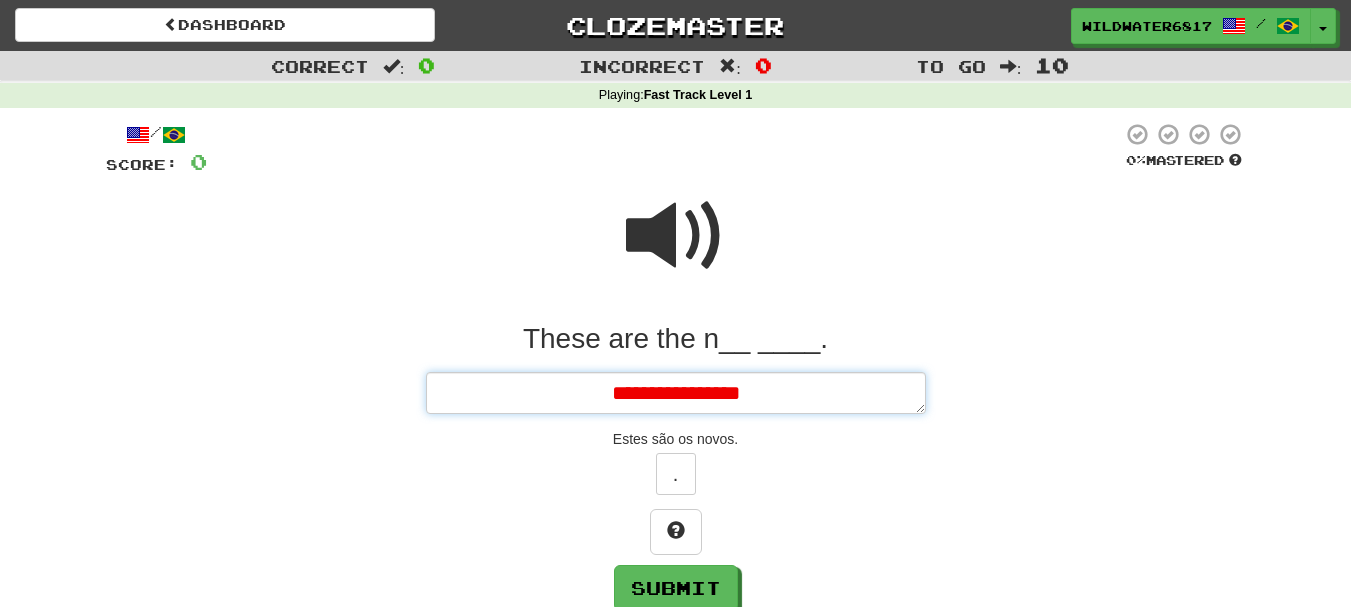 type on "*" 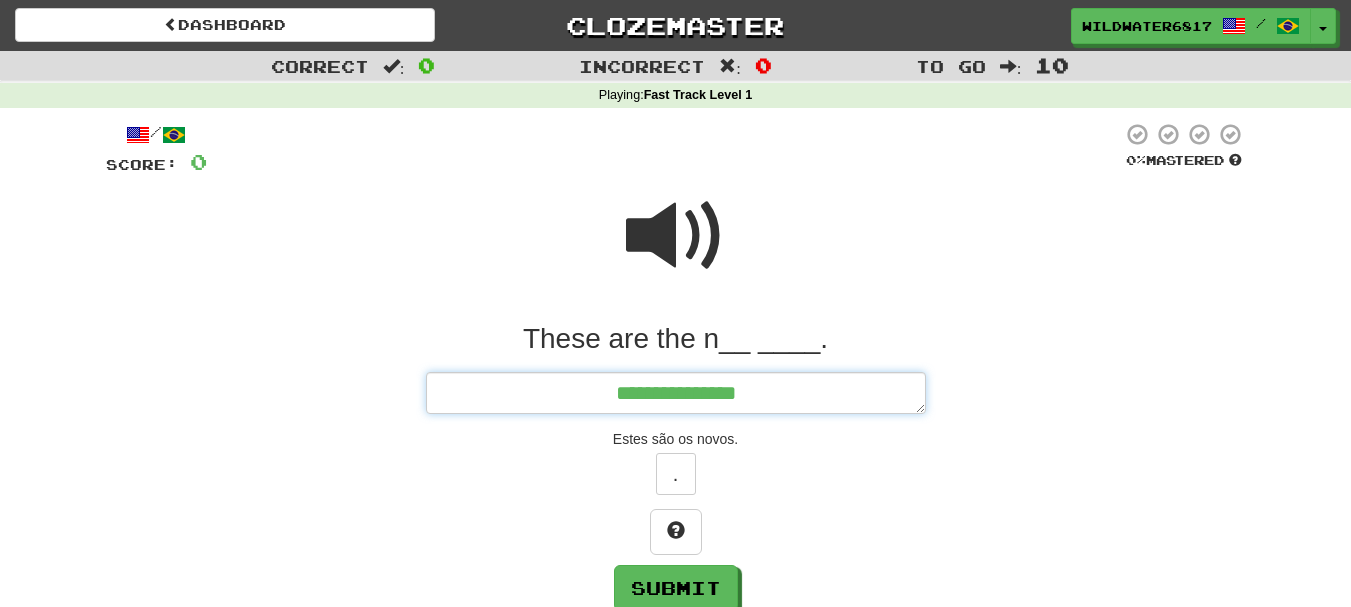 type on "*" 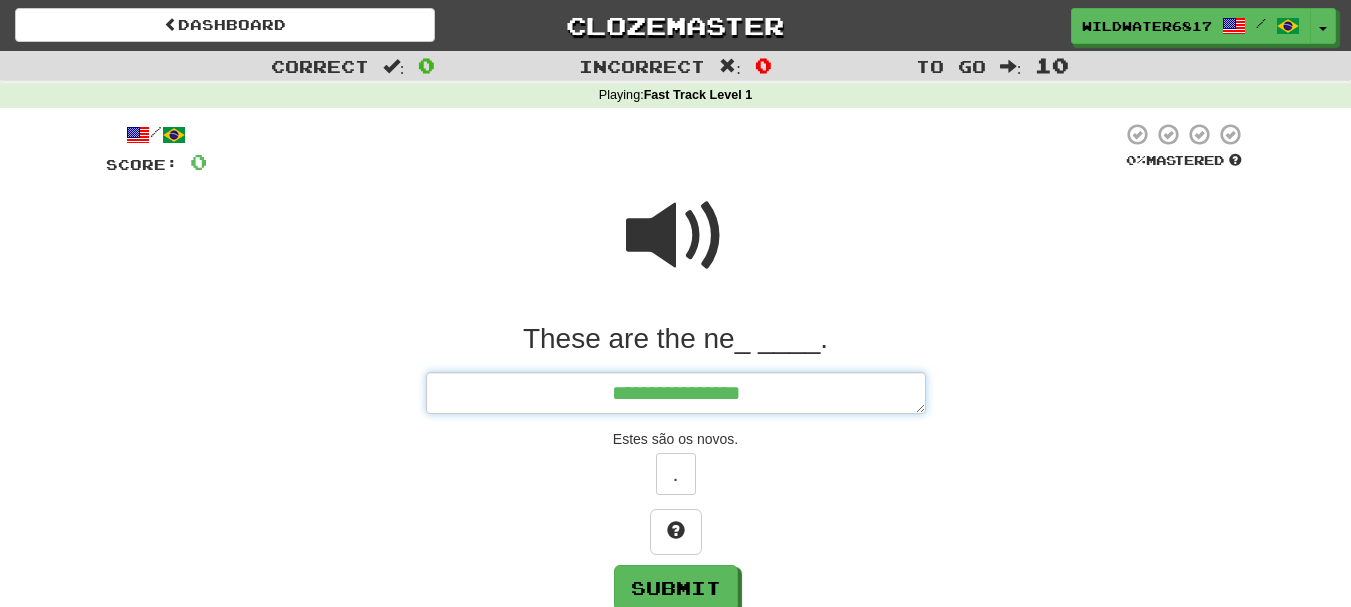 type on "*" 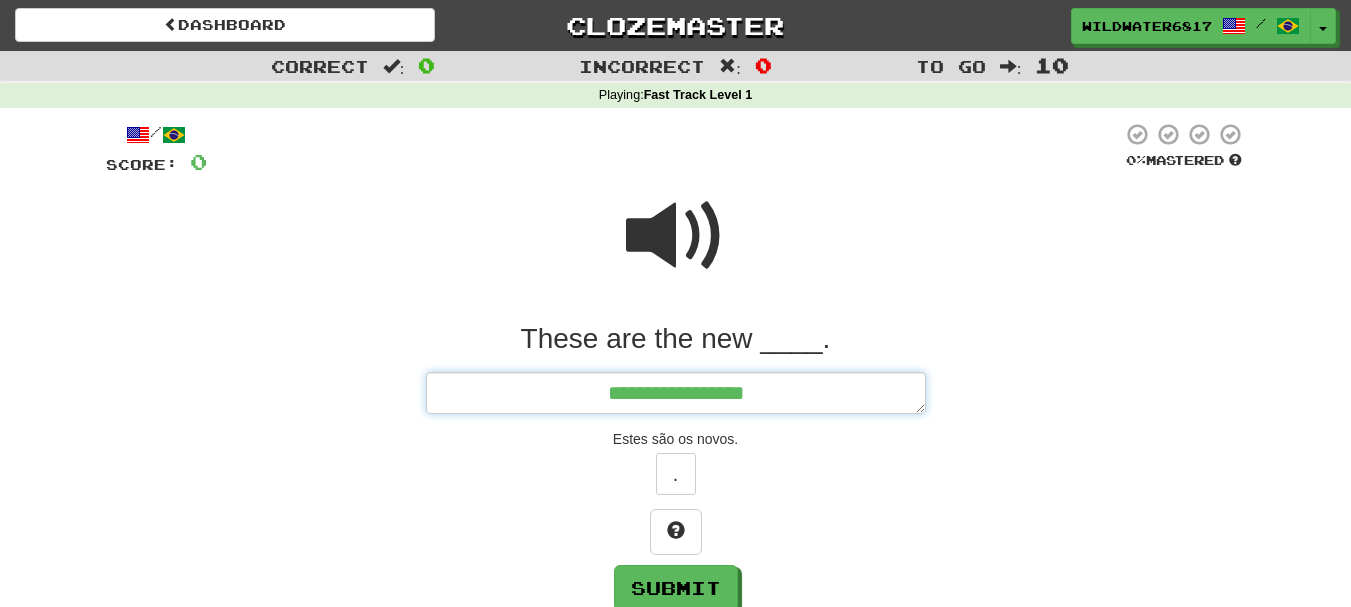 type on "*" 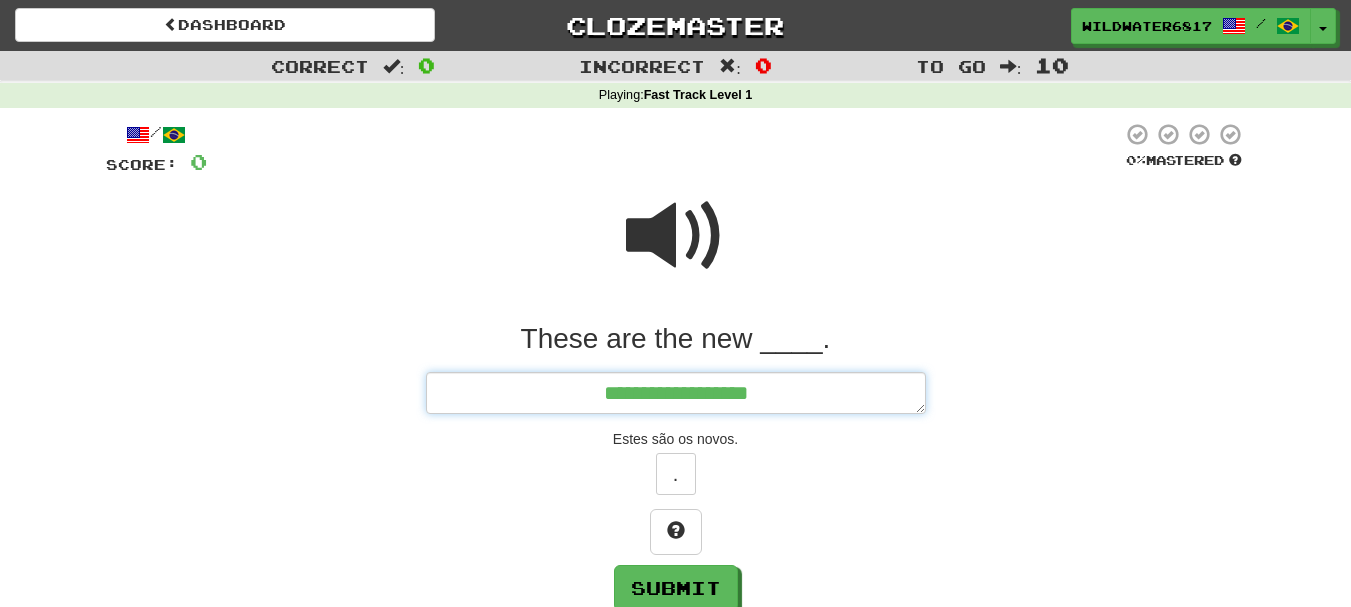 type on "*" 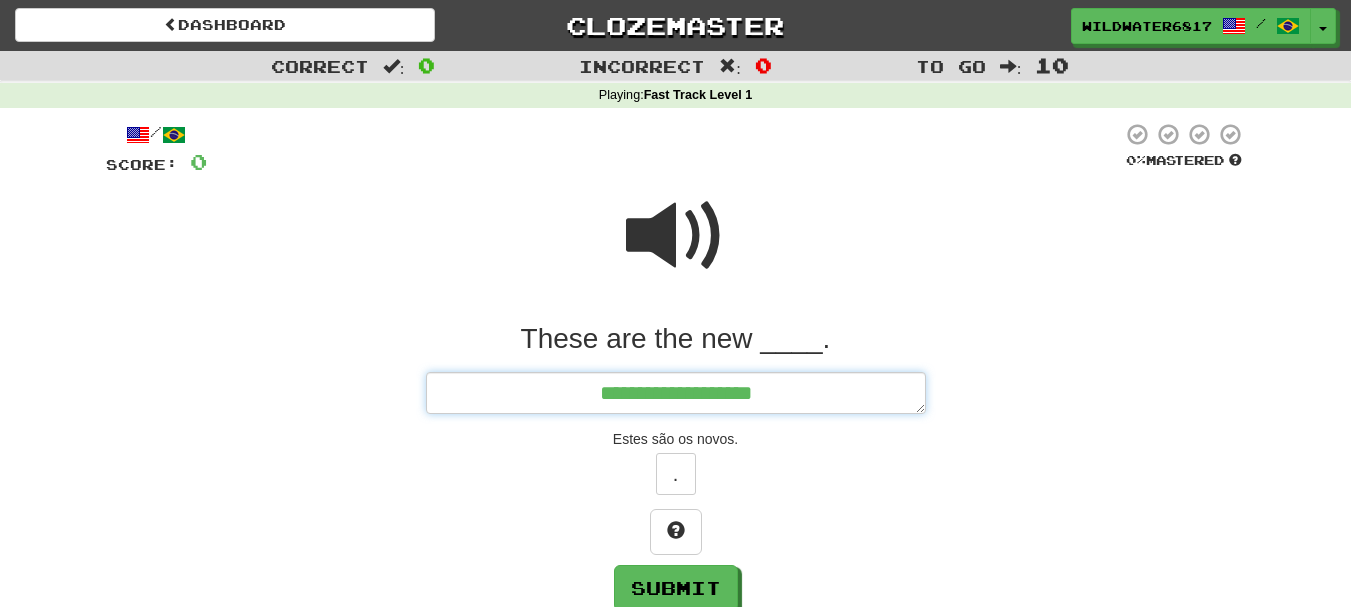 type on "*" 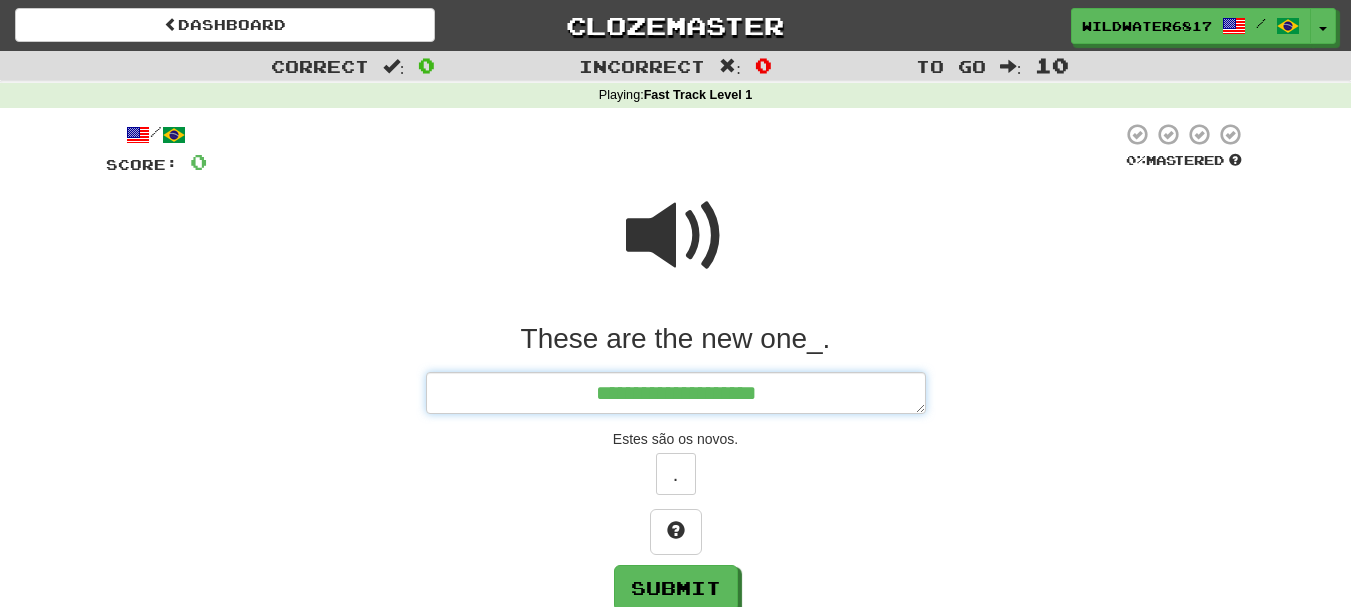 type on "*" 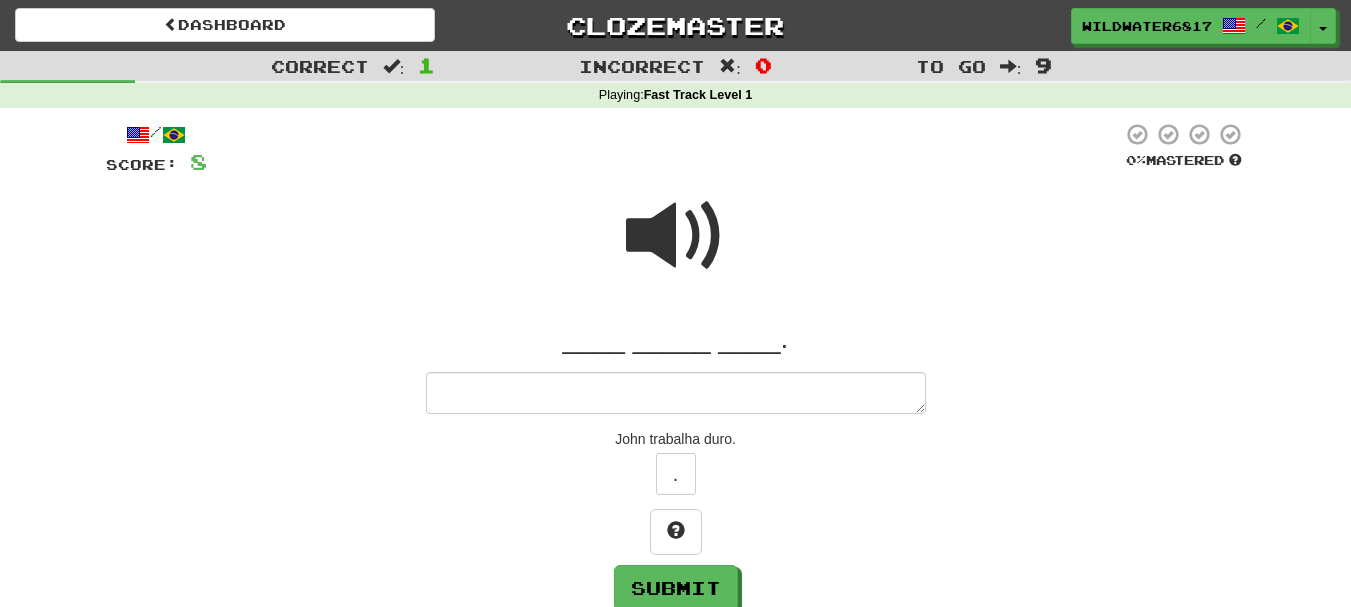 type on "*" 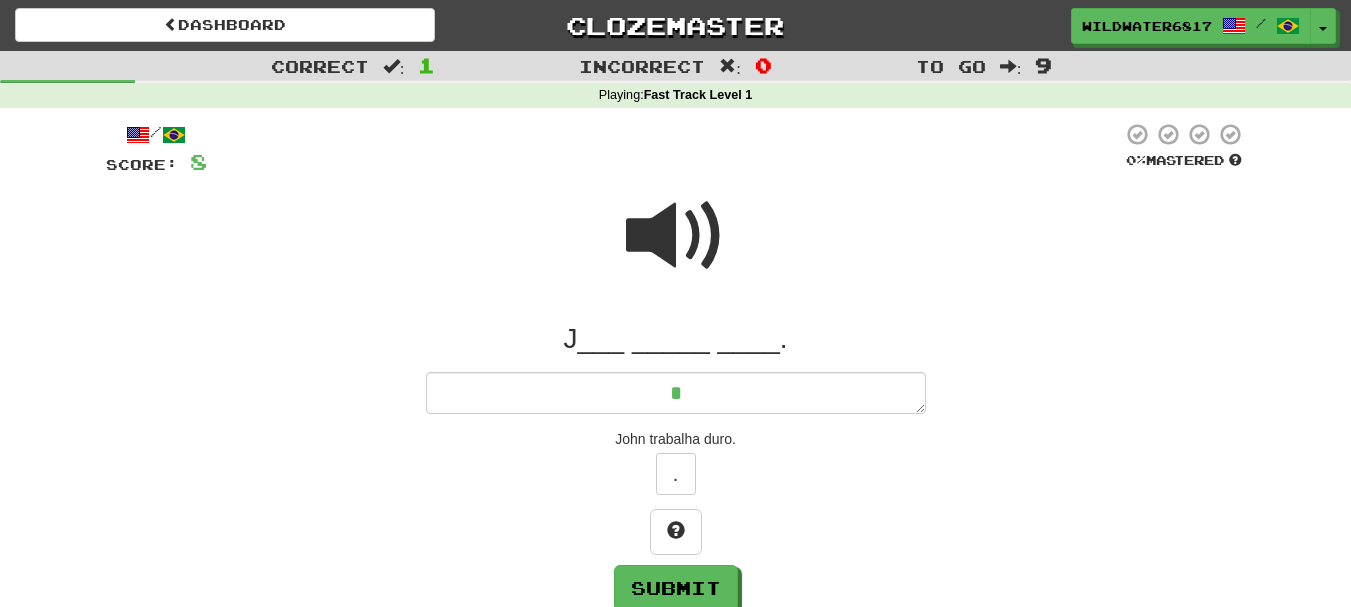 type on "*" 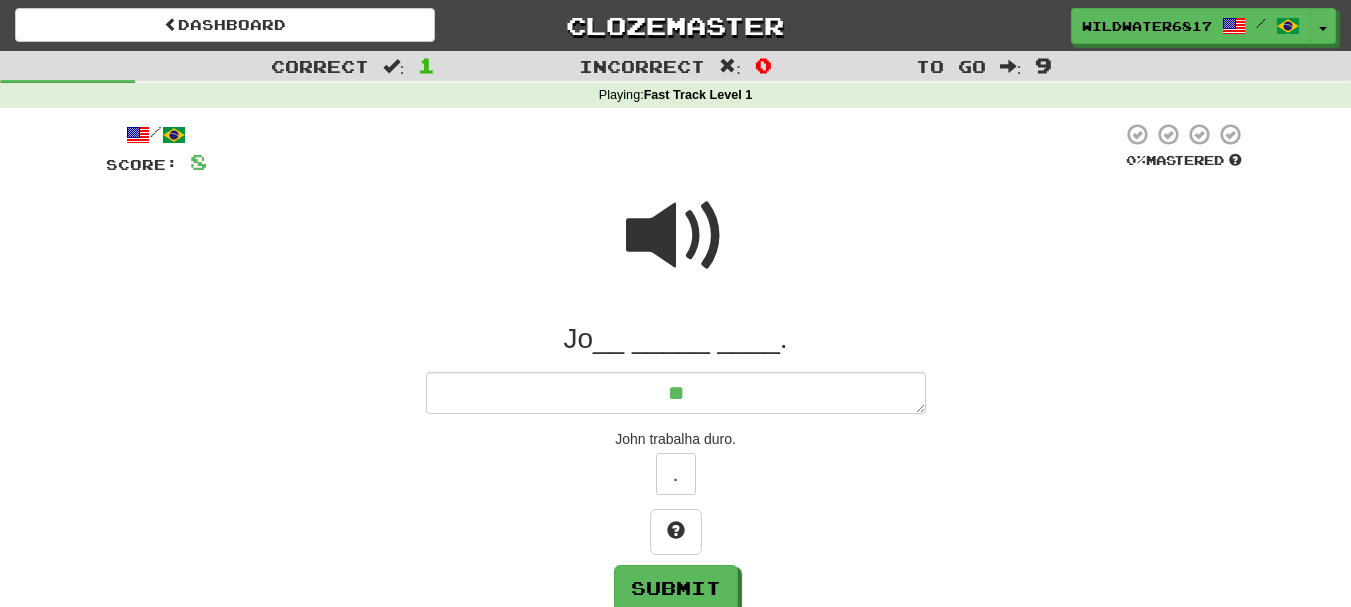 type on "*" 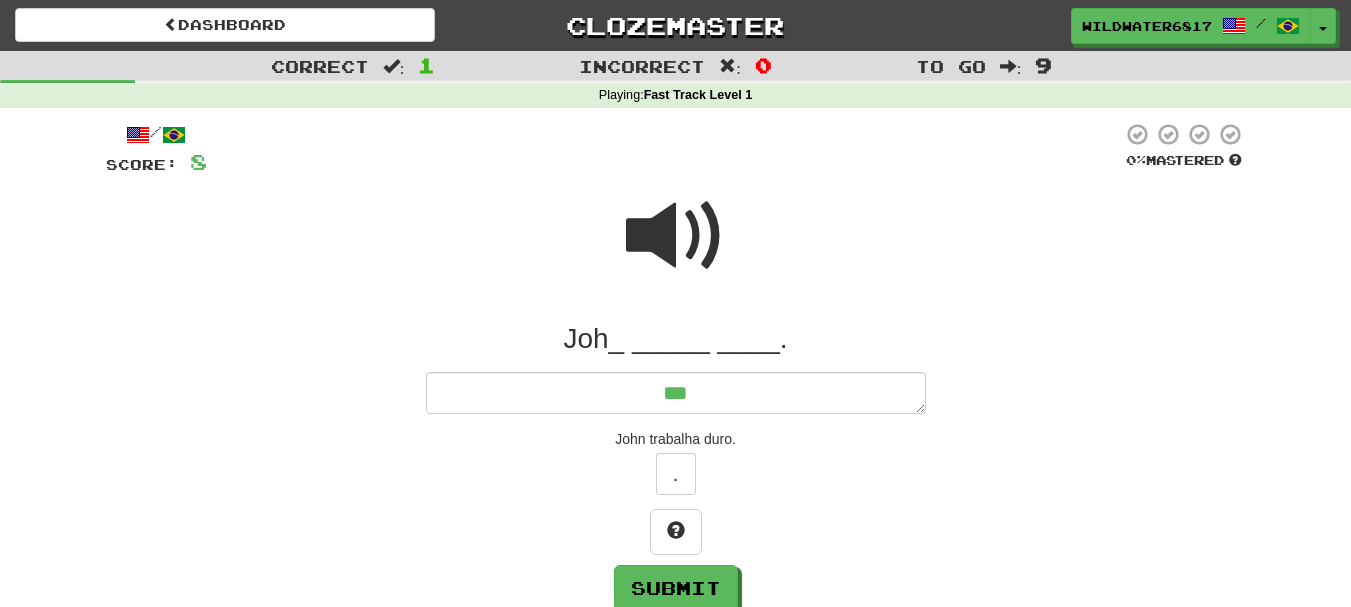 type on "*" 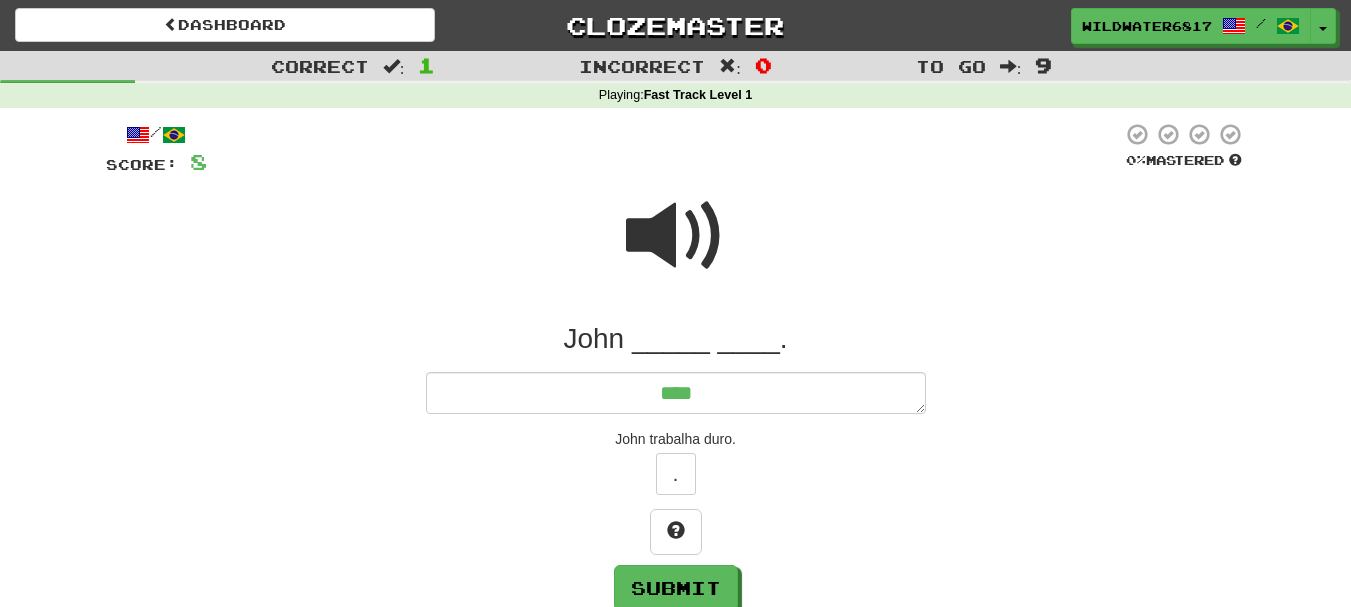 type on "*" 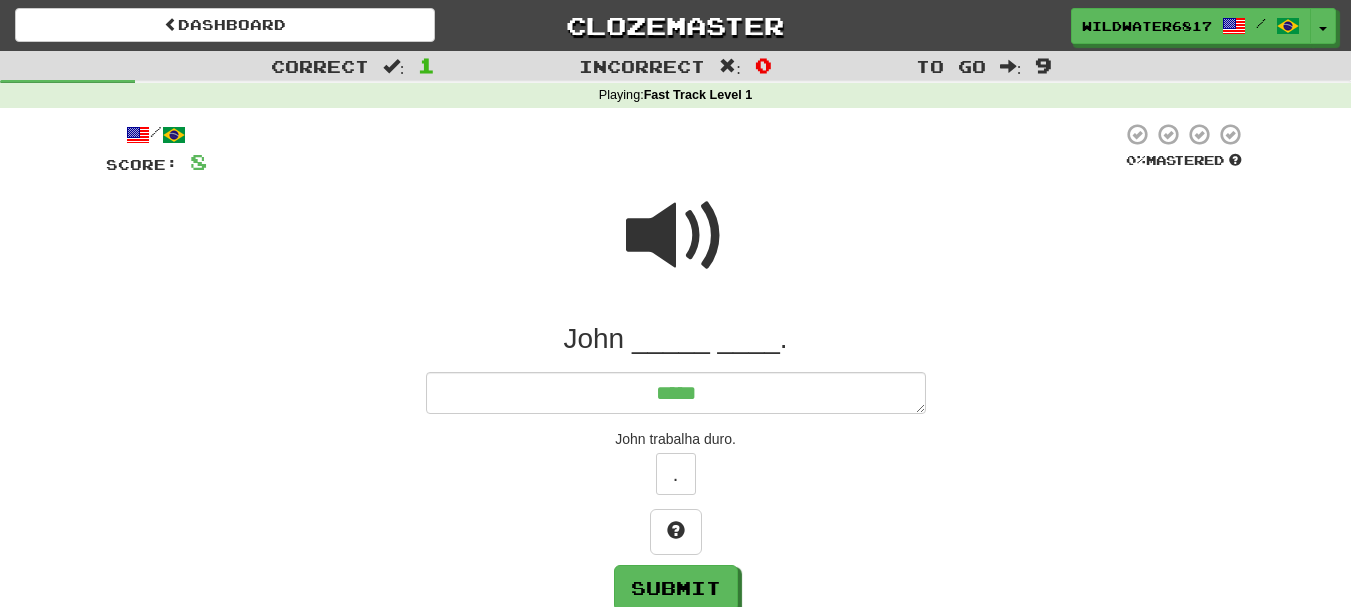 type on "*" 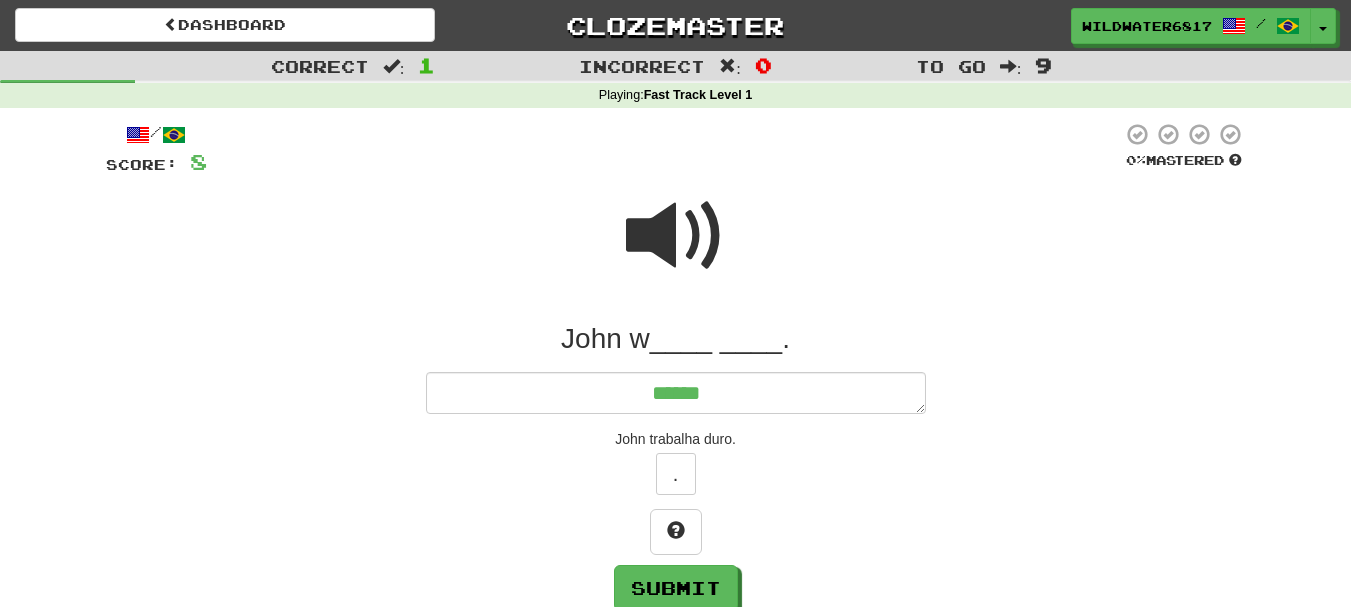 type on "*******" 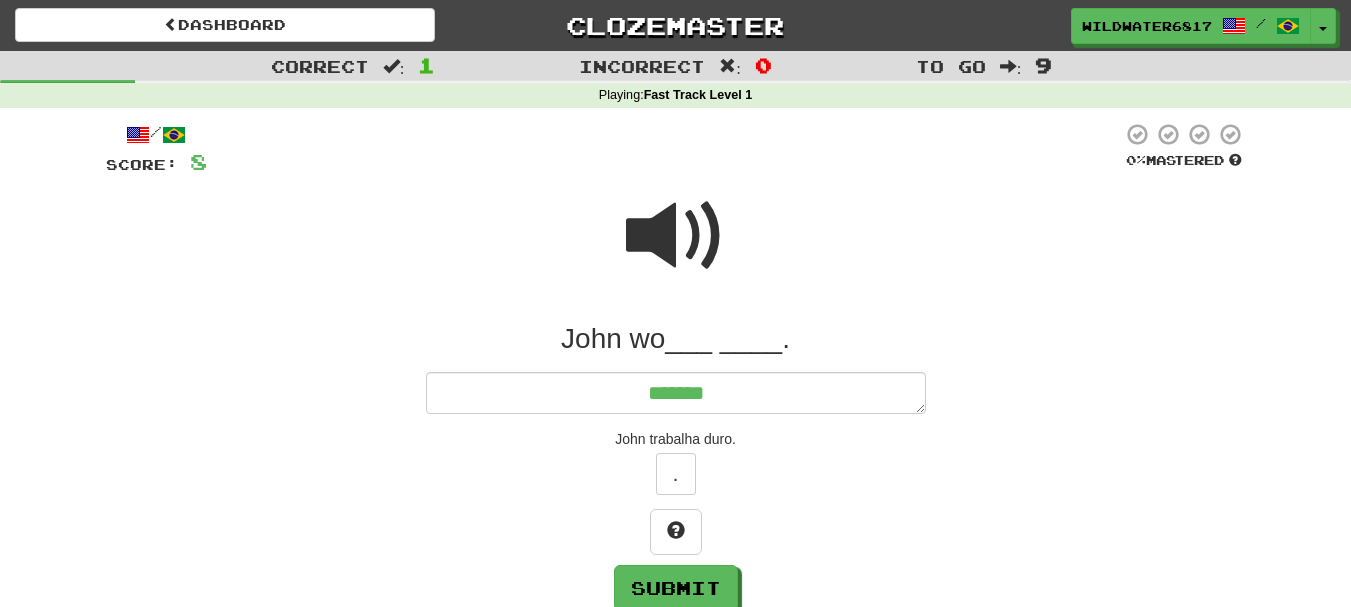 type on "*" 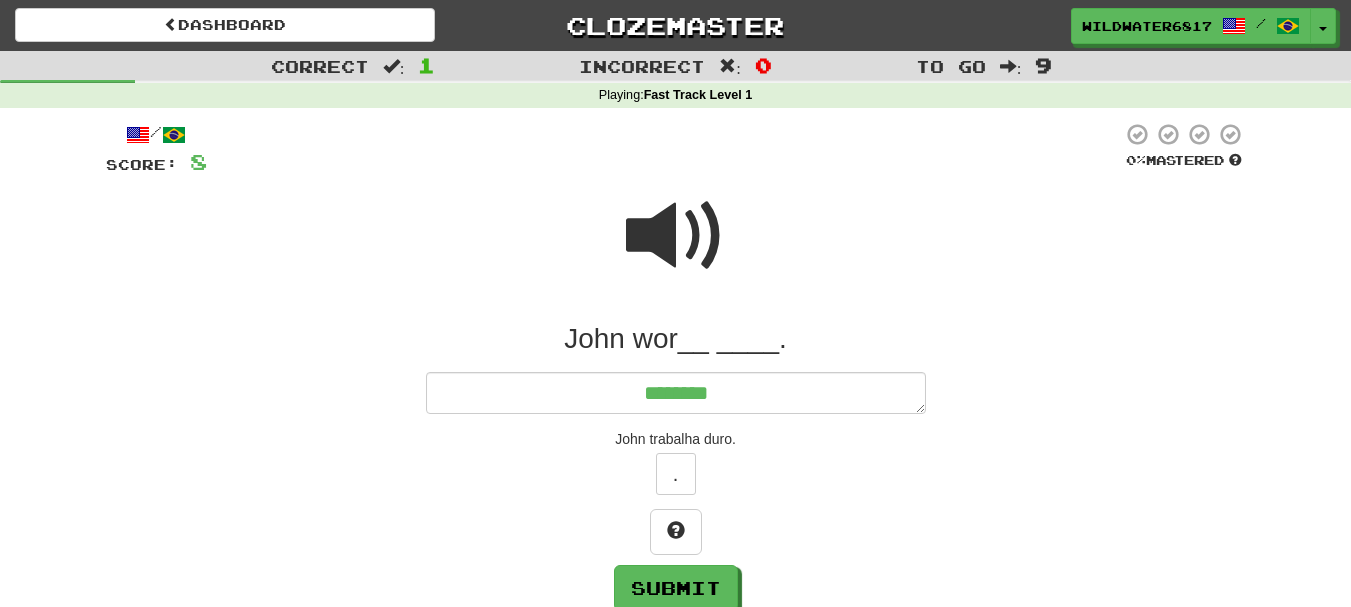 type on "*" 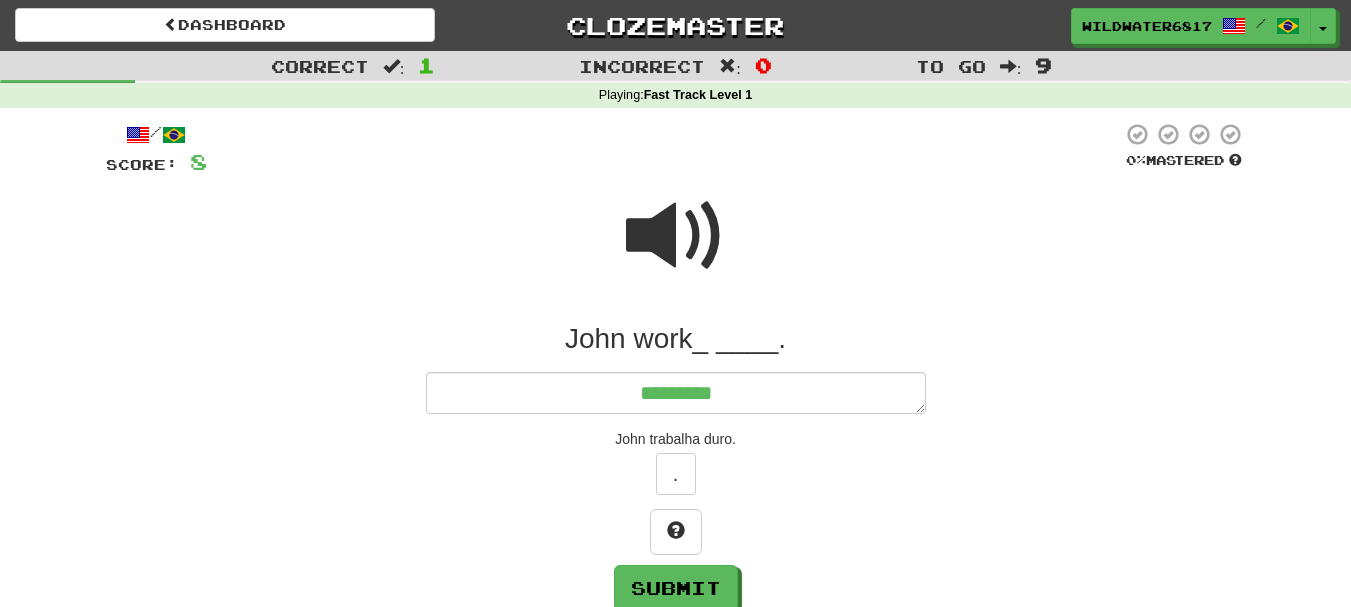 type on "*" 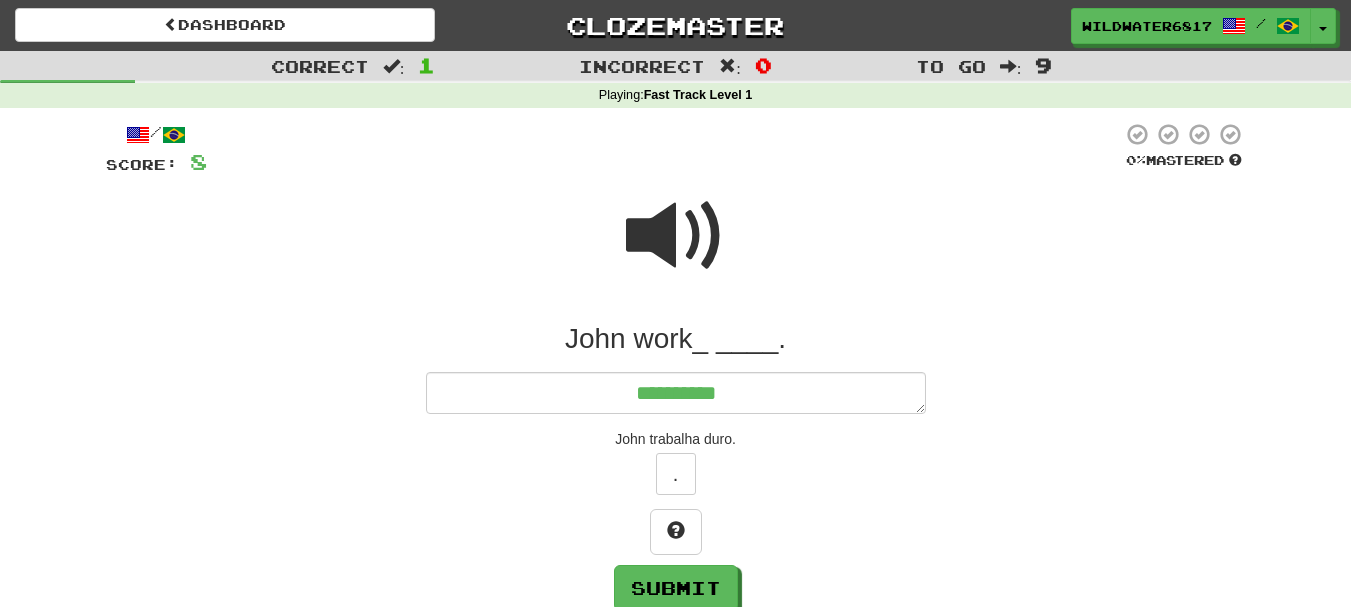 type on "*" 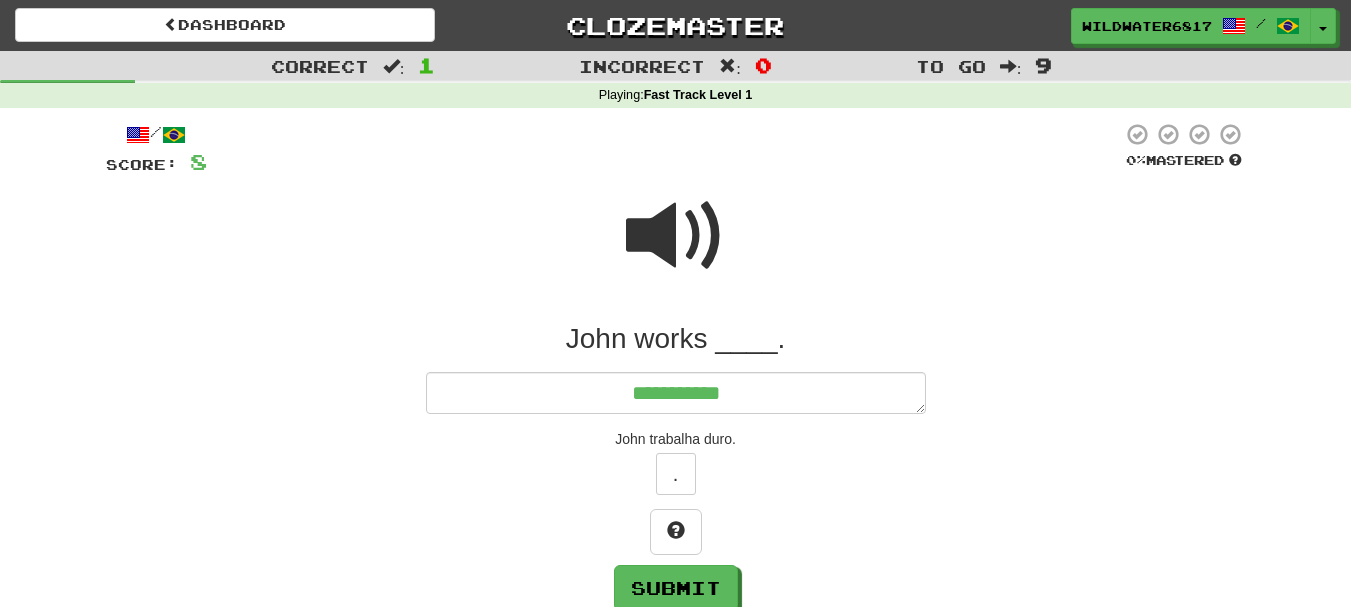 type on "*" 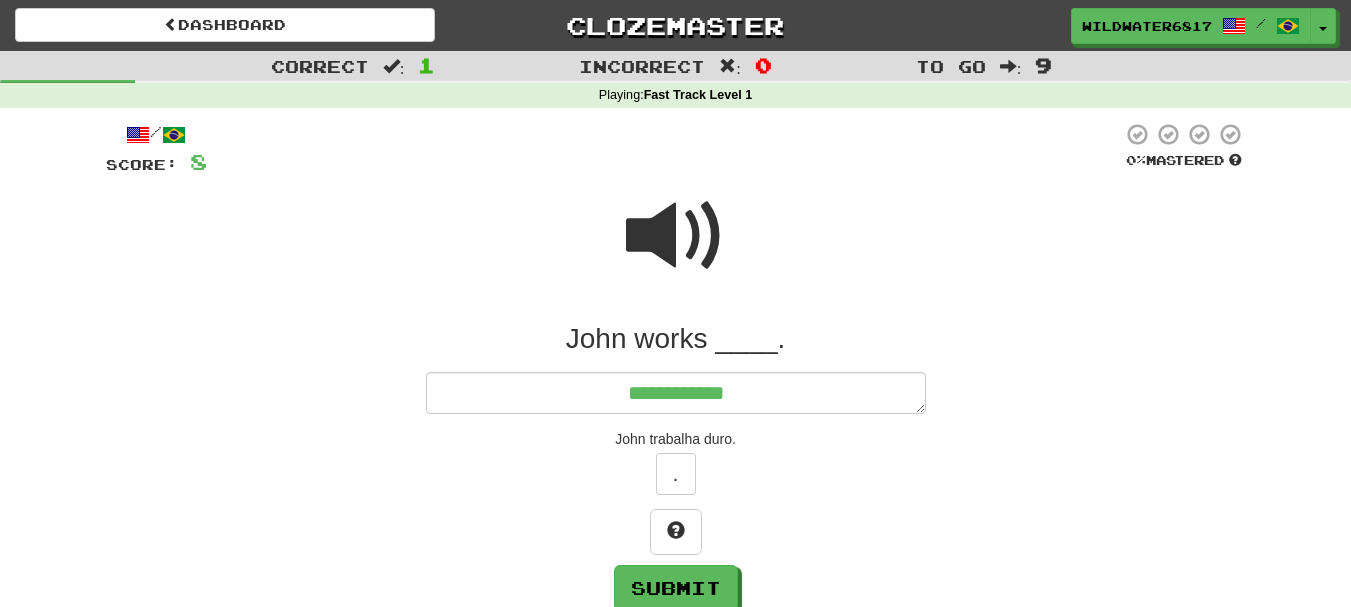 type on "*" 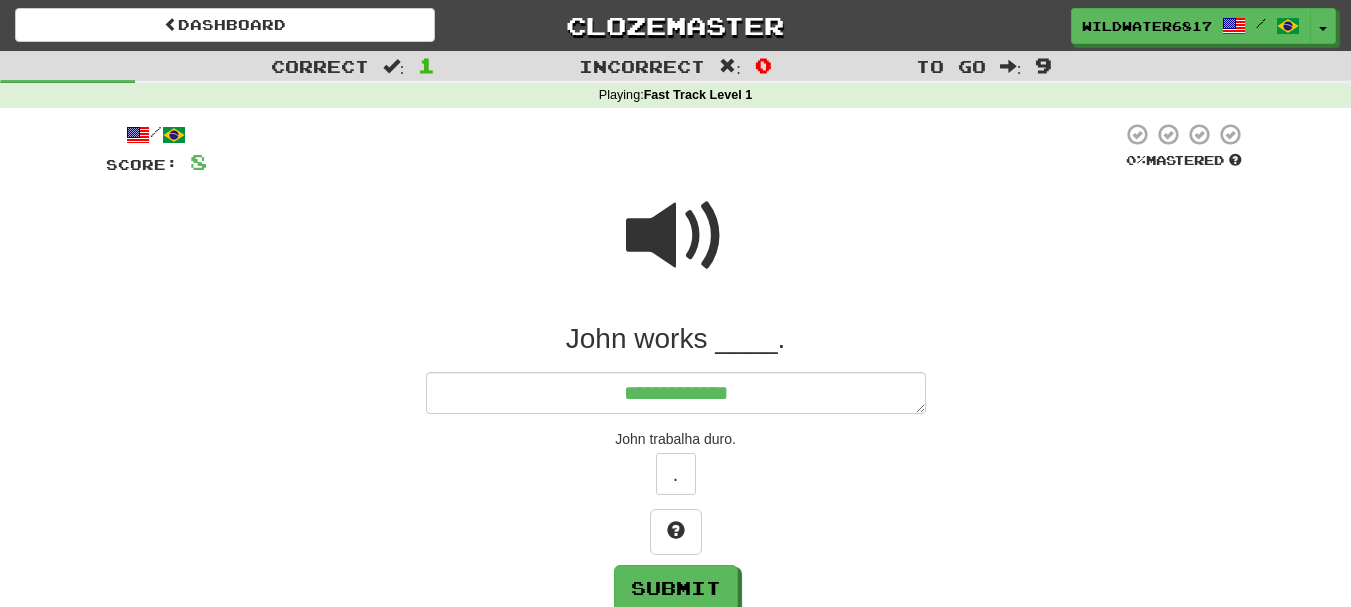 type on "*" 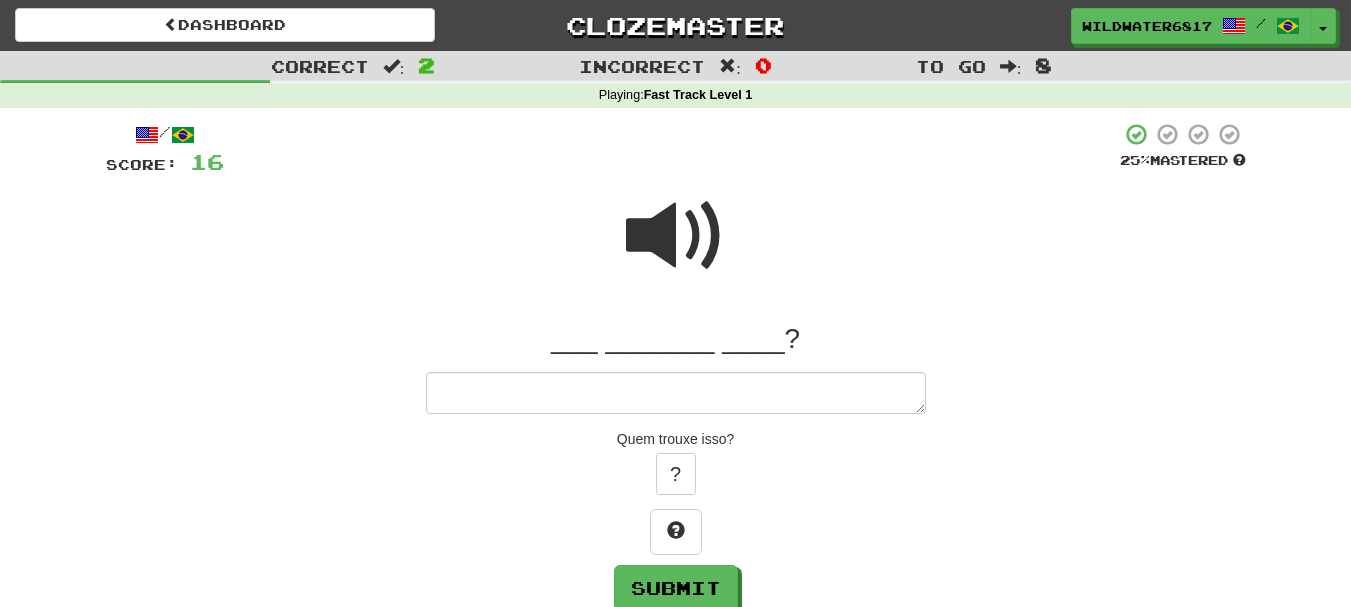 type on "*" 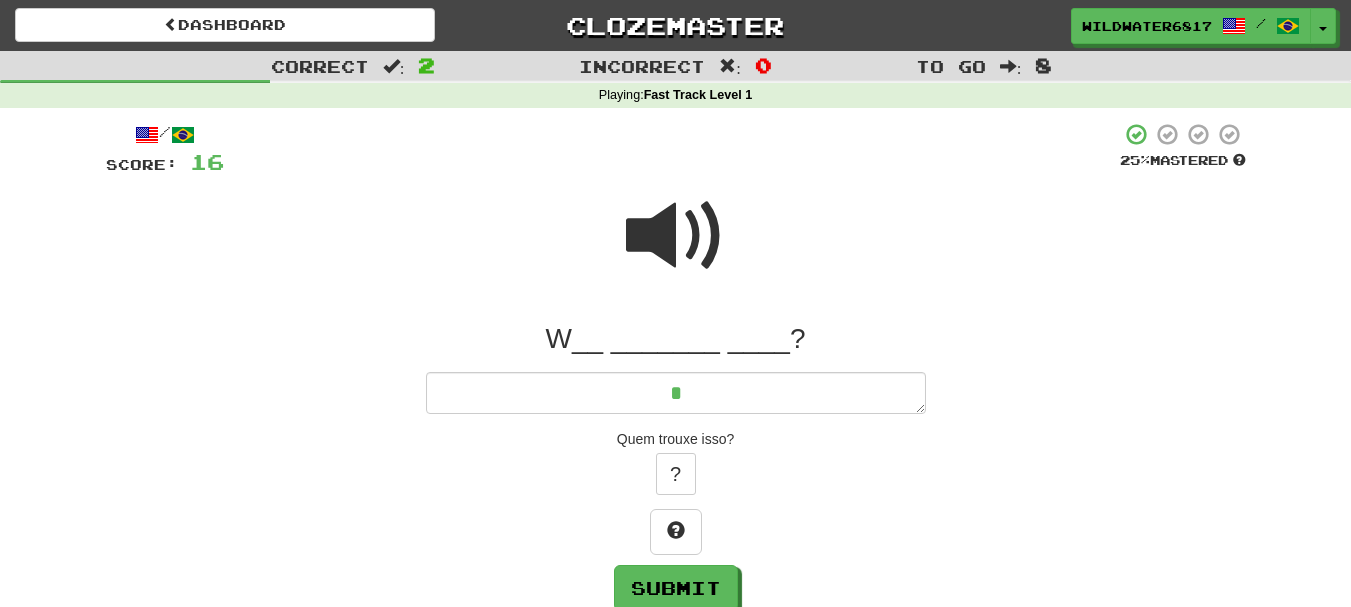 type on "*" 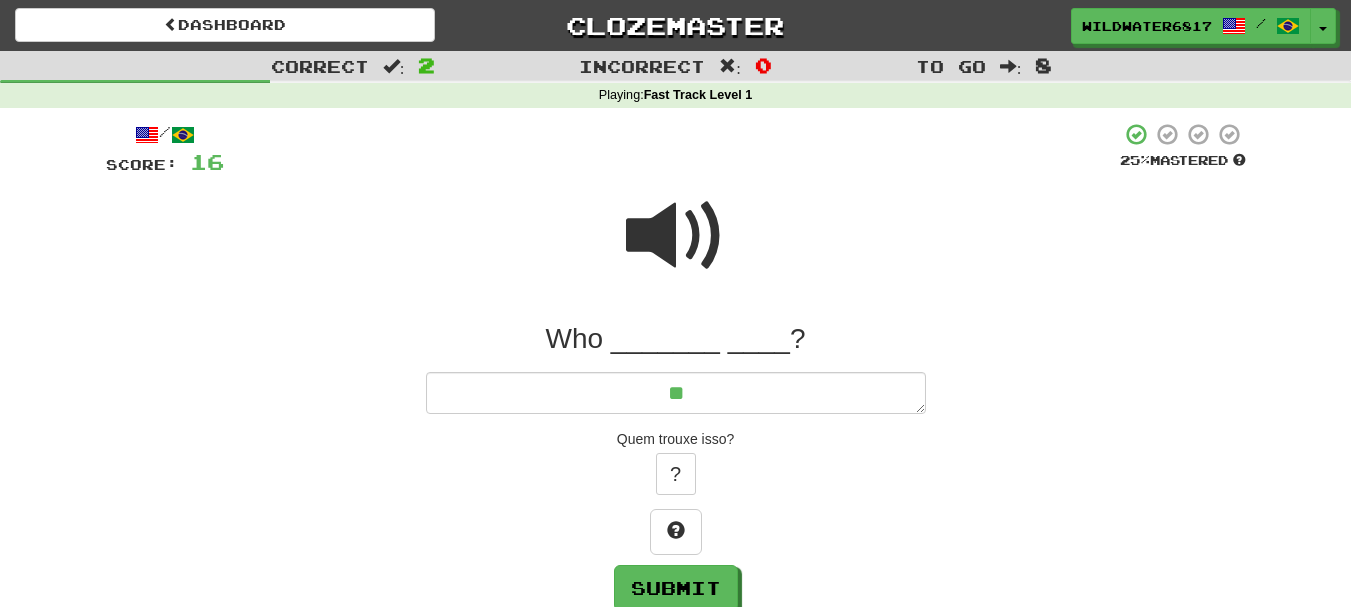 type on "*" 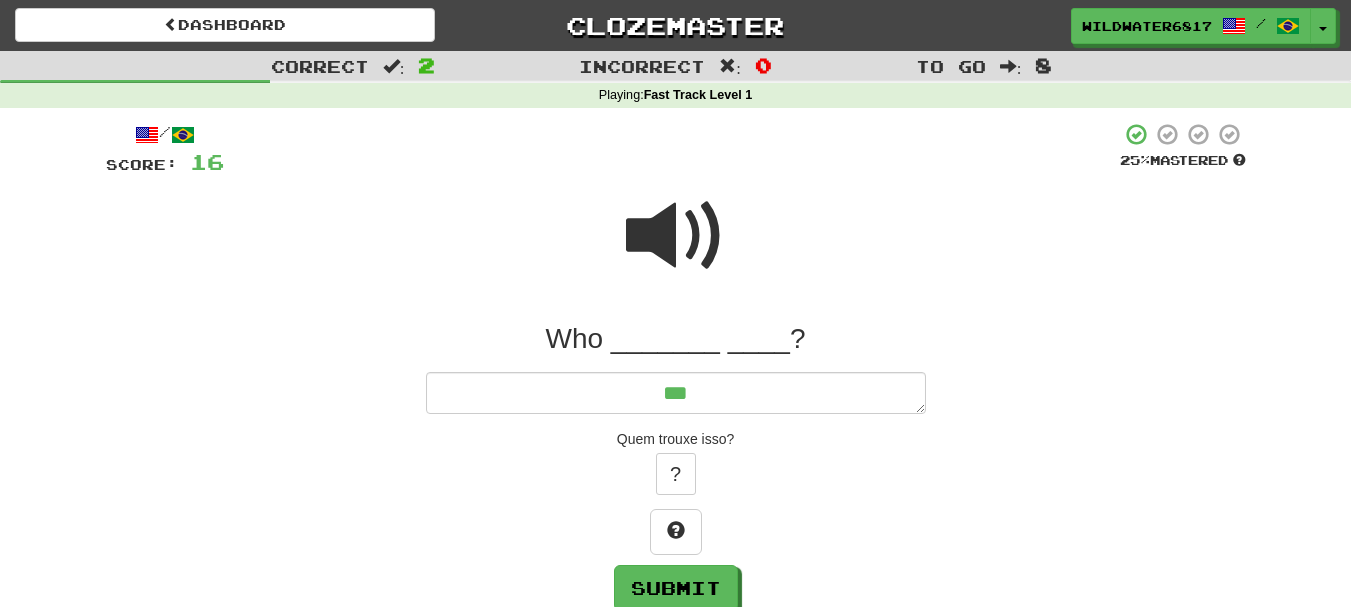 type on "*" 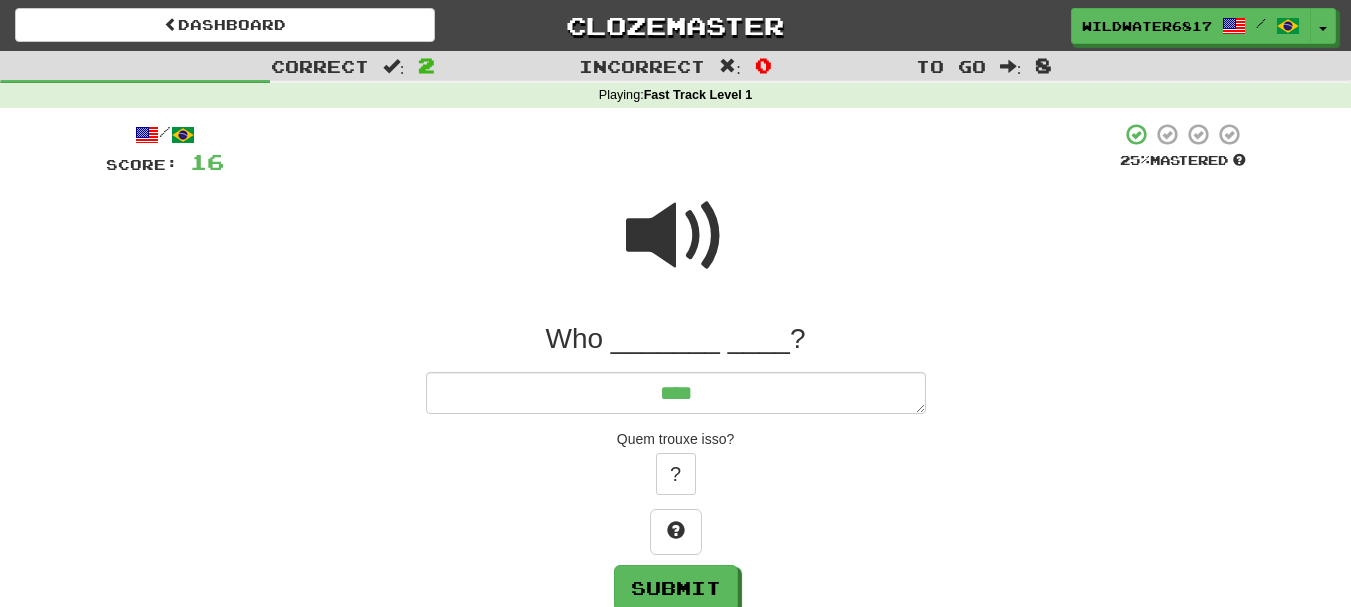 type on "*" 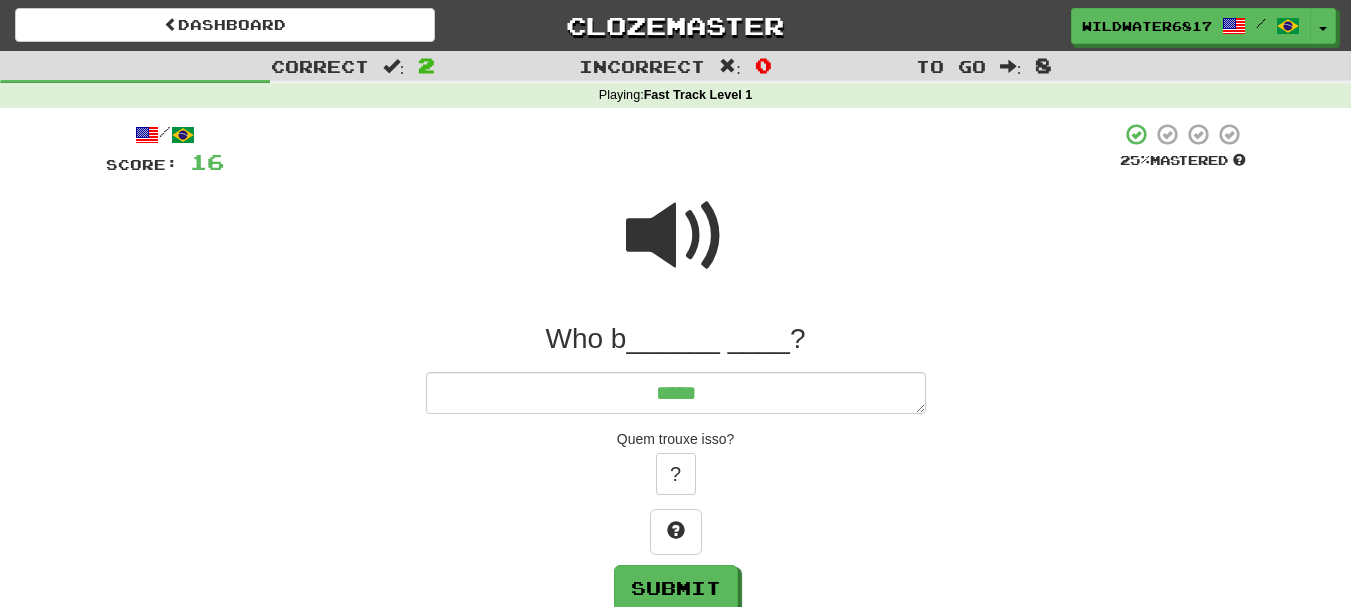 type on "*" 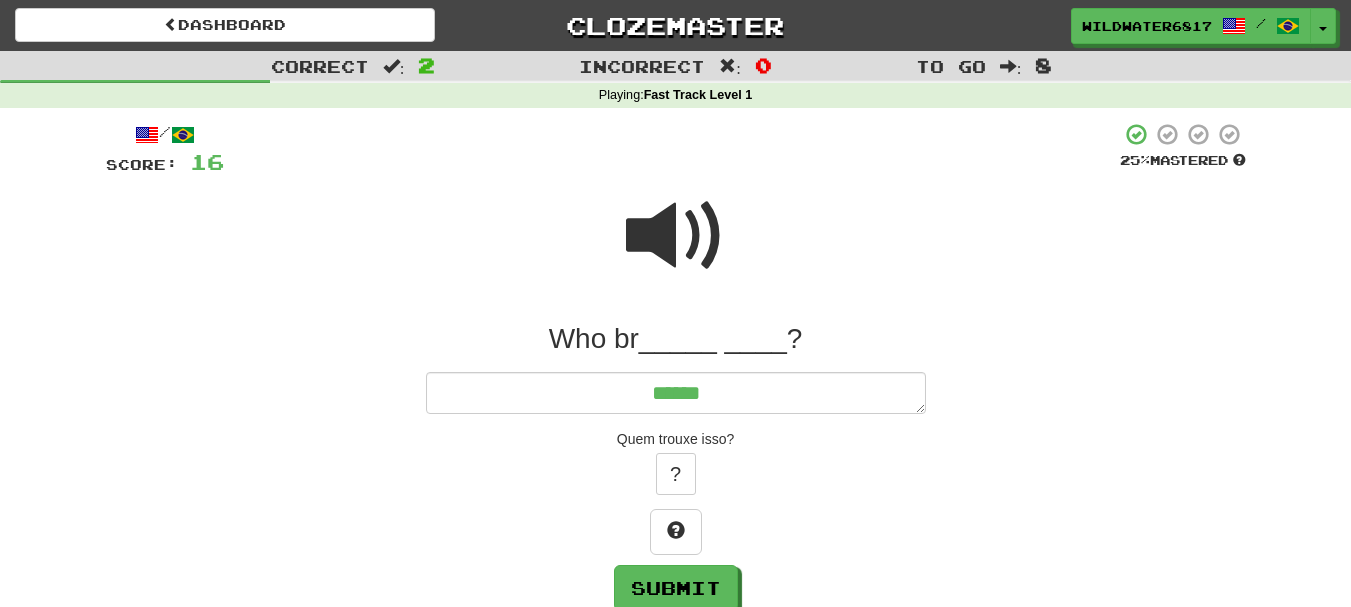 type on "*" 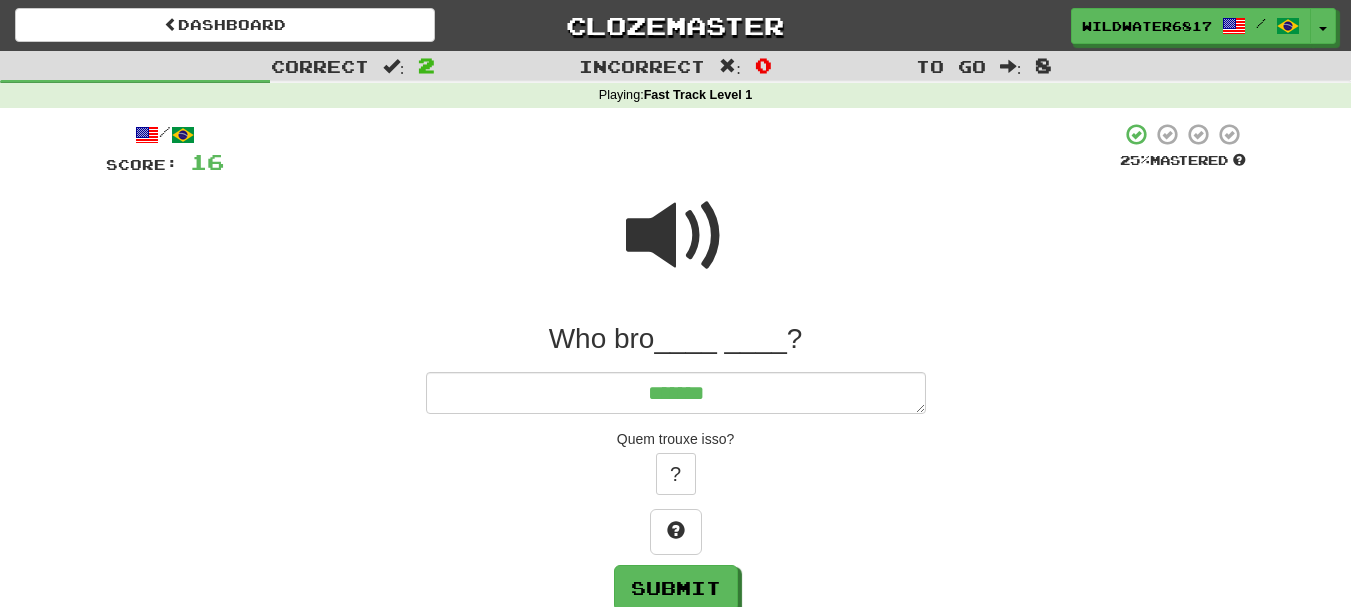 type on "*" 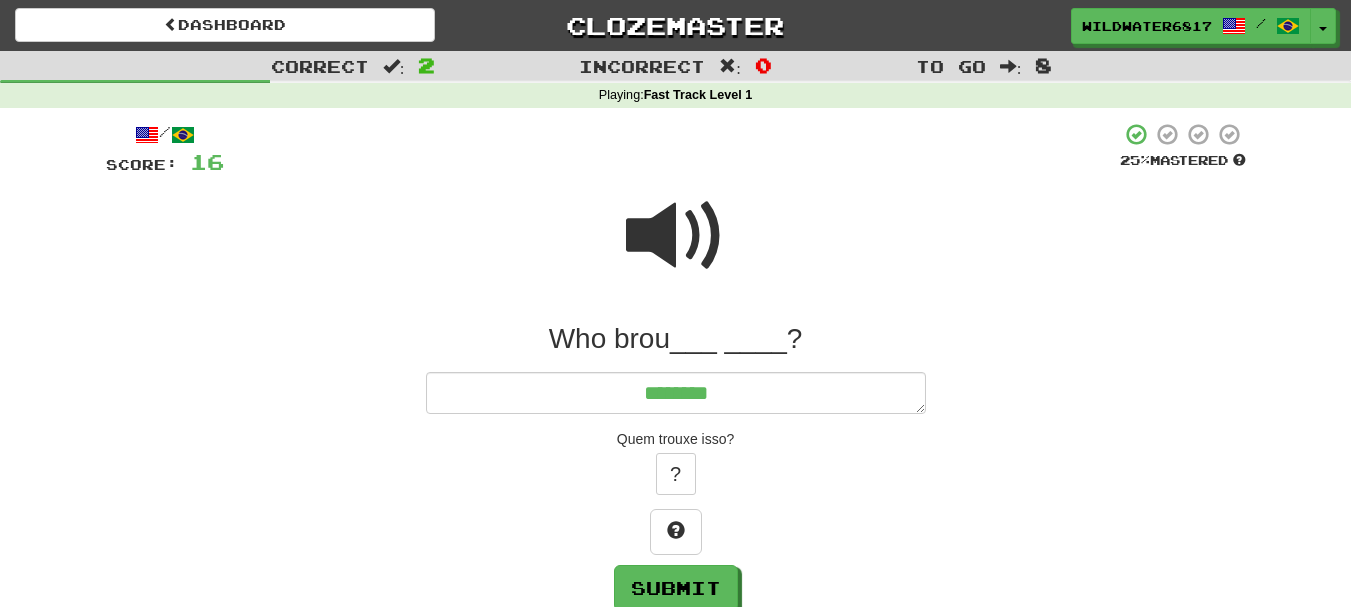 type on "*" 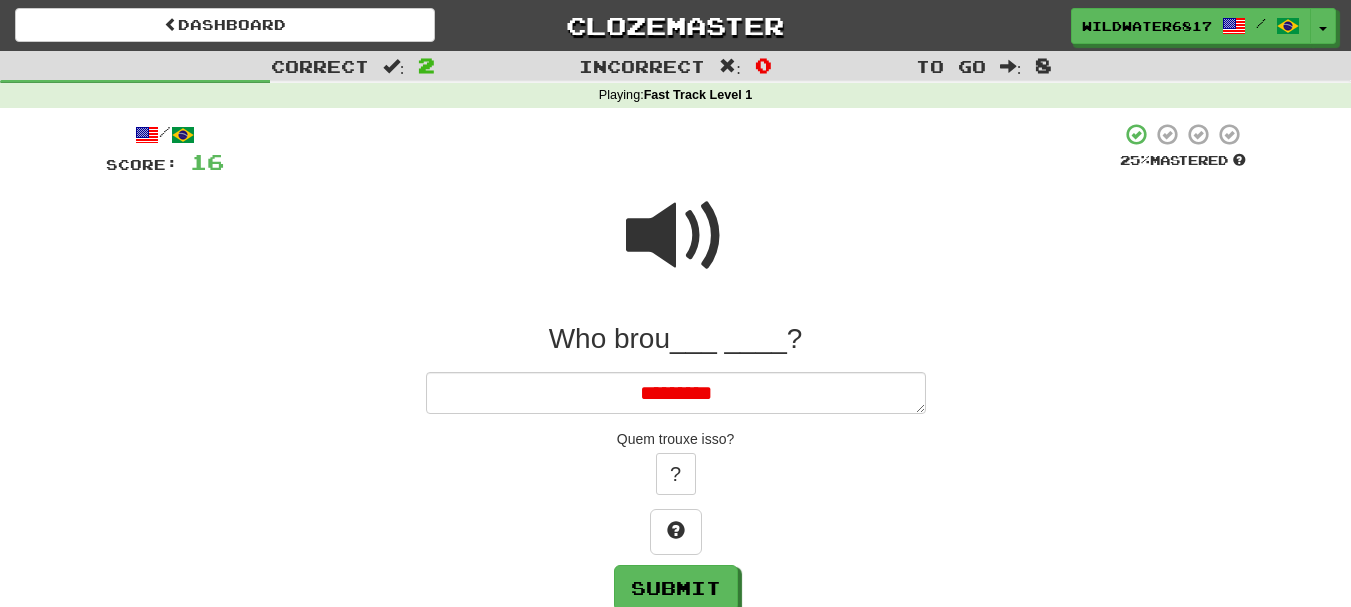 type on "*" 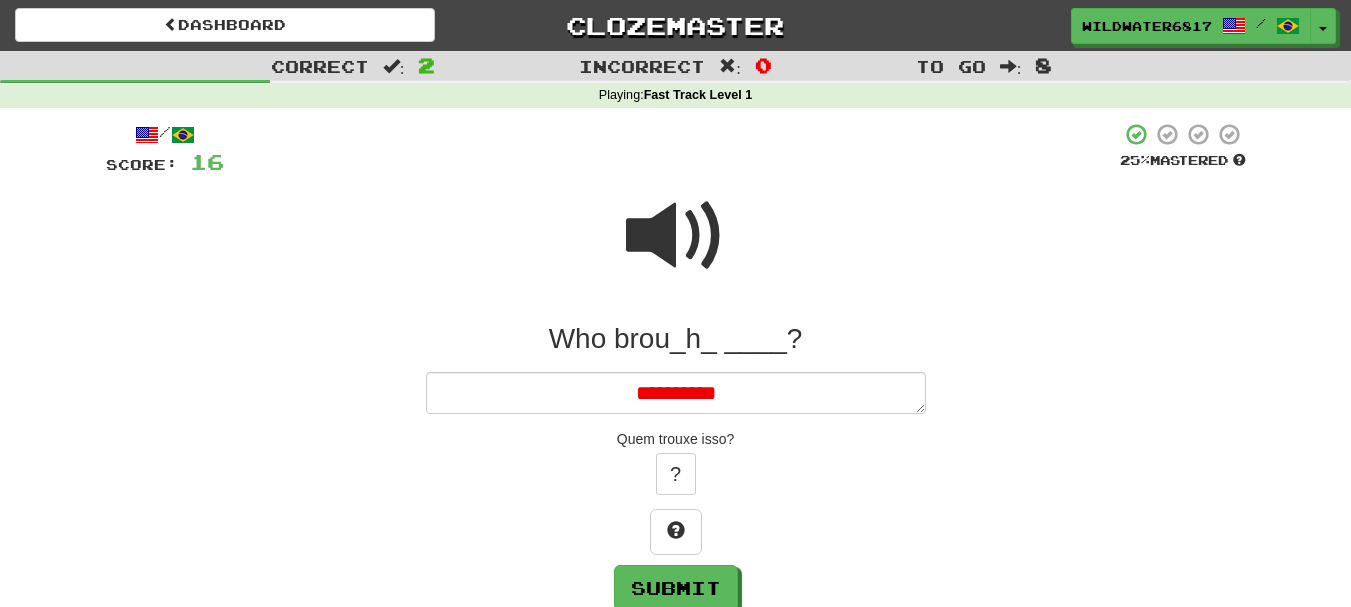 type on "*" 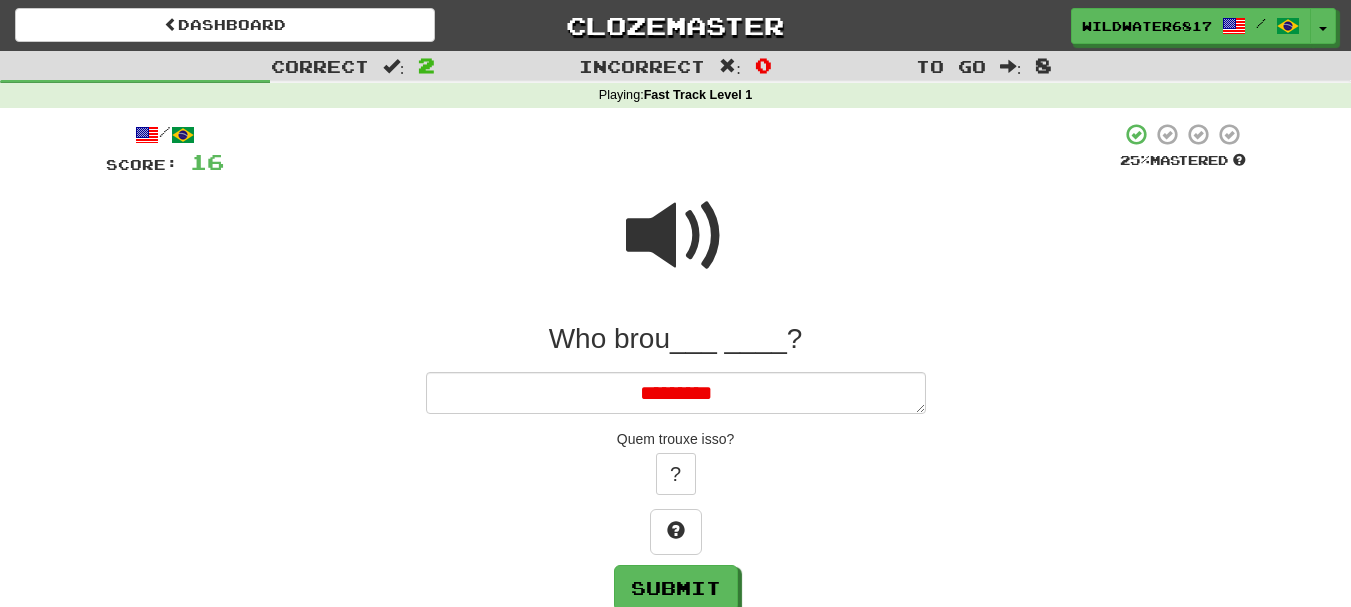 type on "*" 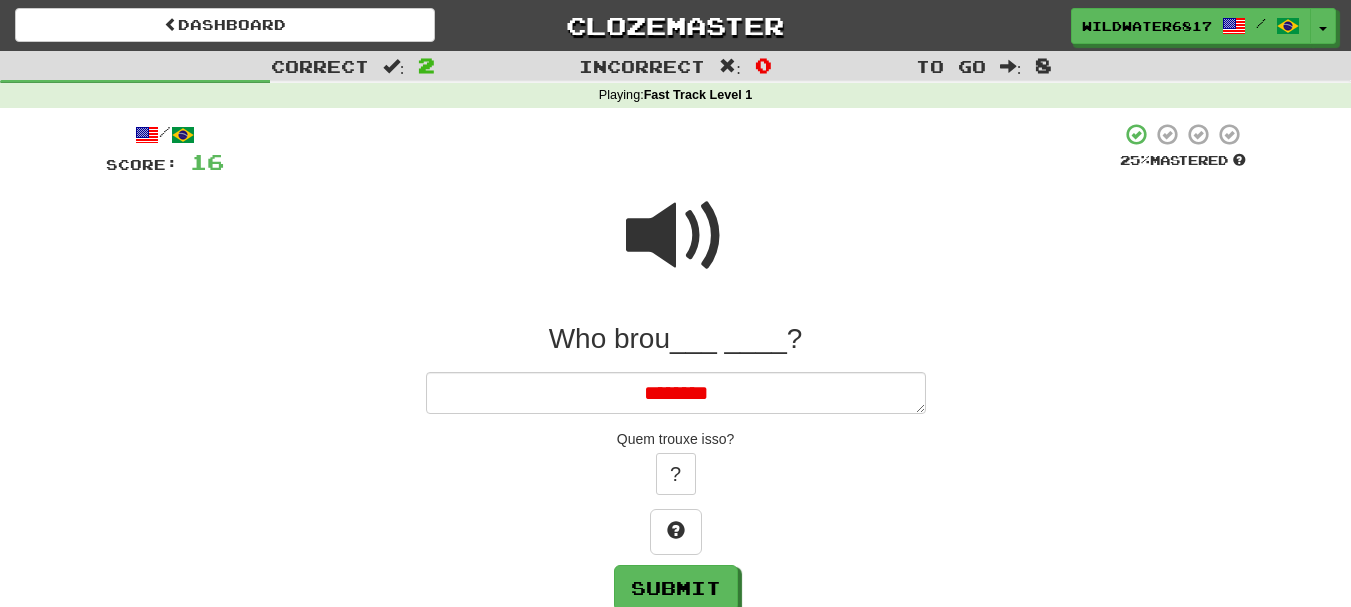 type on "*" 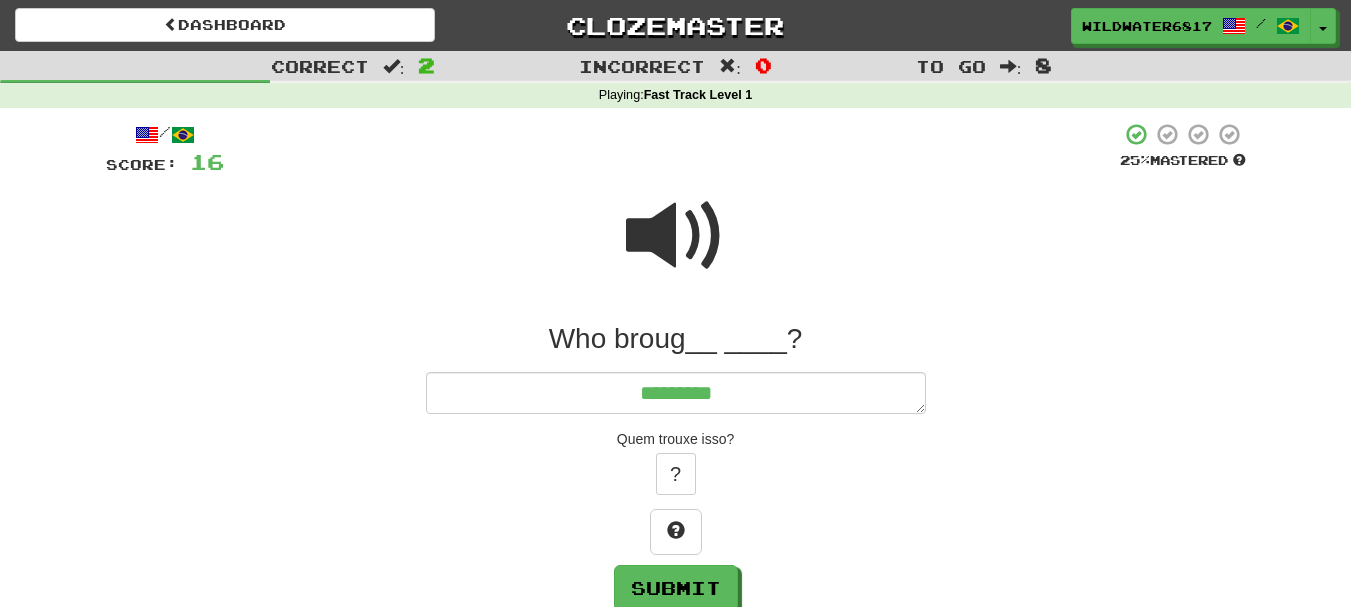 type on "*" 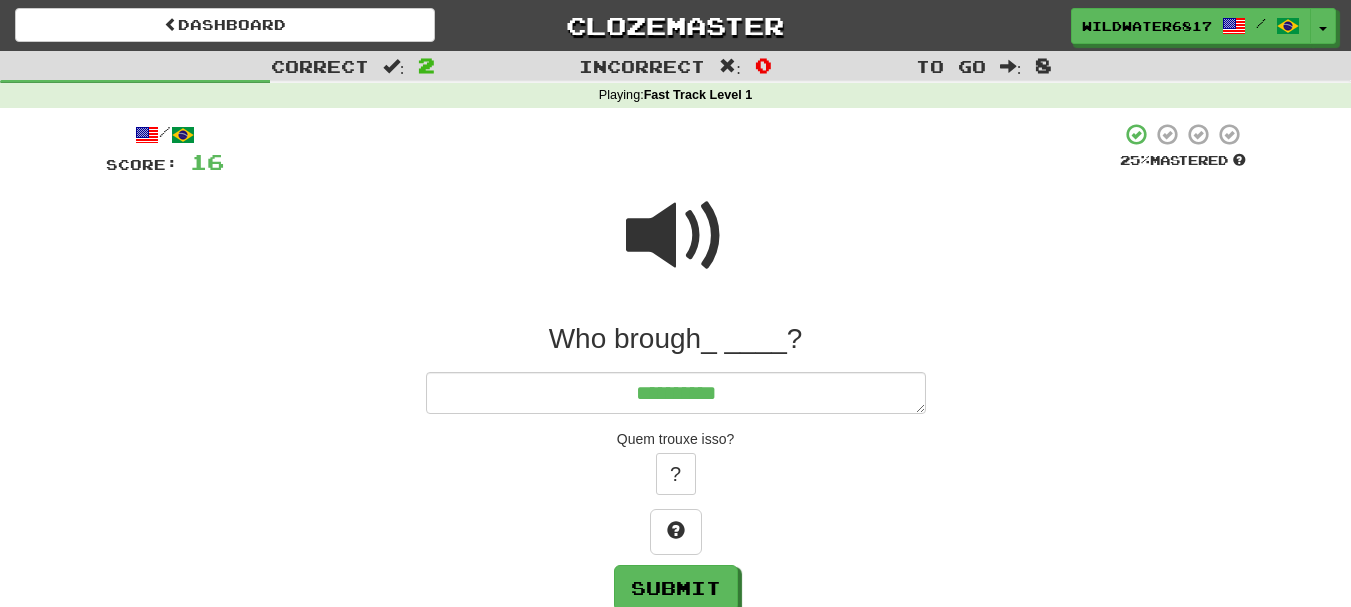 type on "*" 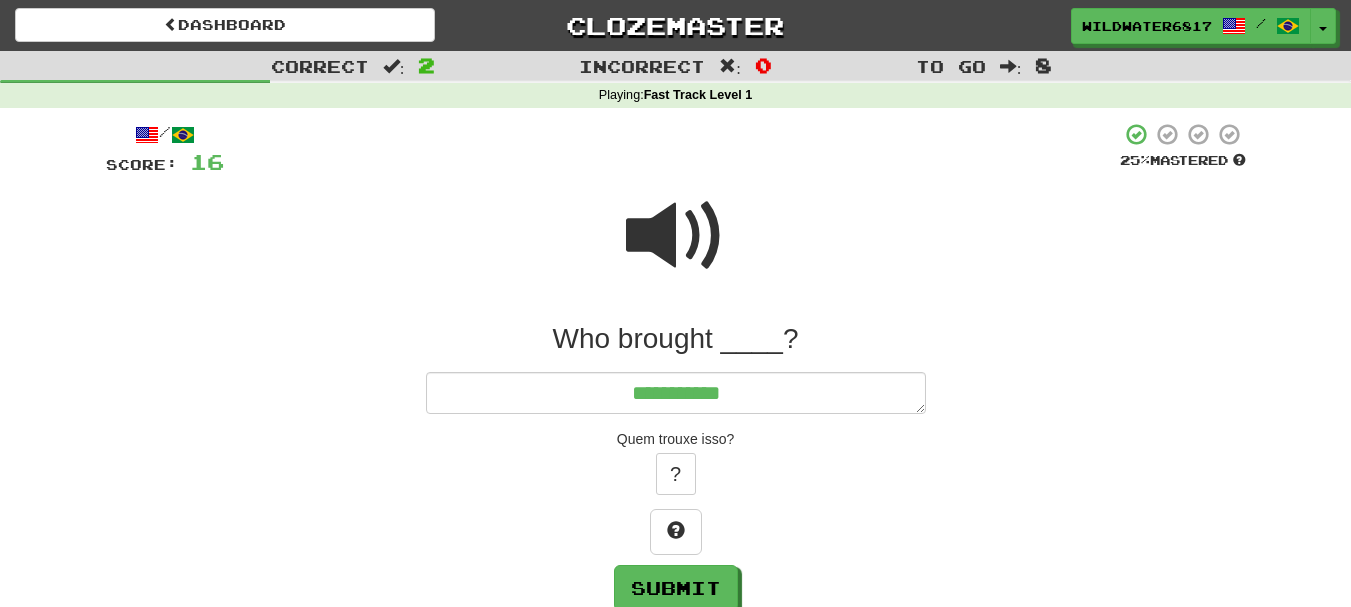 type on "*" 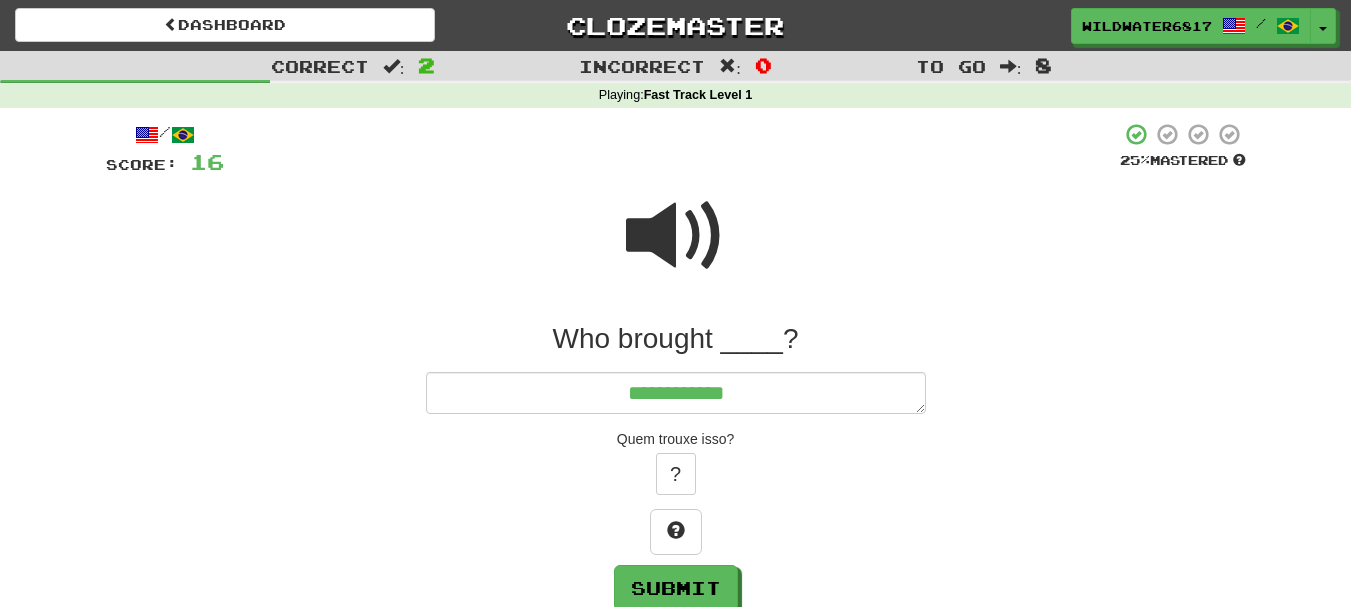 type on "*" 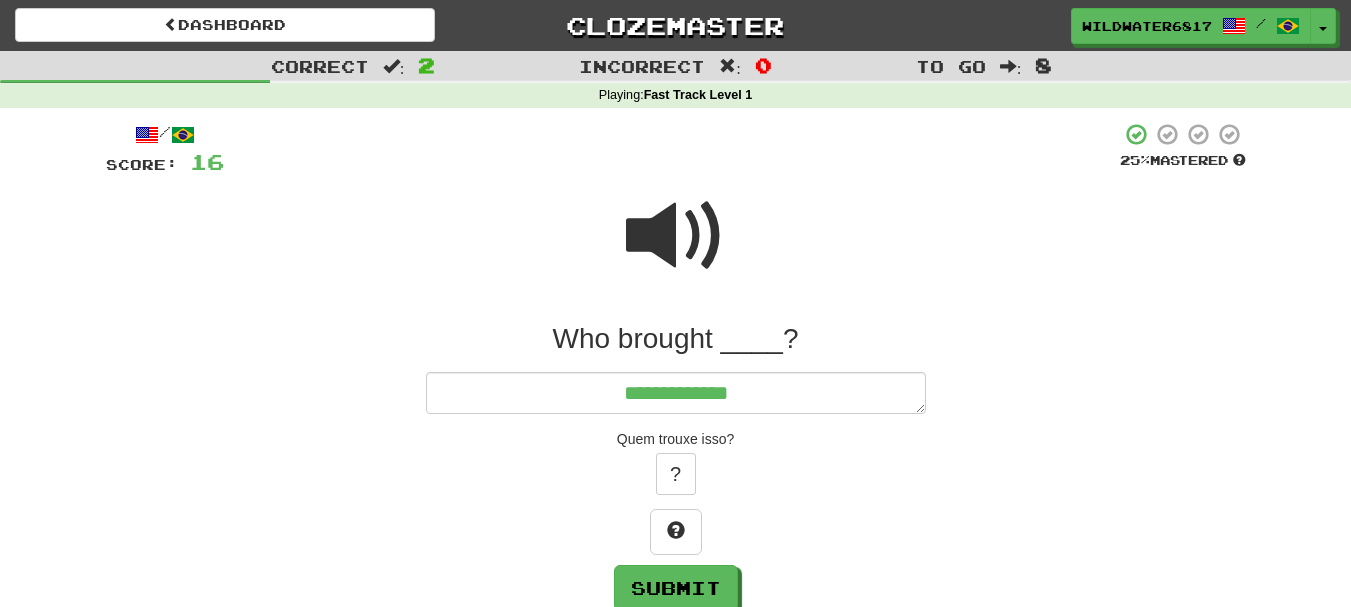 type on "**********" 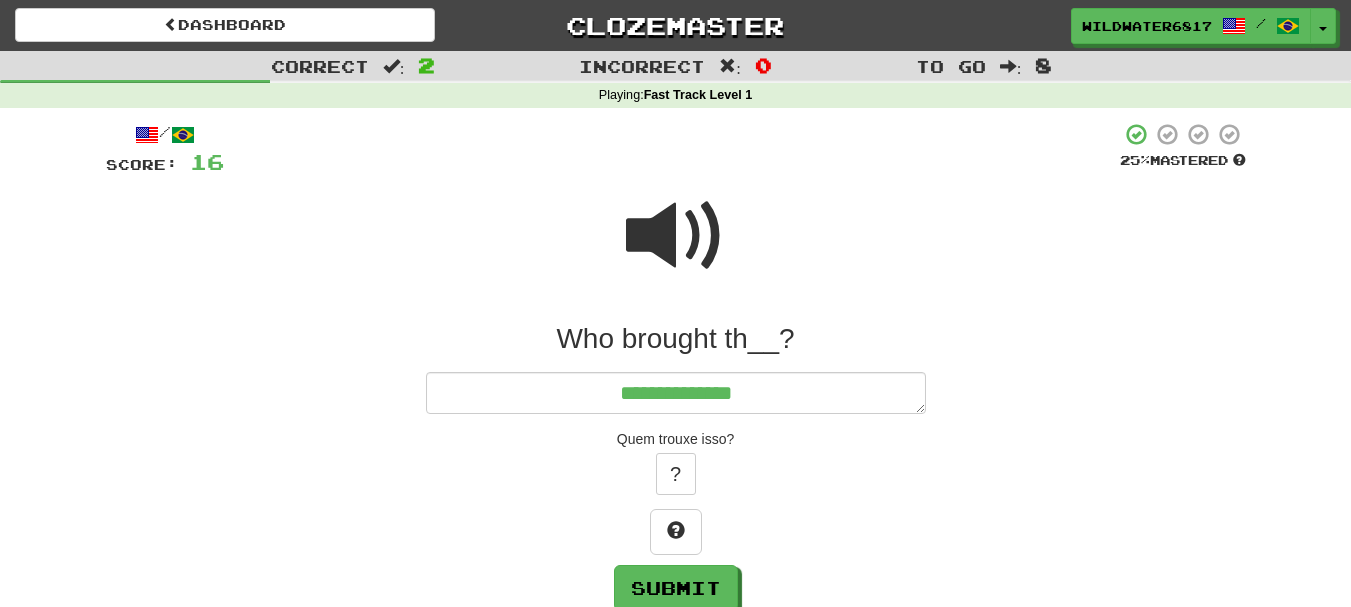 type on "*" 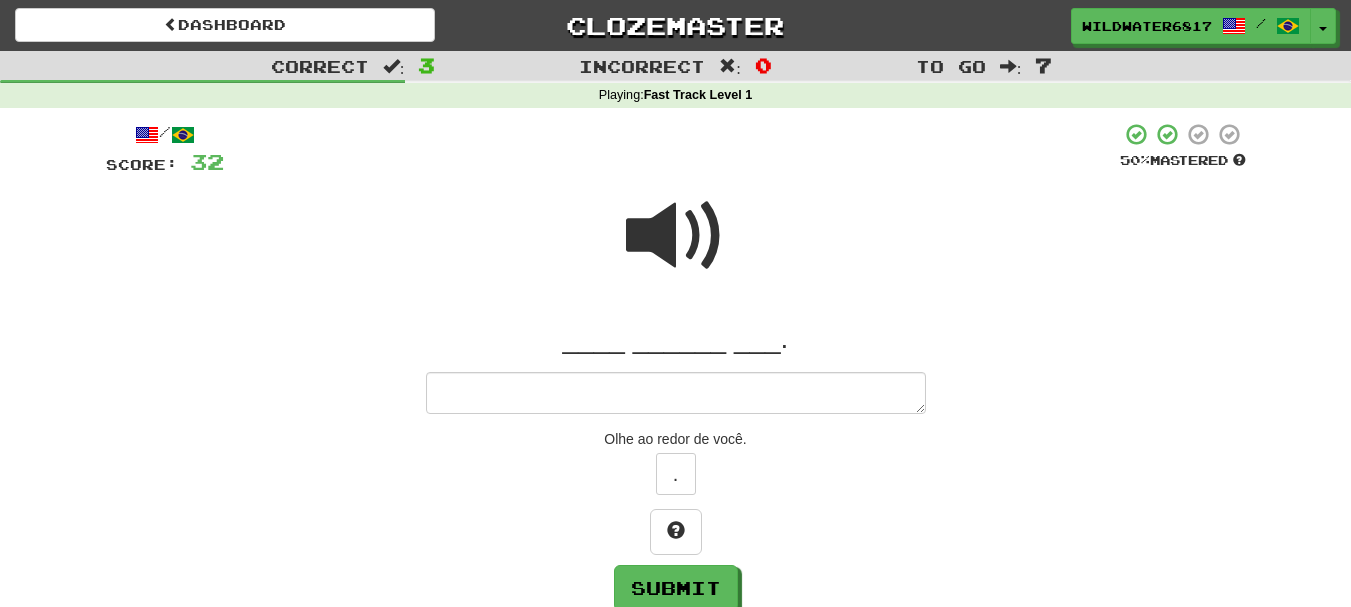 type on "*" 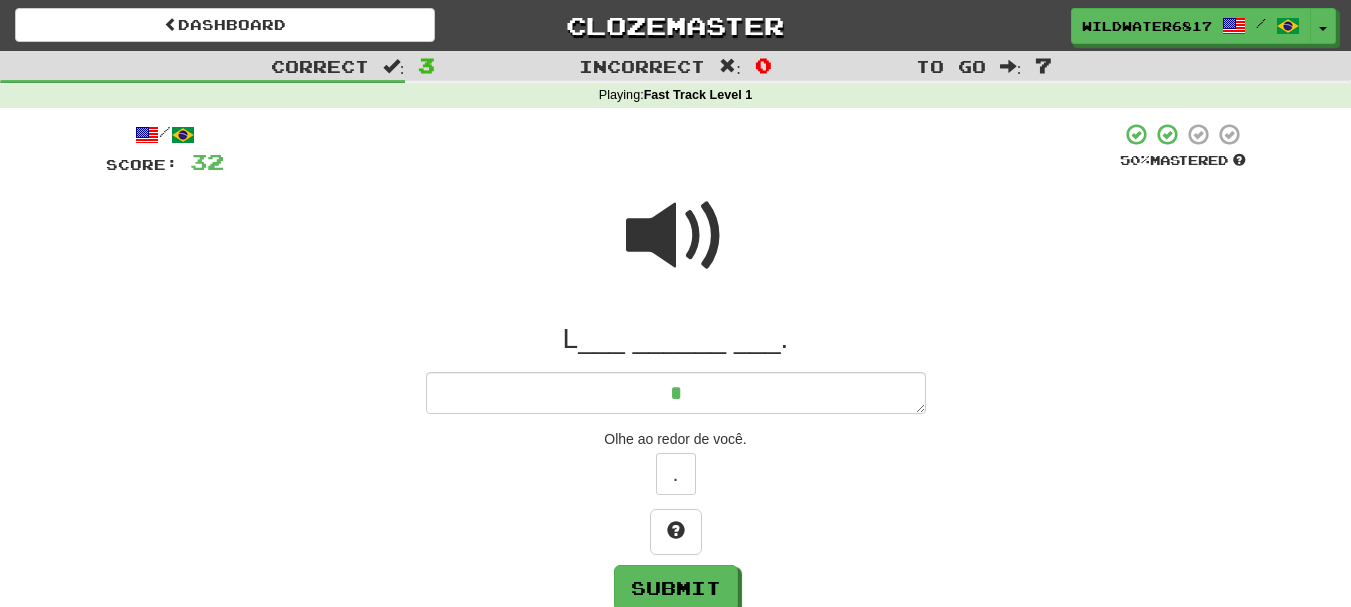type on "*" 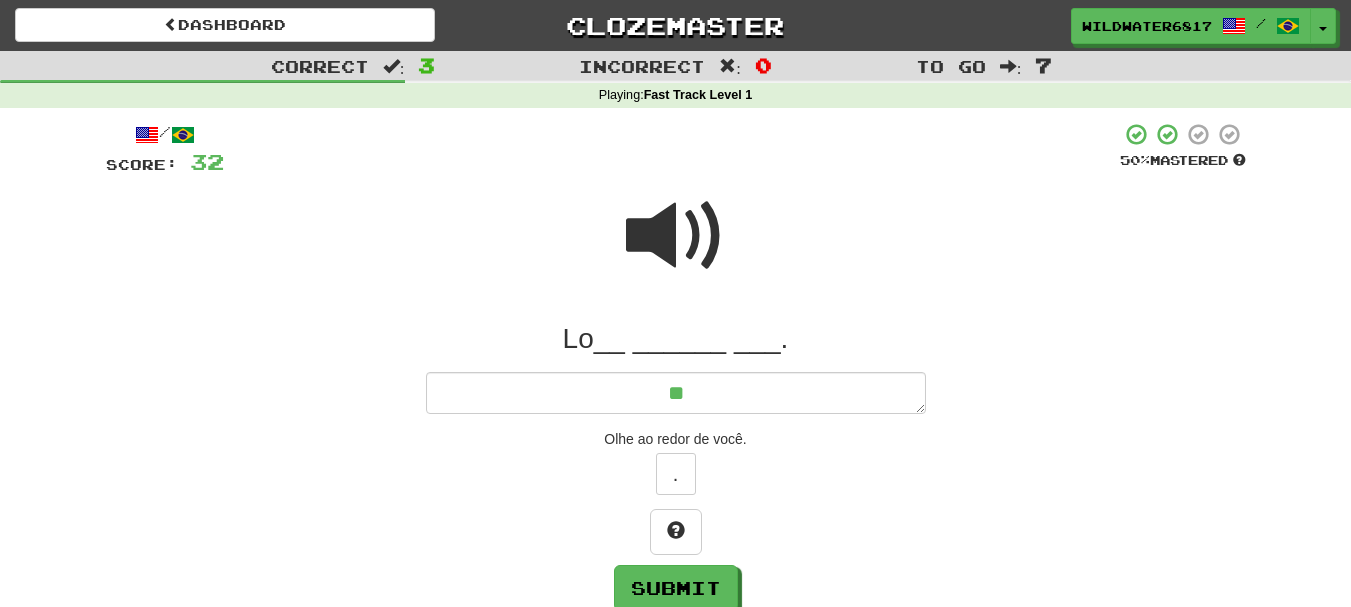 type on "*" 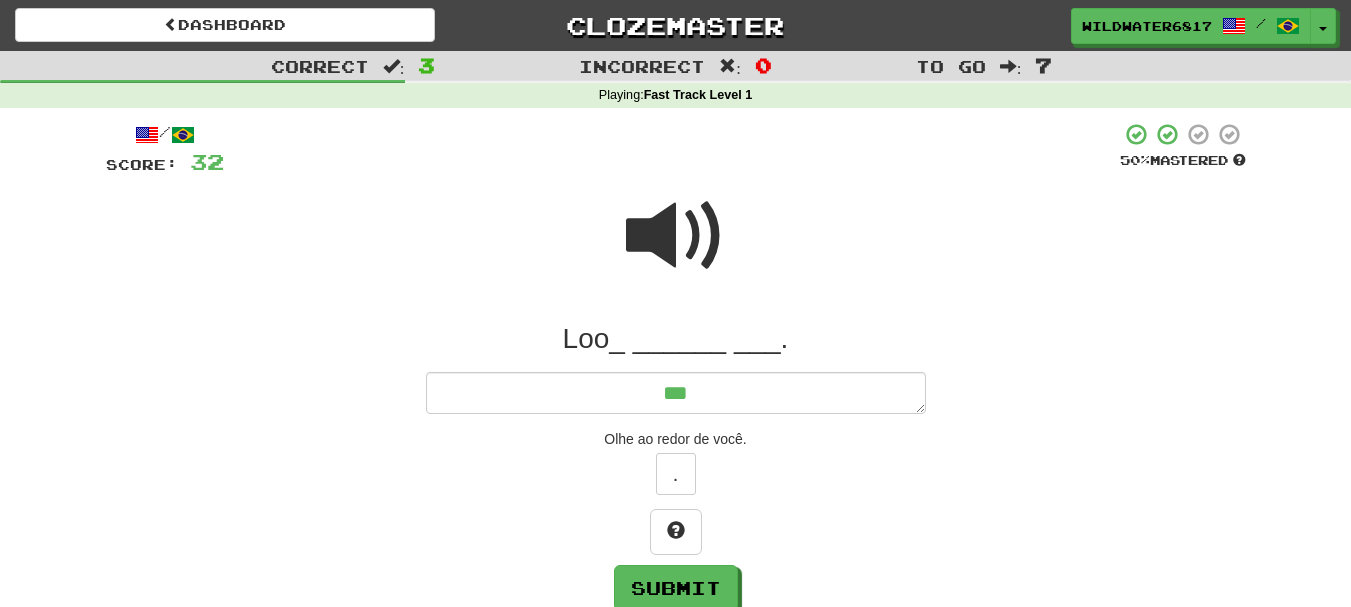 type on "*" 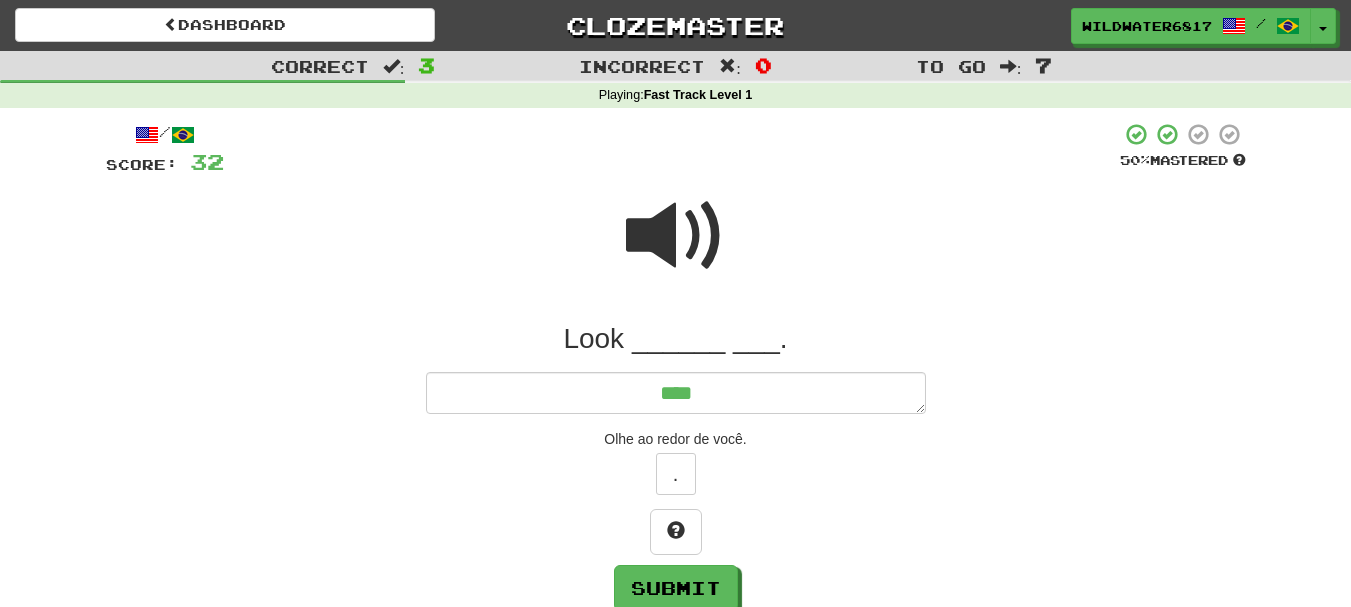 type on "*" 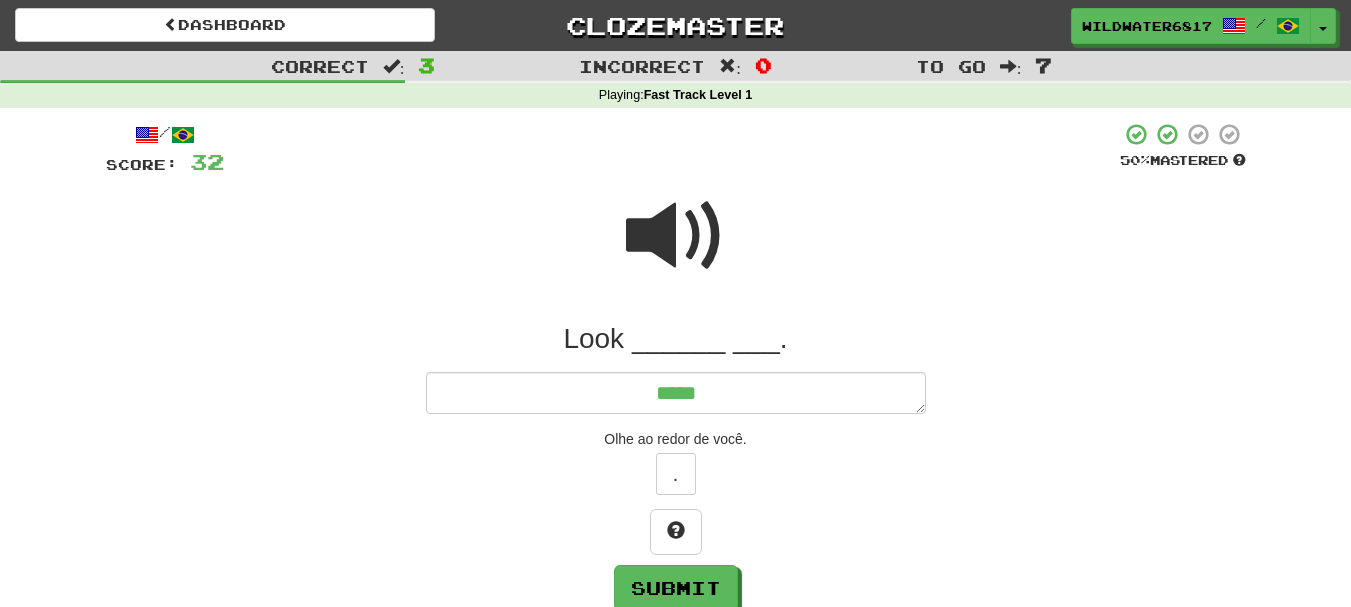 type on "*" 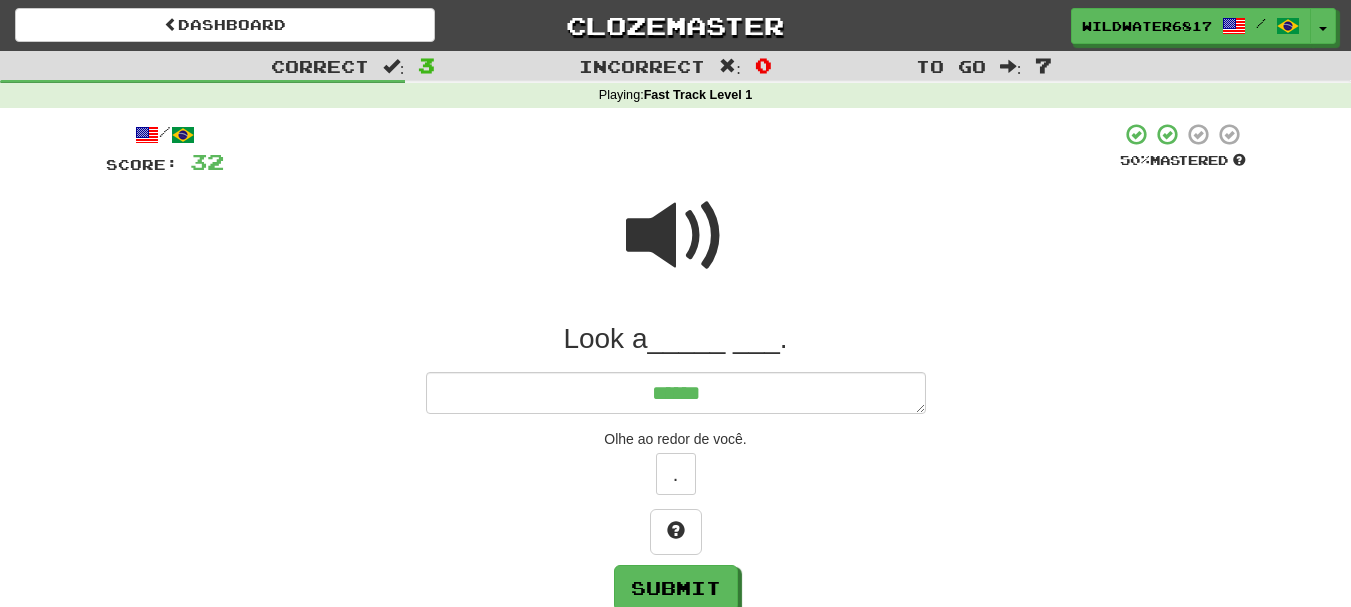 type on "*" 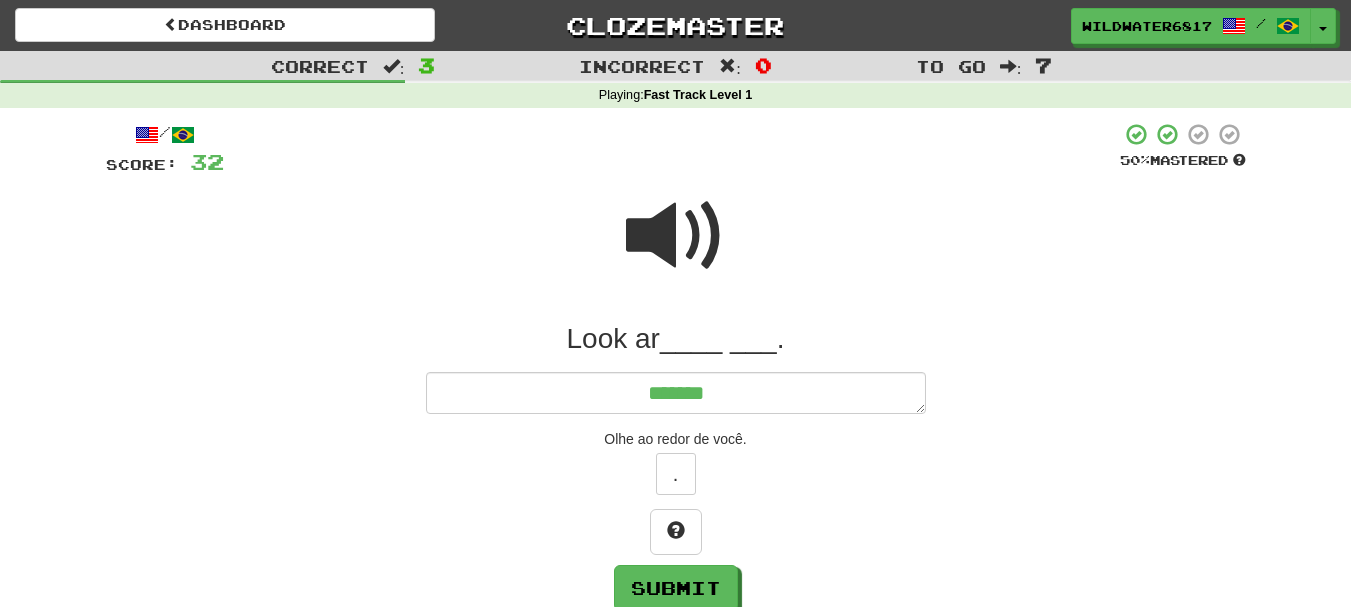 type on "*" 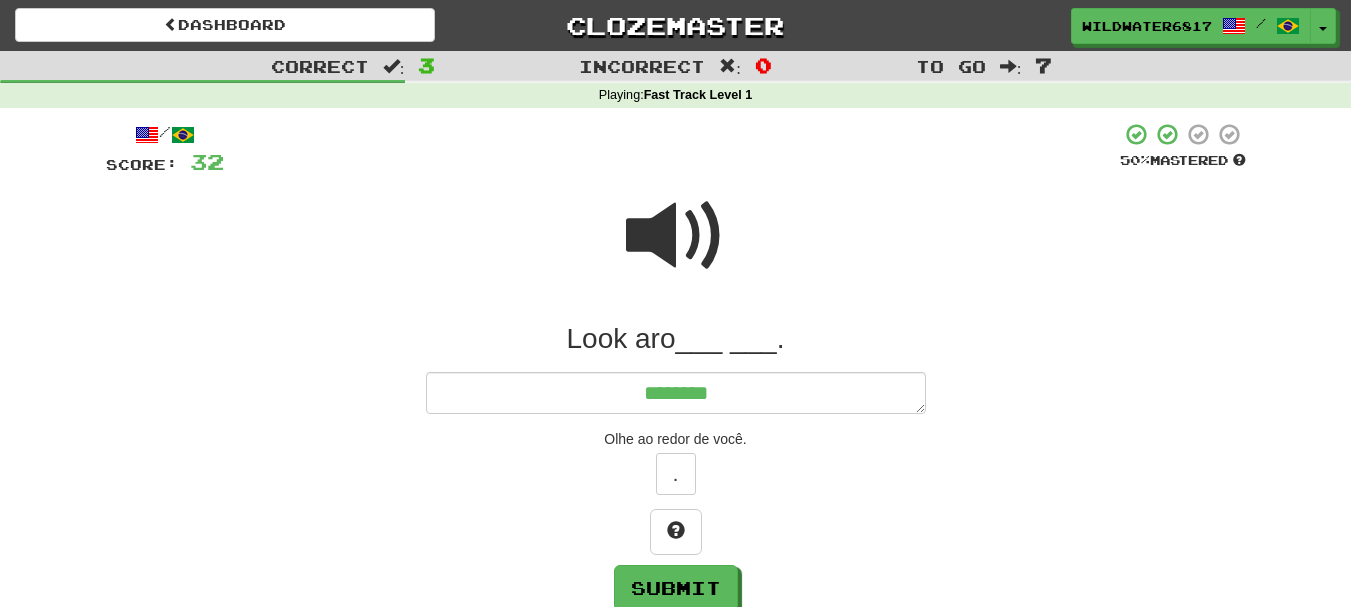type on "*" 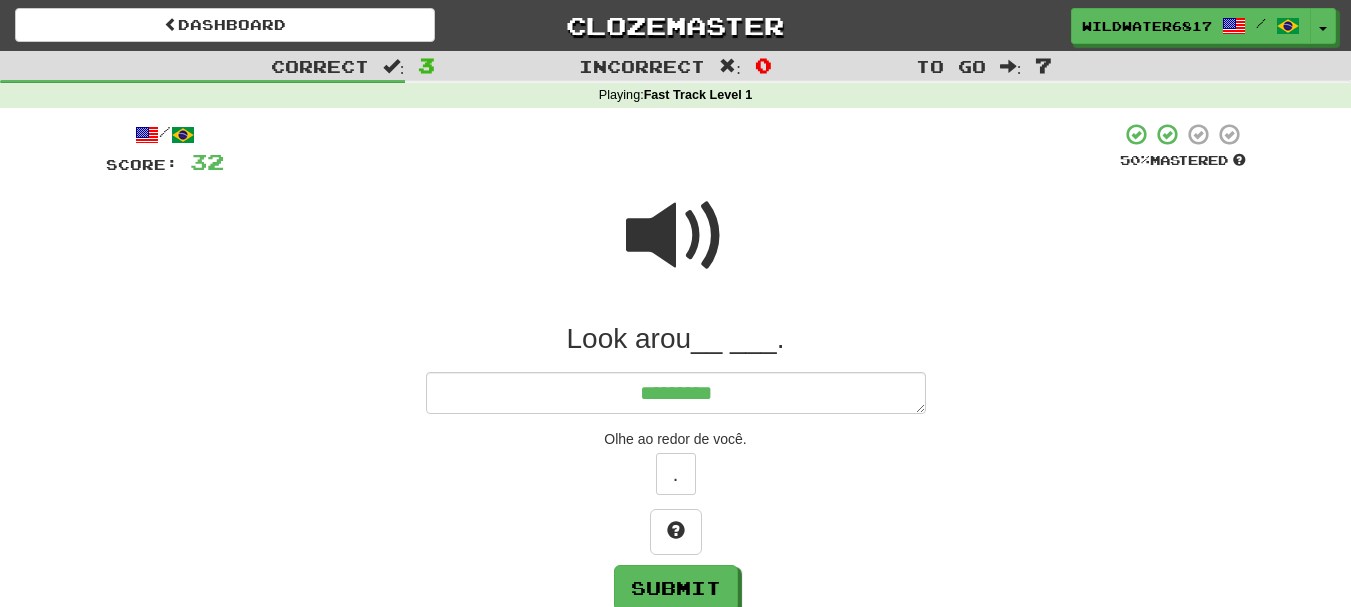 type on "*" 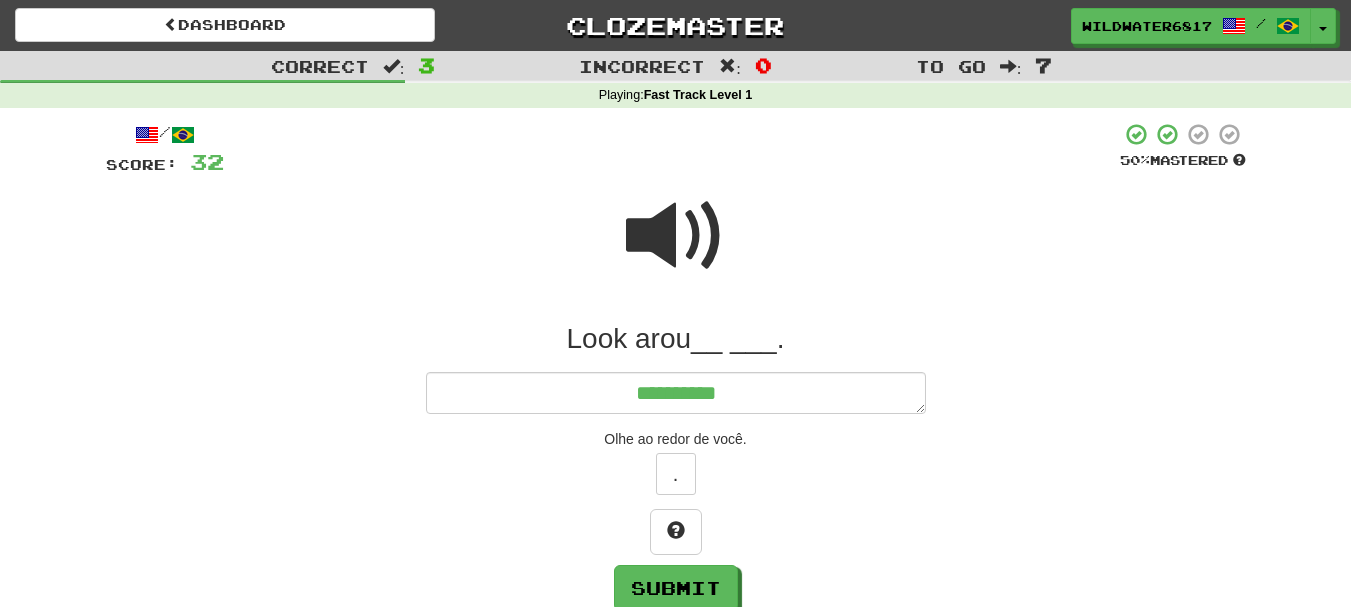 type on "*" 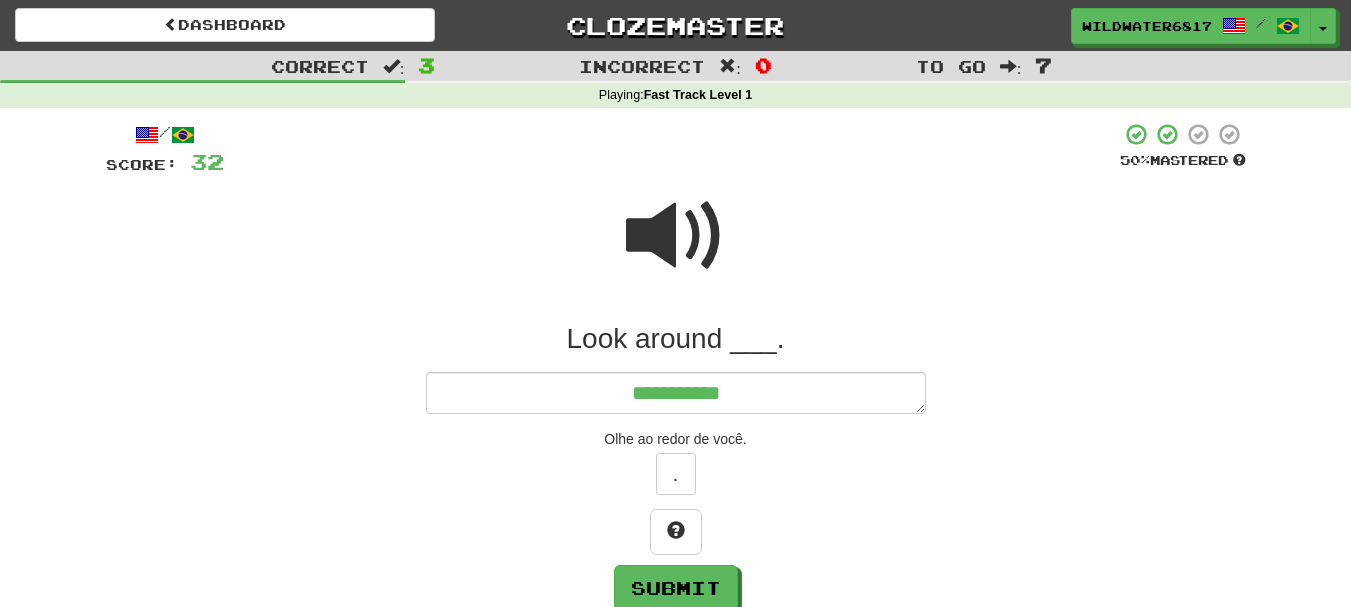type on "*" 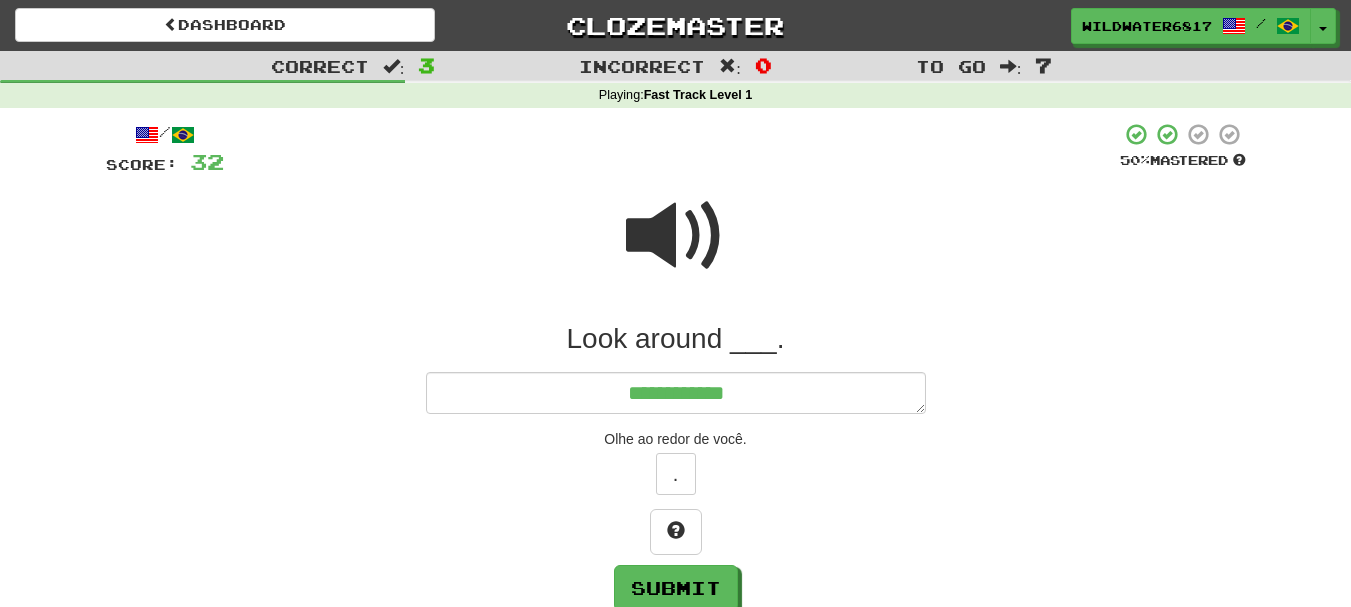 type on "*" 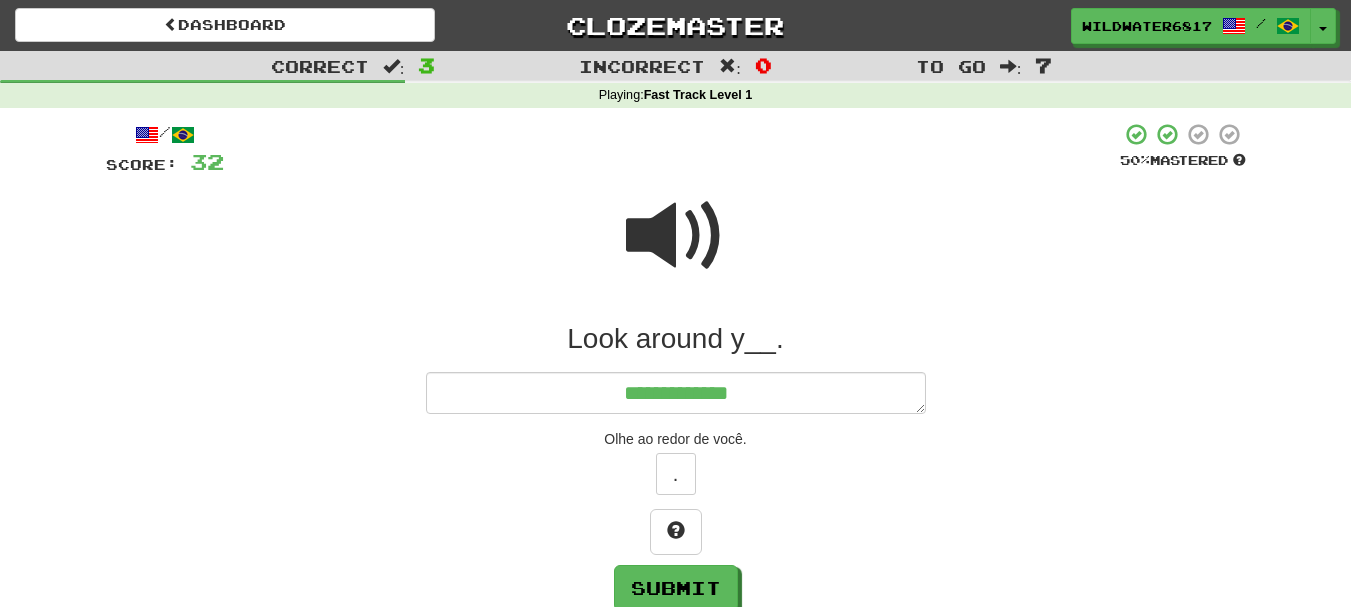 type on "*" 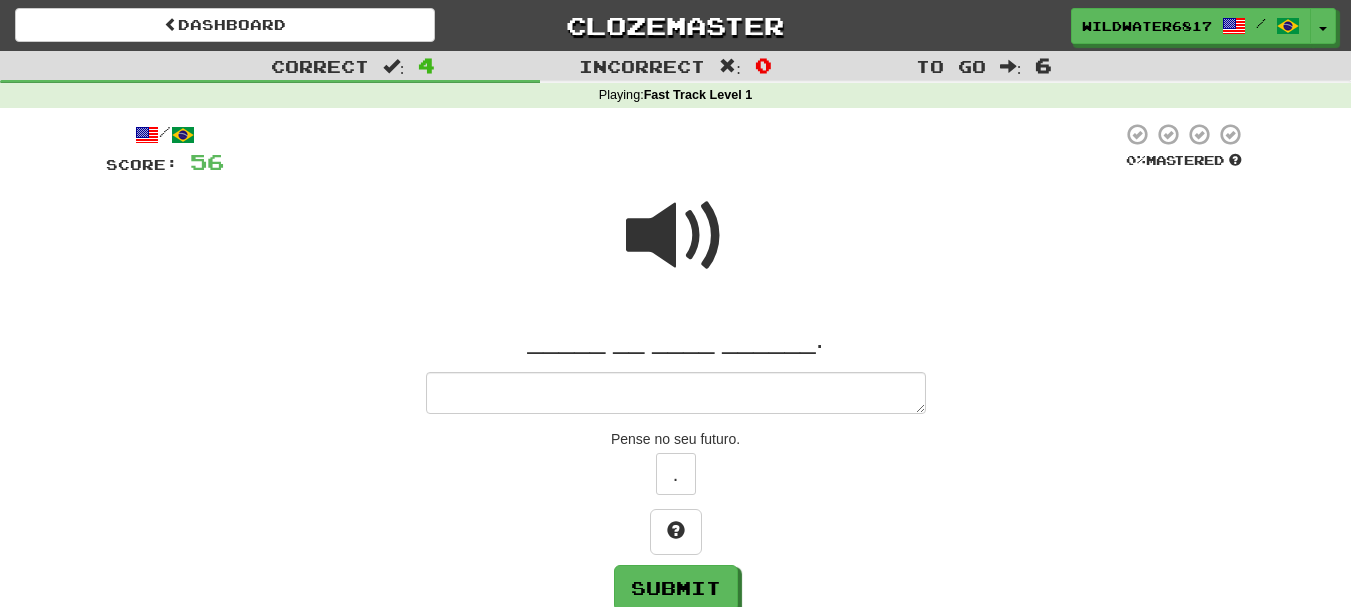 type on "*" 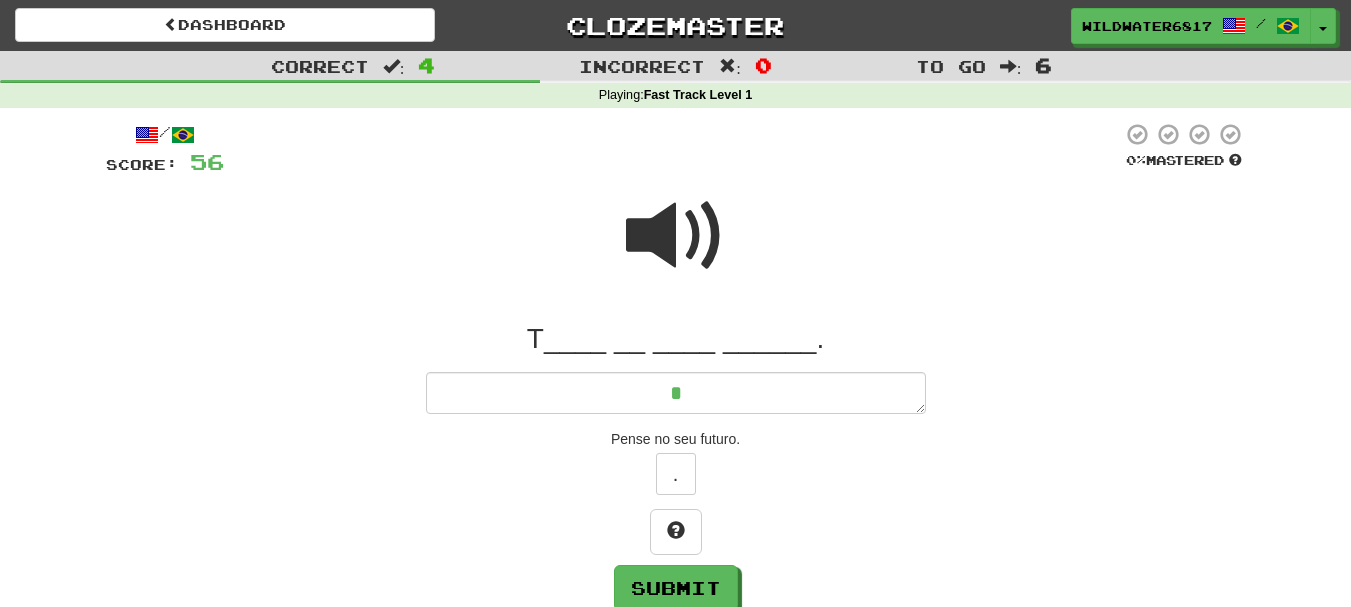 type on "**" 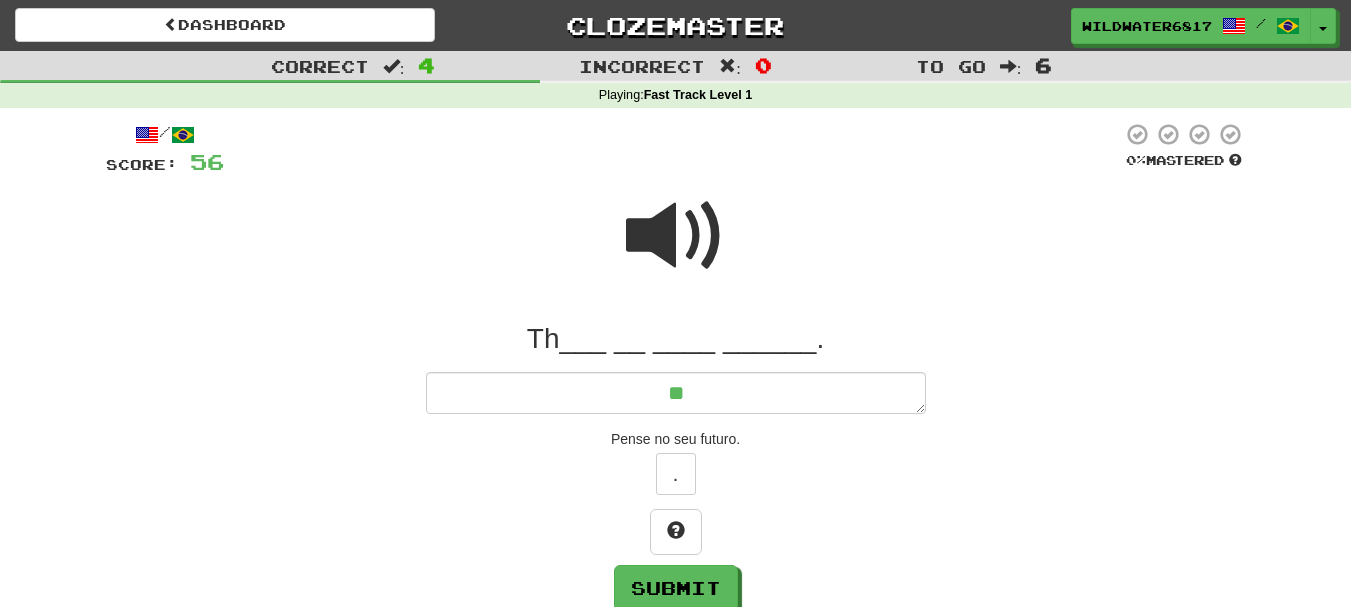 type on "*" 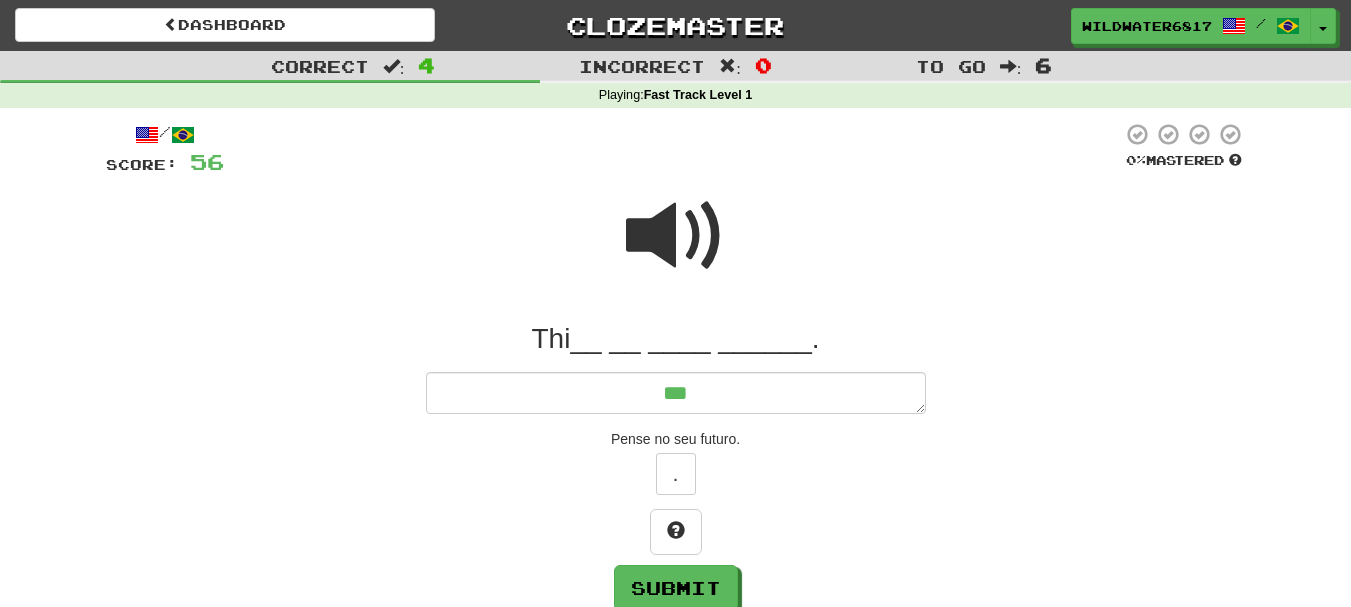 type on "*" 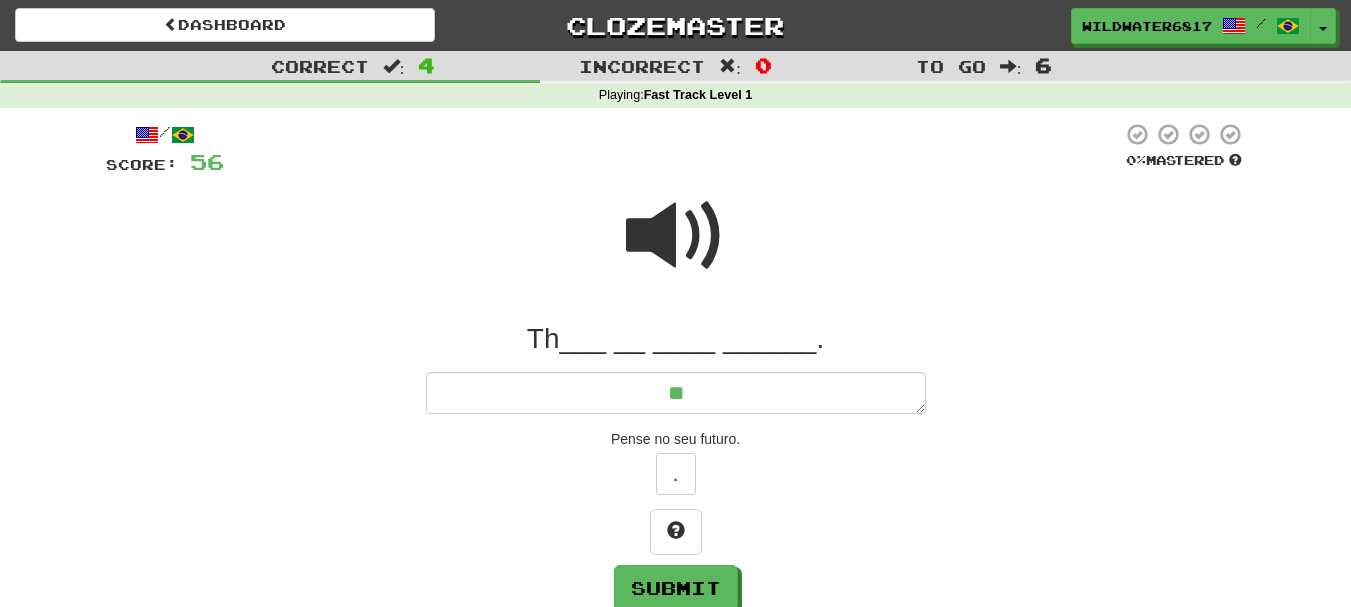 type on "*" 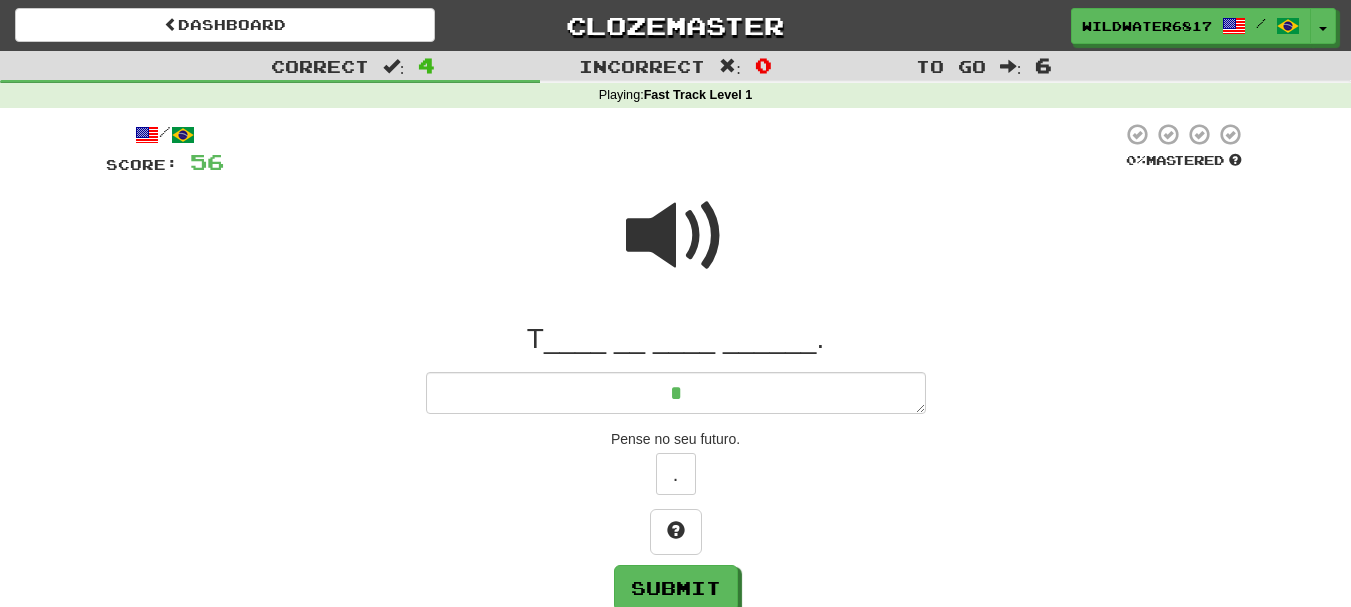 type on "*" 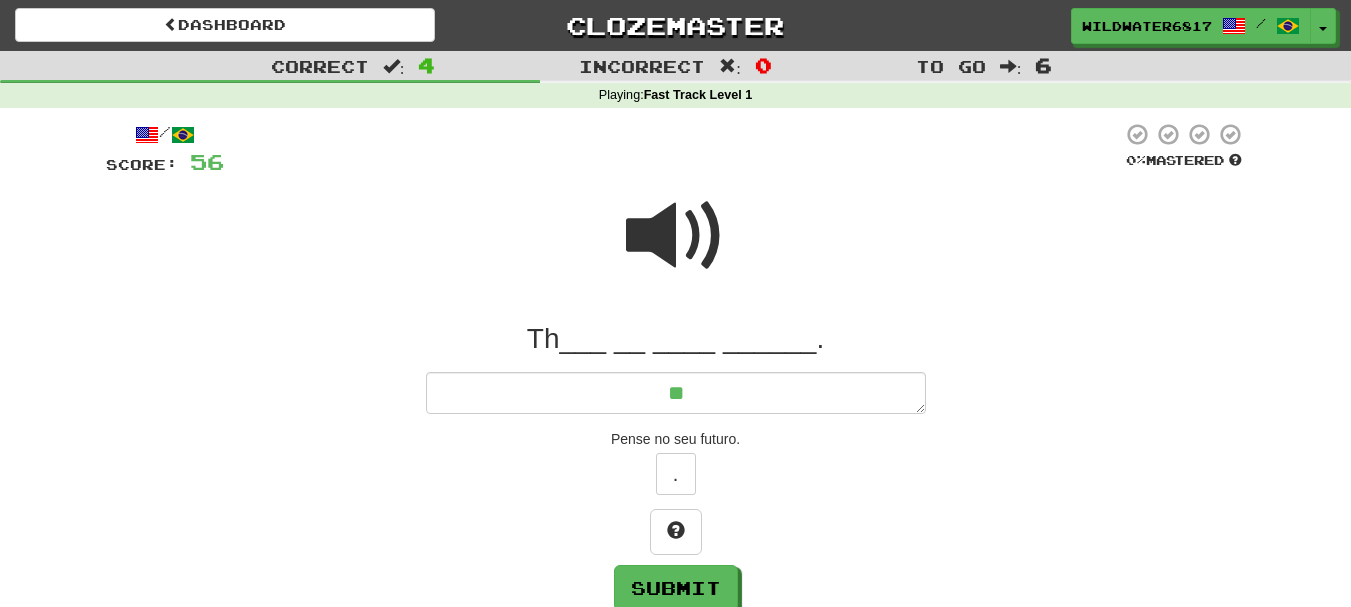 type on "*" 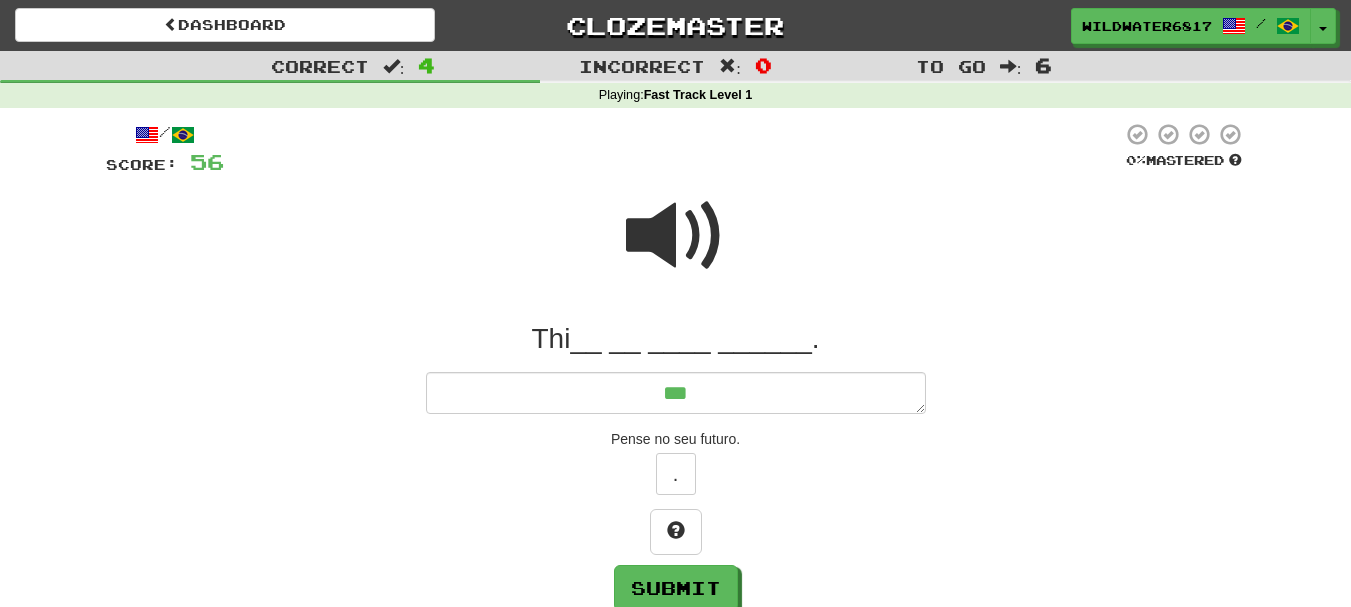 type on "*" 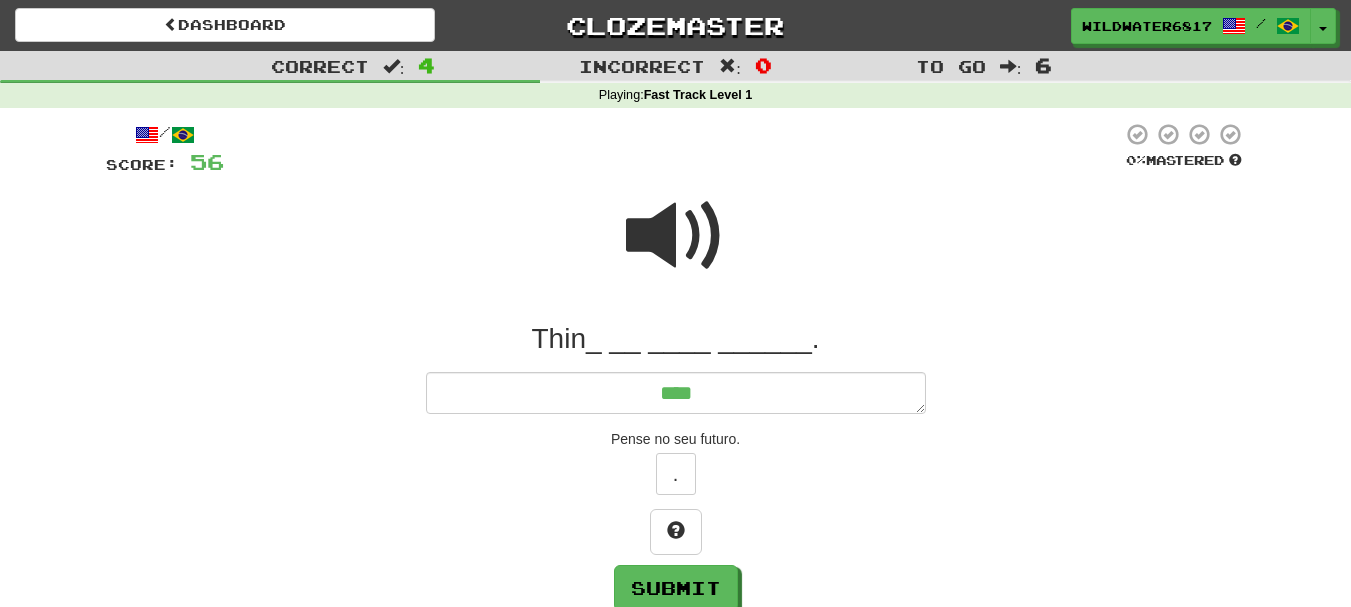 type on "*" 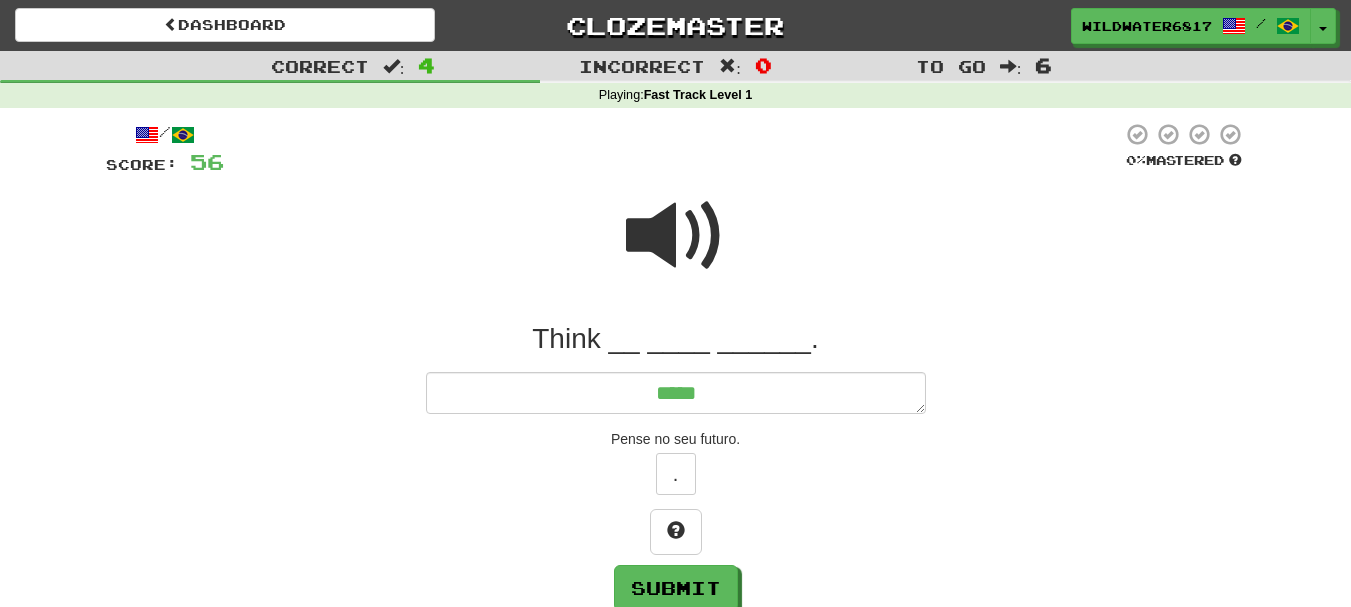 type on "*" 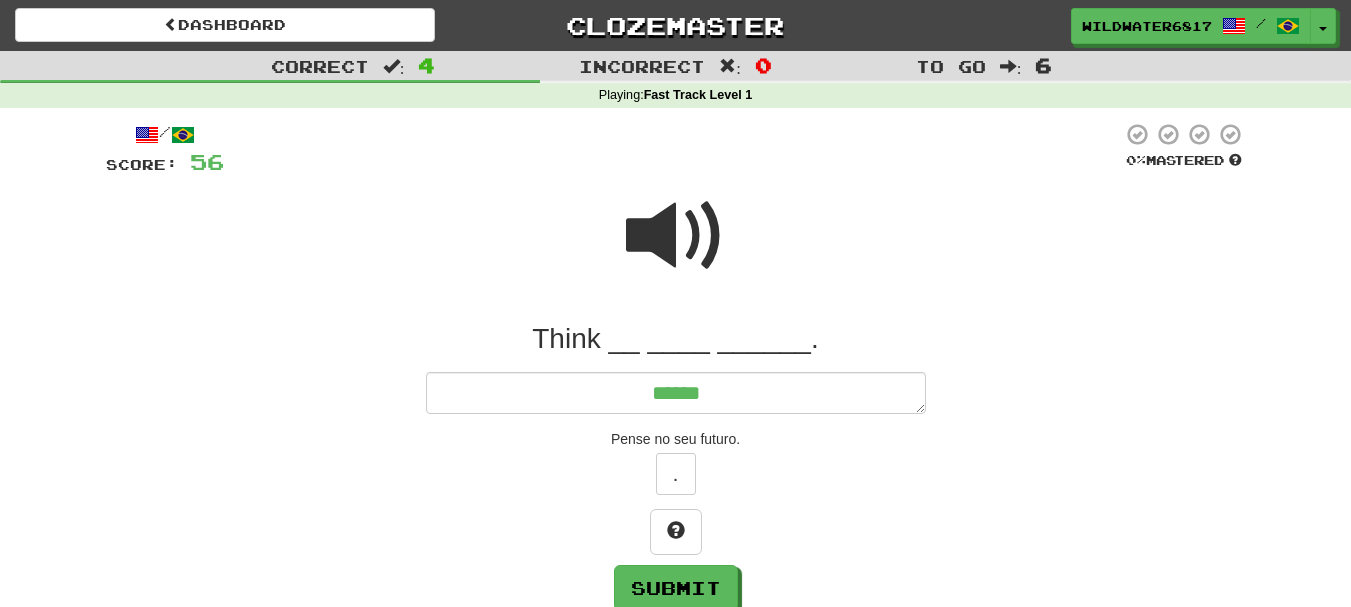 type on "*" 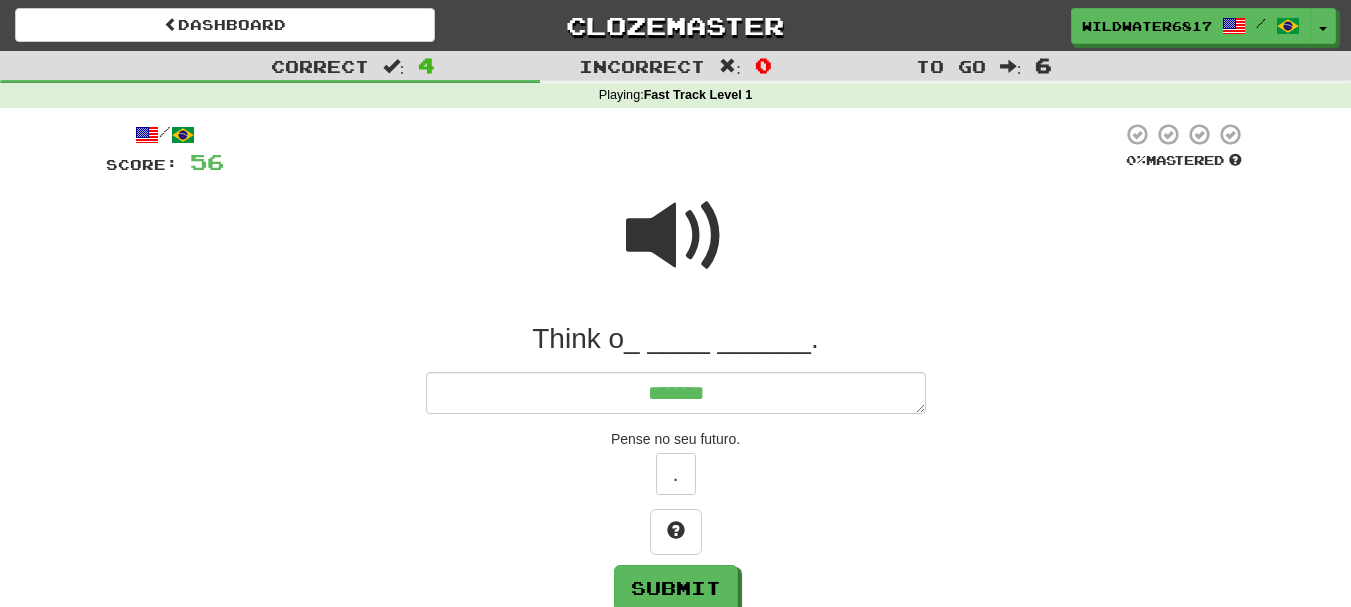 type on "*" 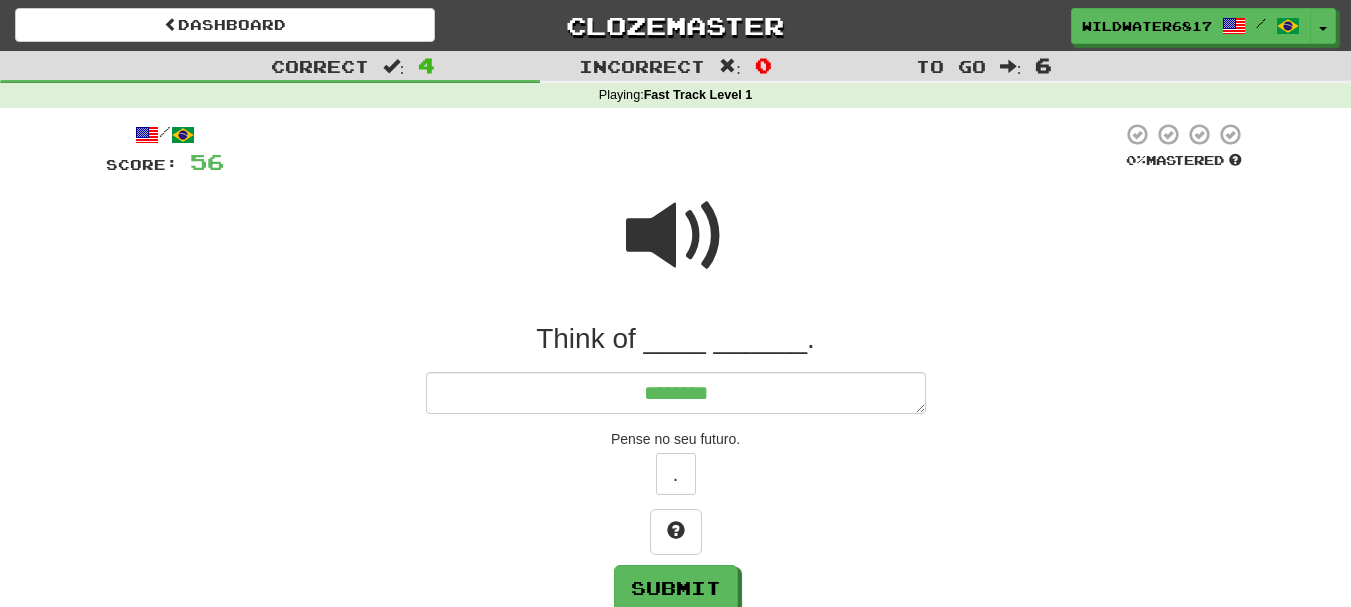 type on "*" 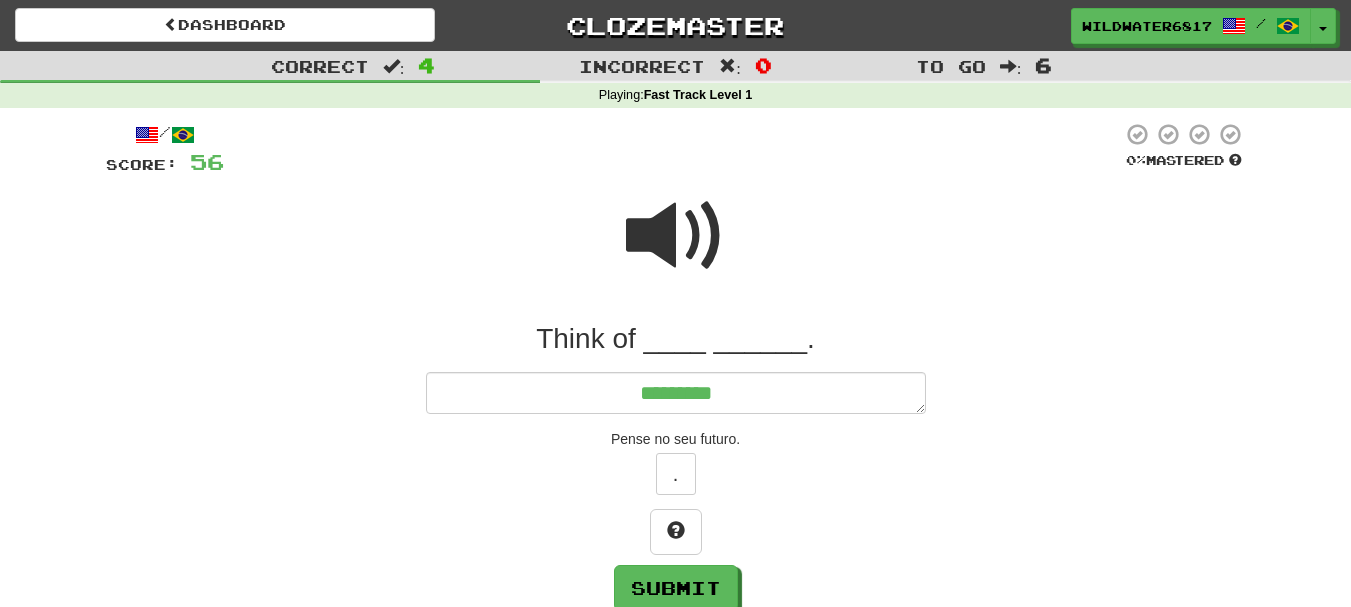 type on "*" 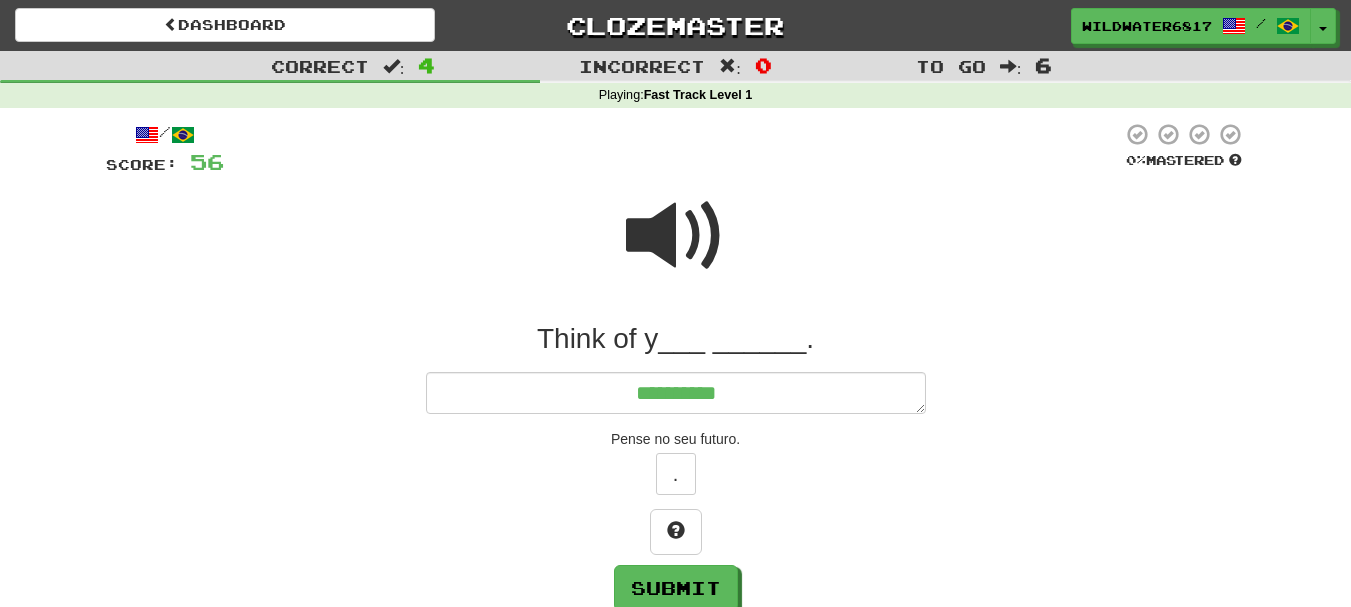 type on "*" 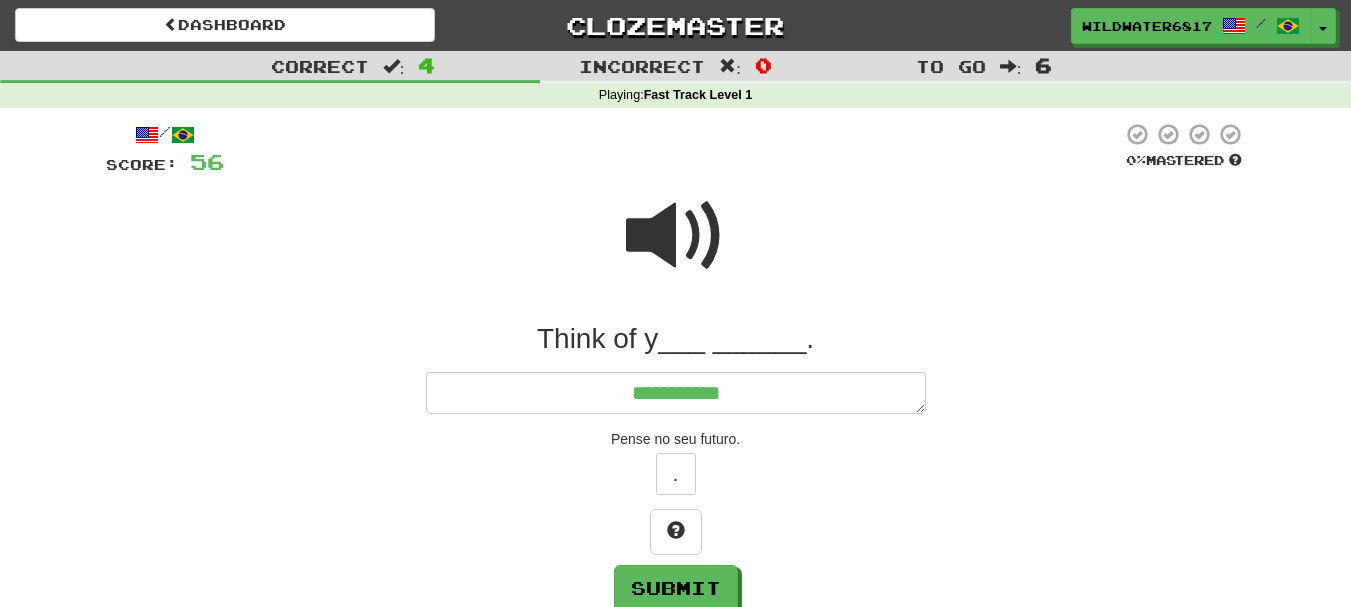 type on "*" 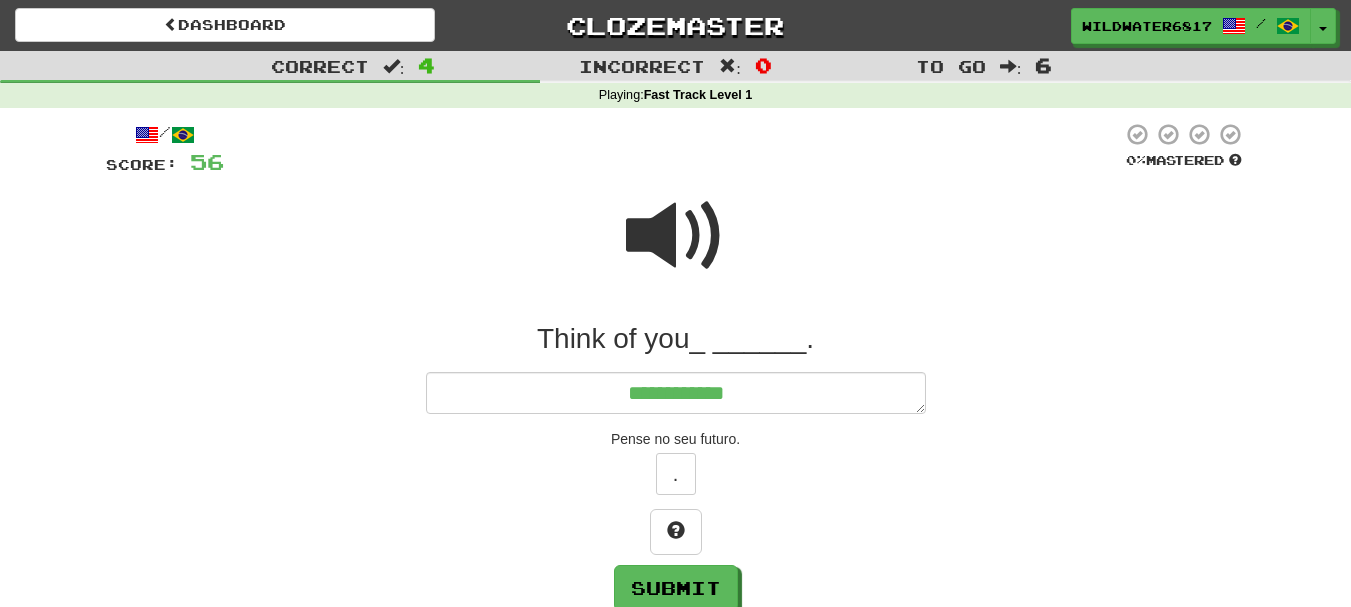 type on "*" 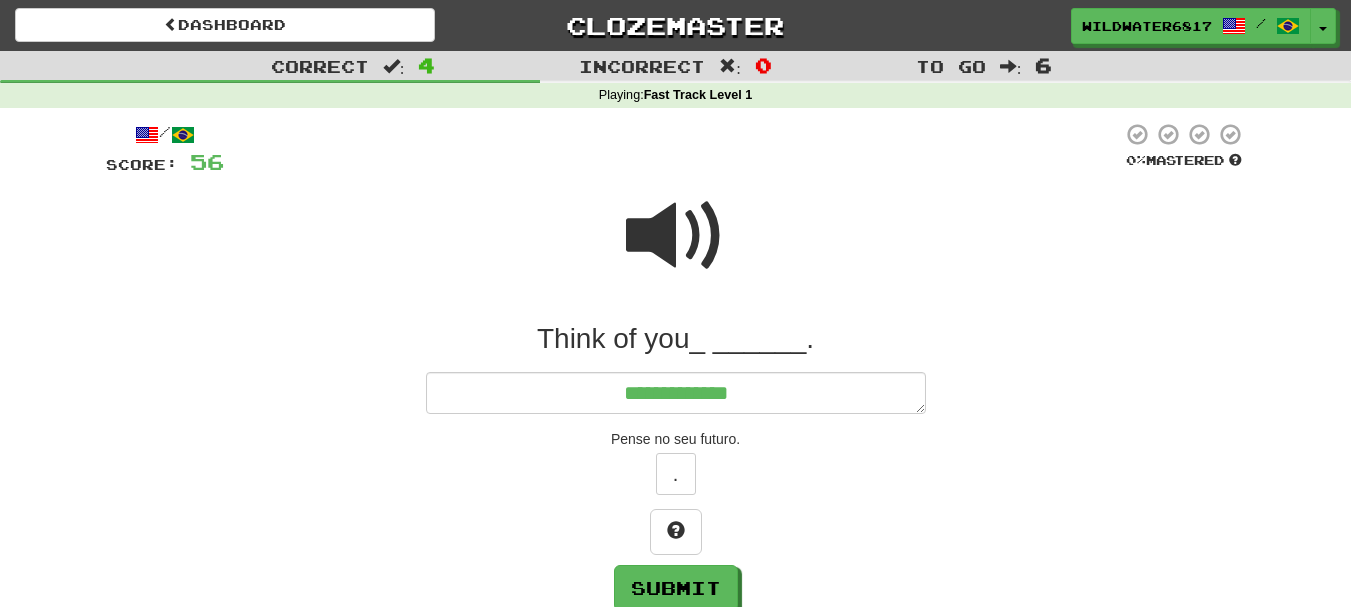 type on "**********" 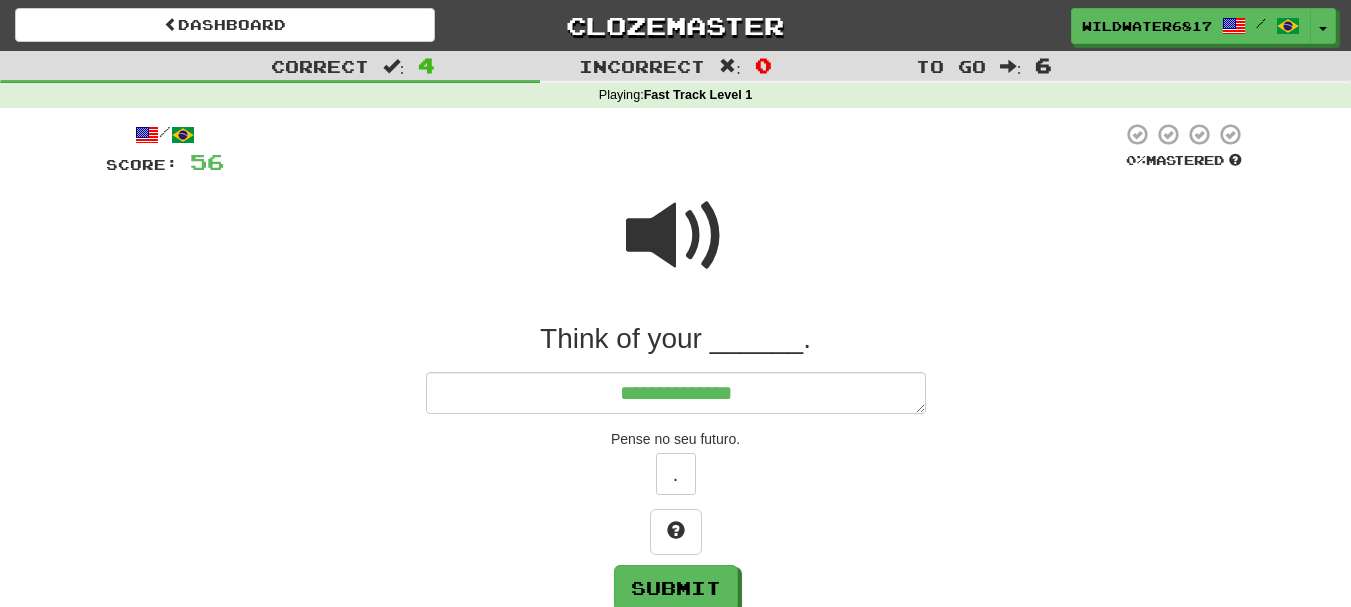 type on "*" 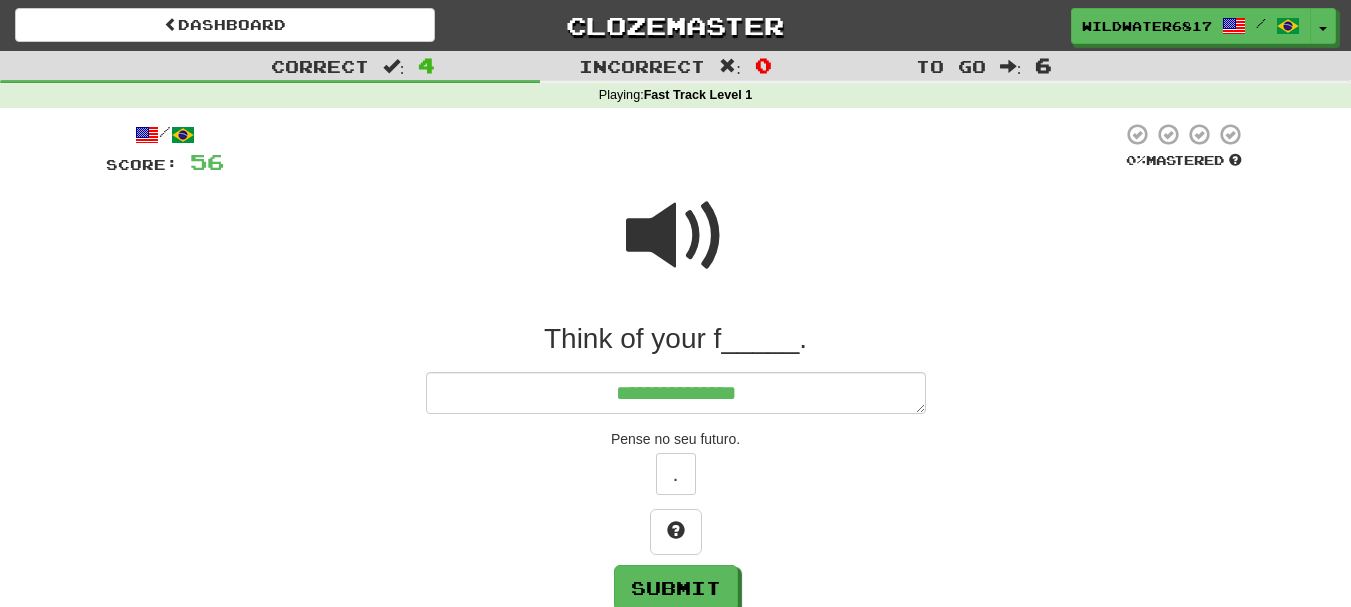 type on "*" 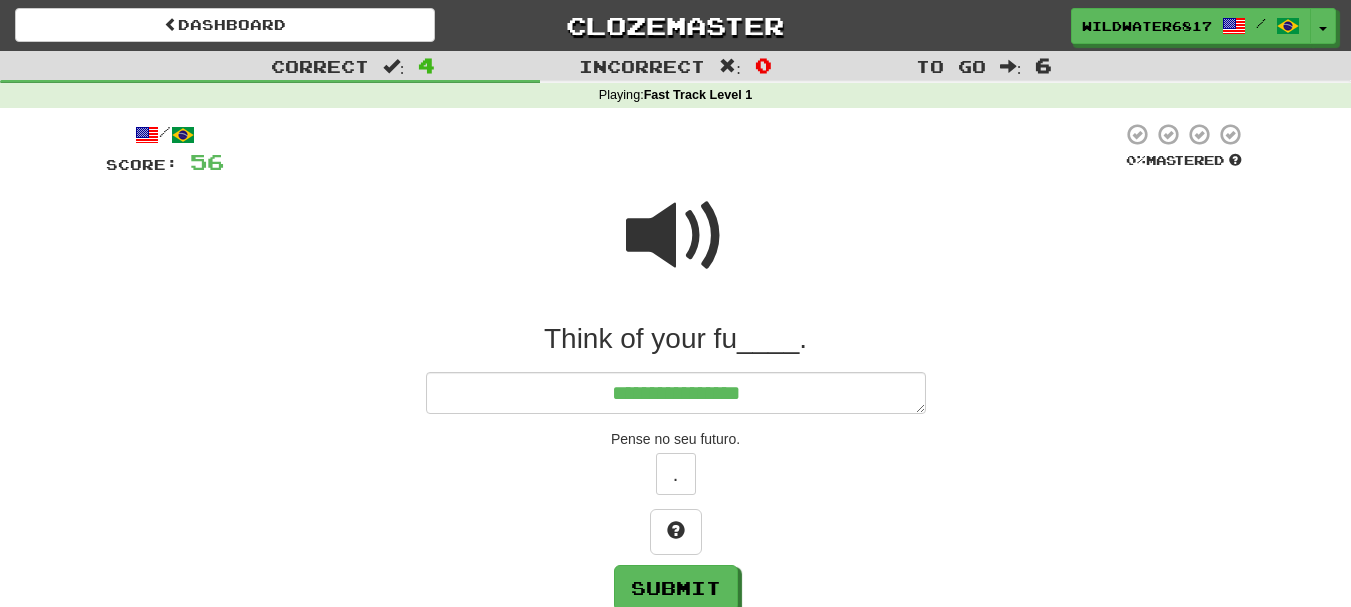 type on "*" 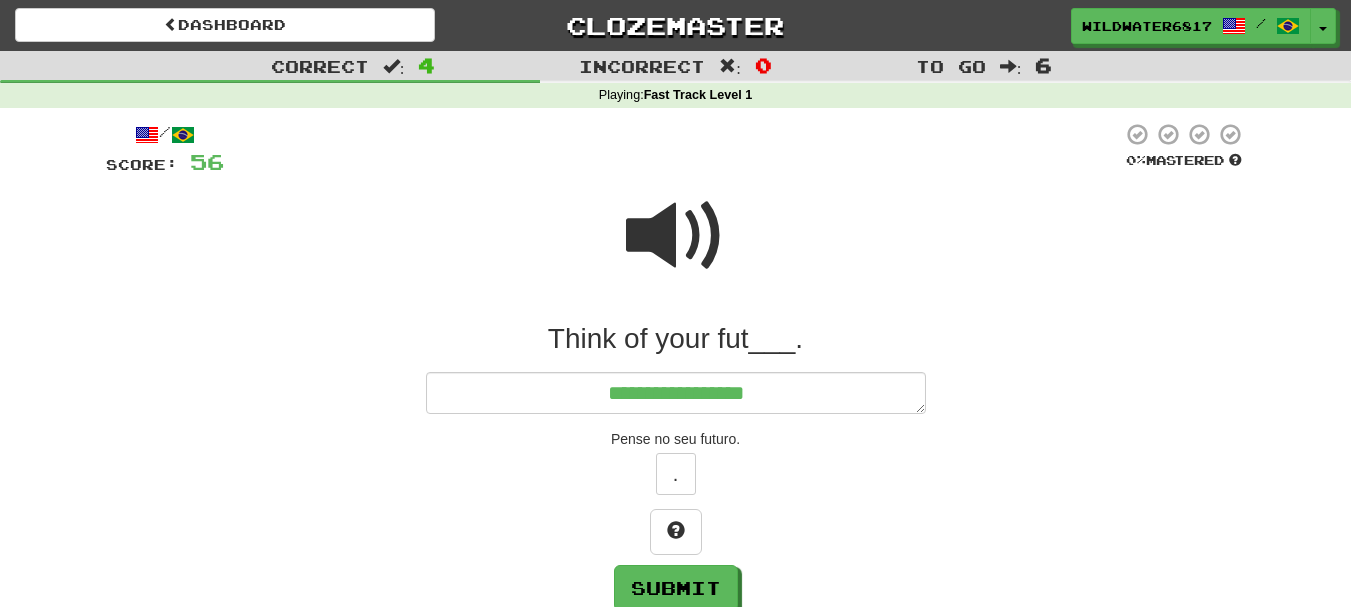 type on "*" 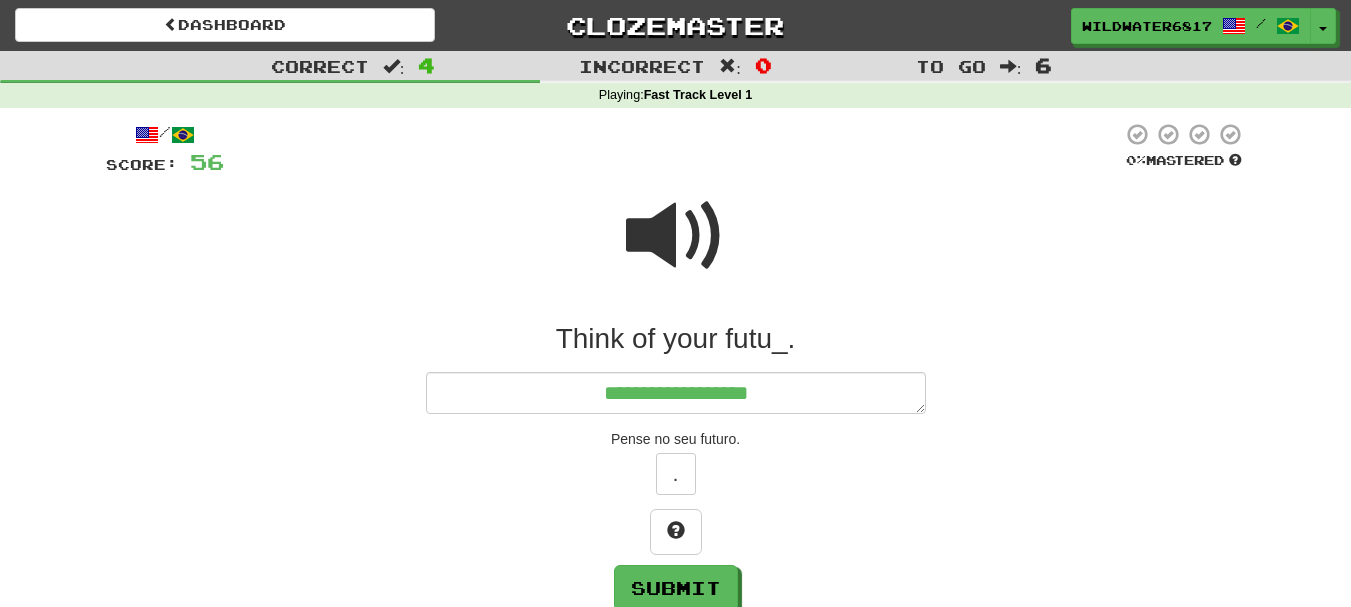type on "*" 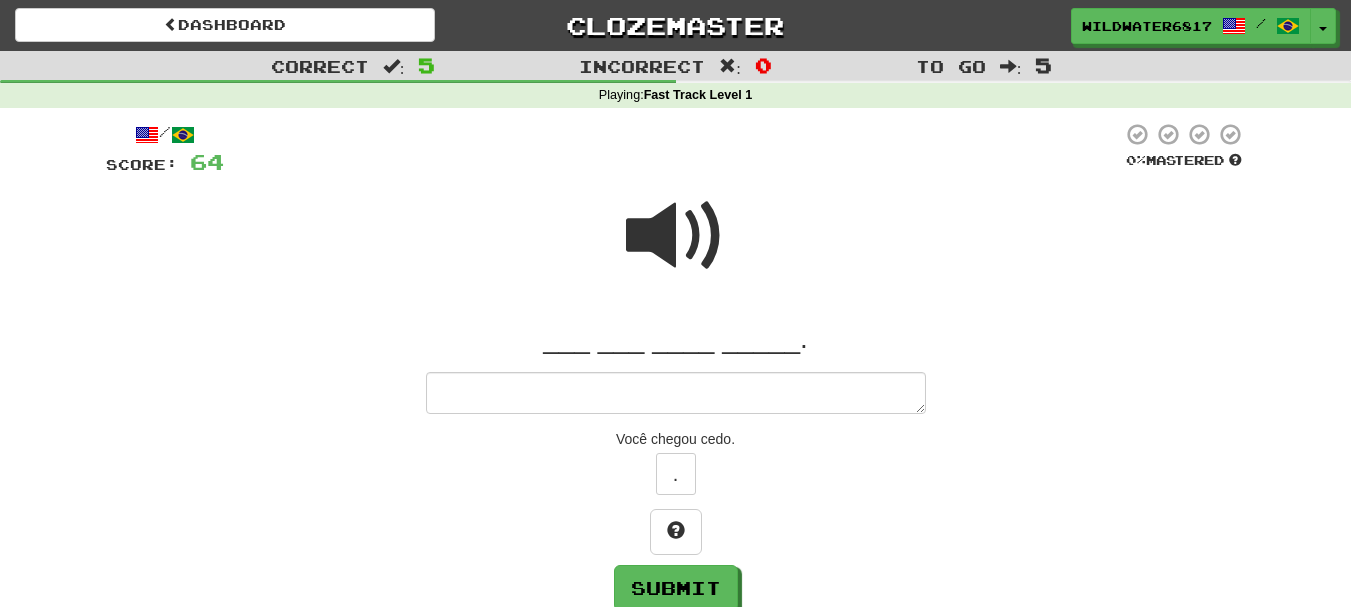 type on "*" 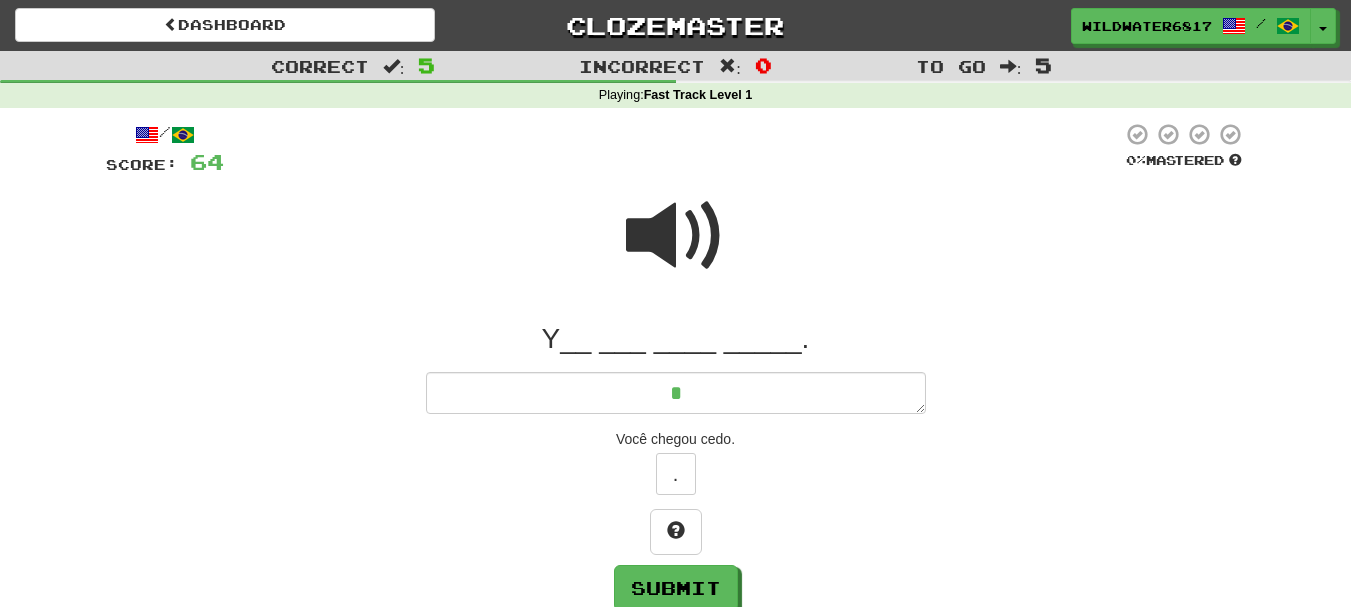 type on "*" 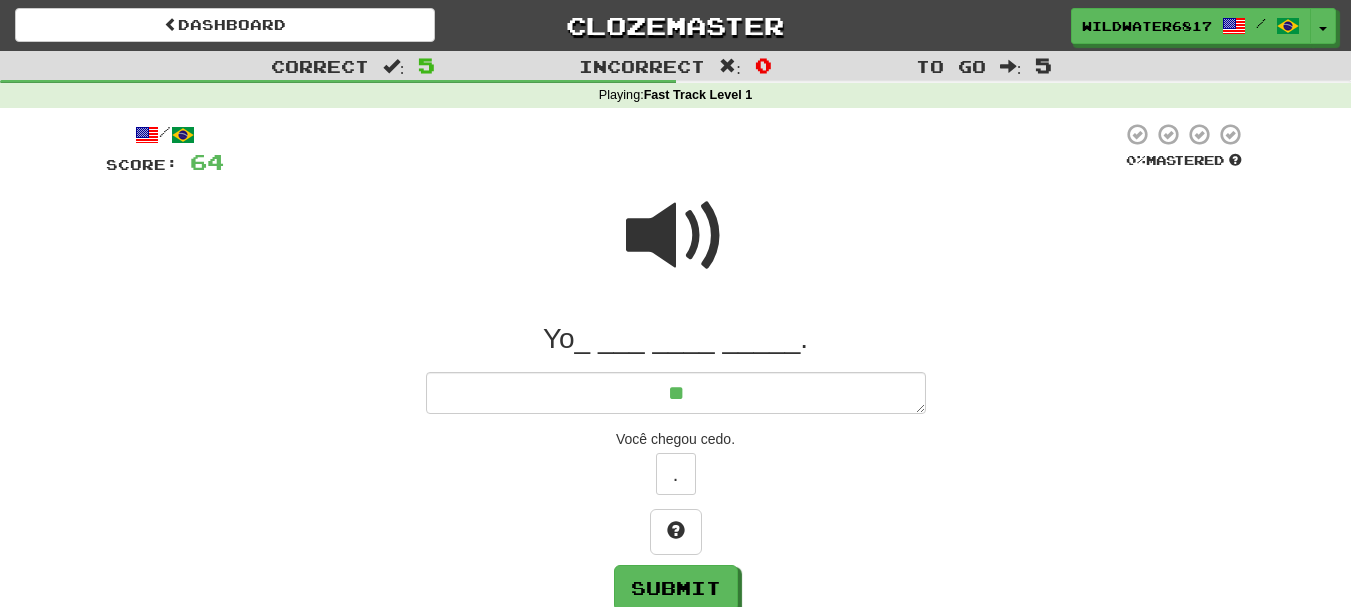 type on "*" 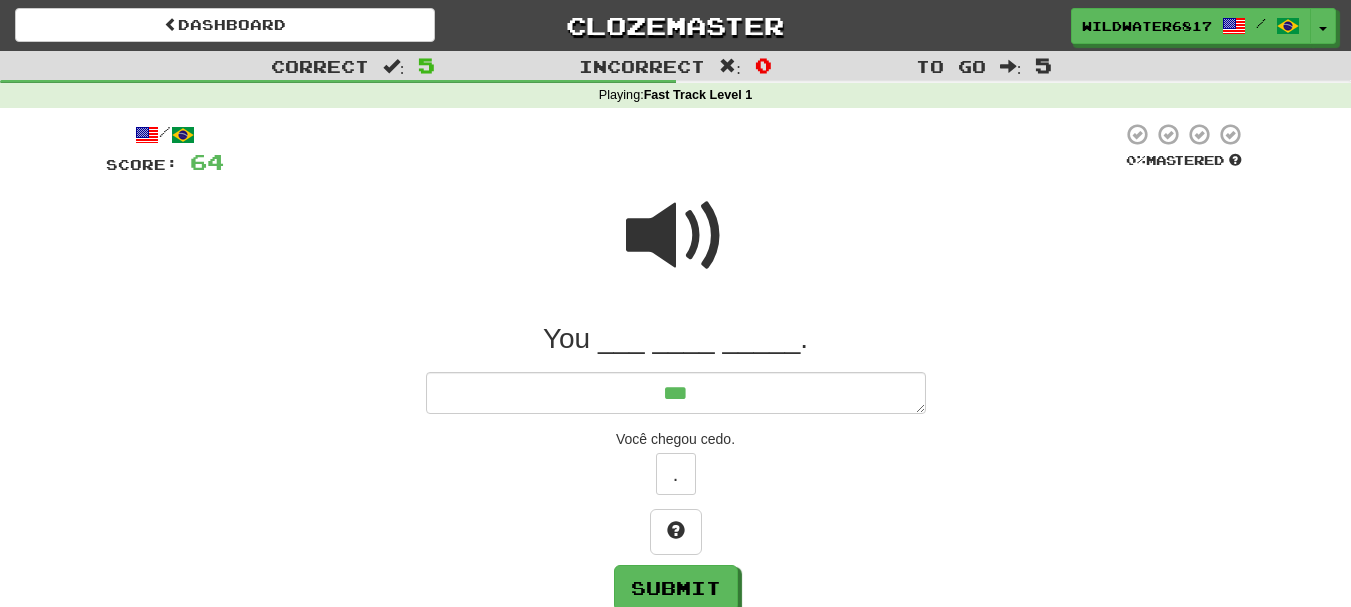 type on "*" 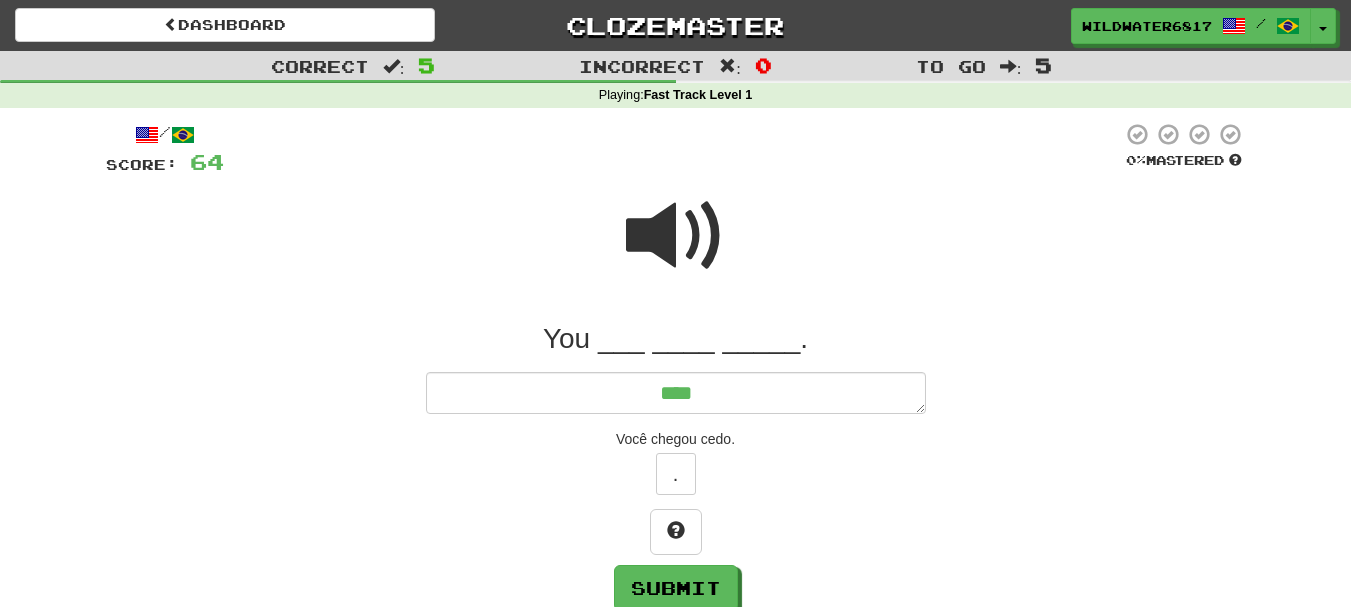 type on "*" 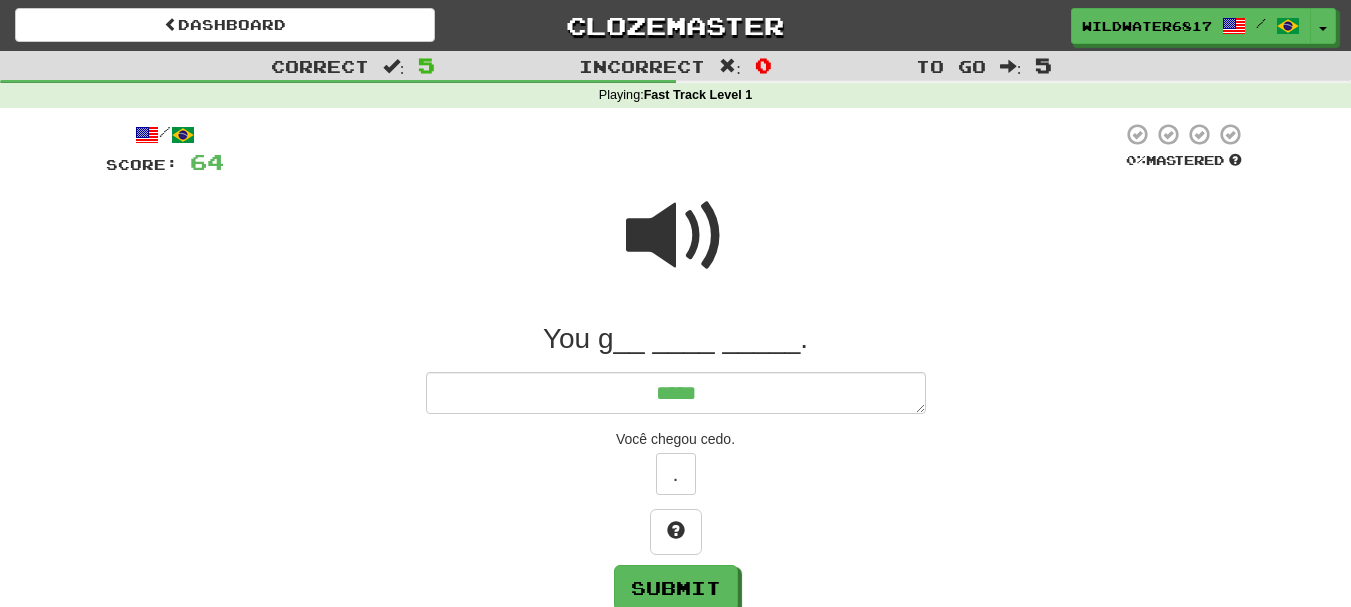 type on "*" 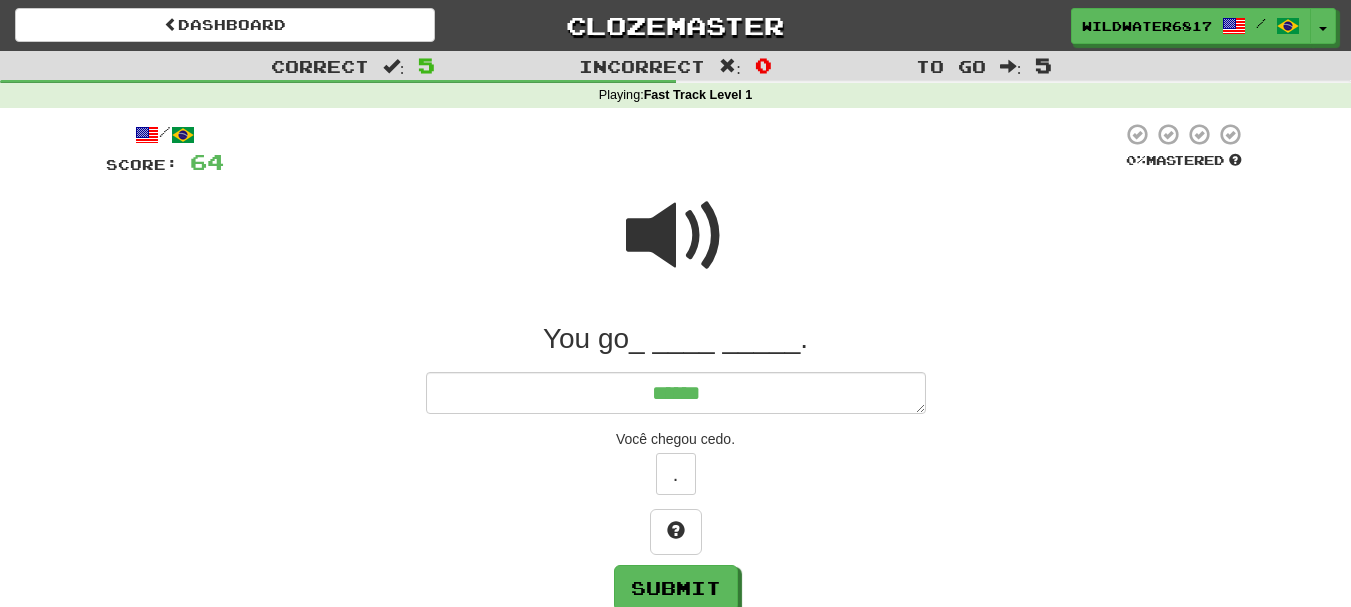 type on "*" 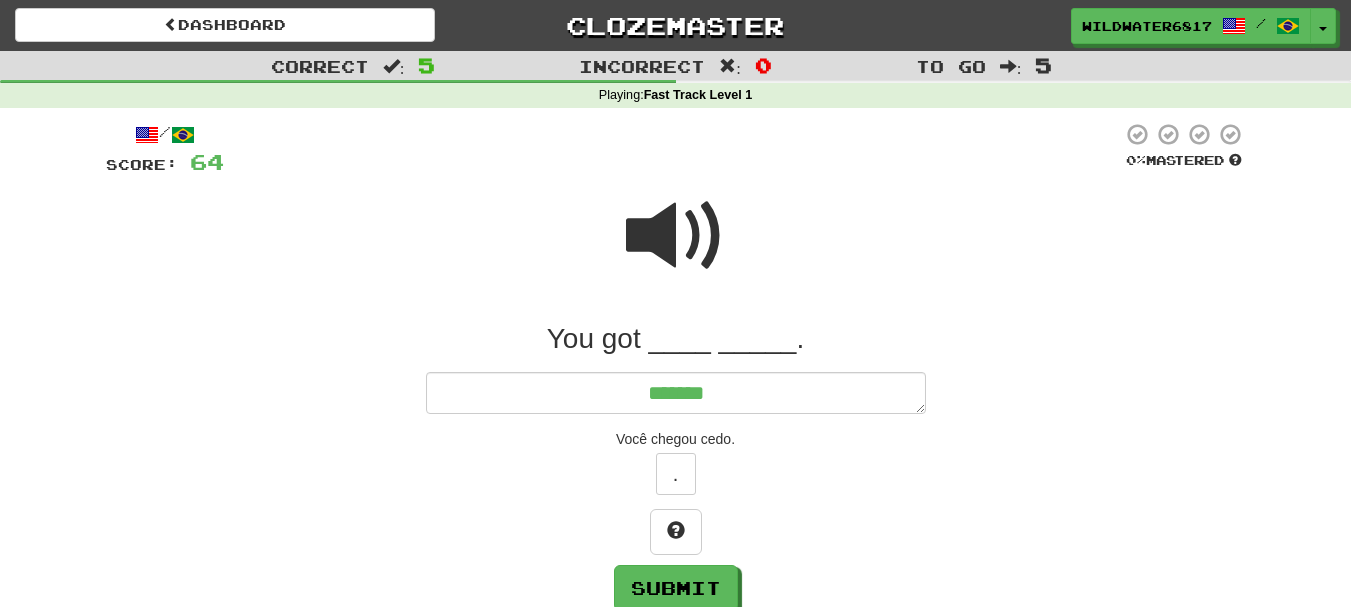 type on "*" 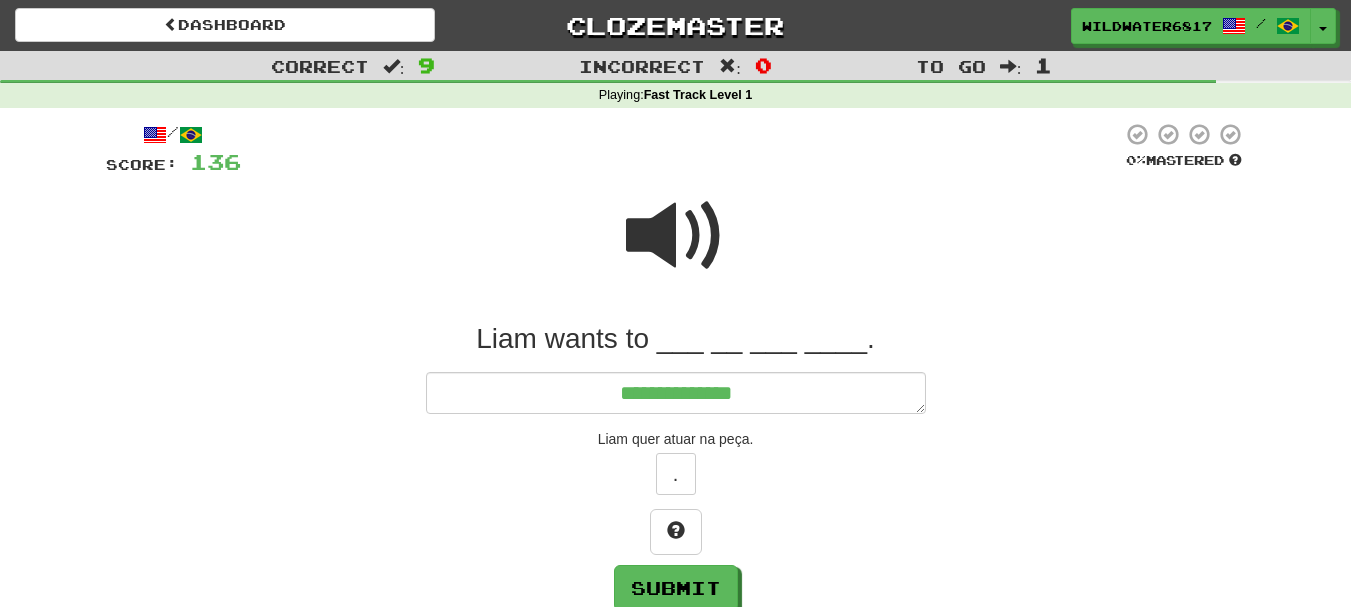 click at bounding box center (676, 236) 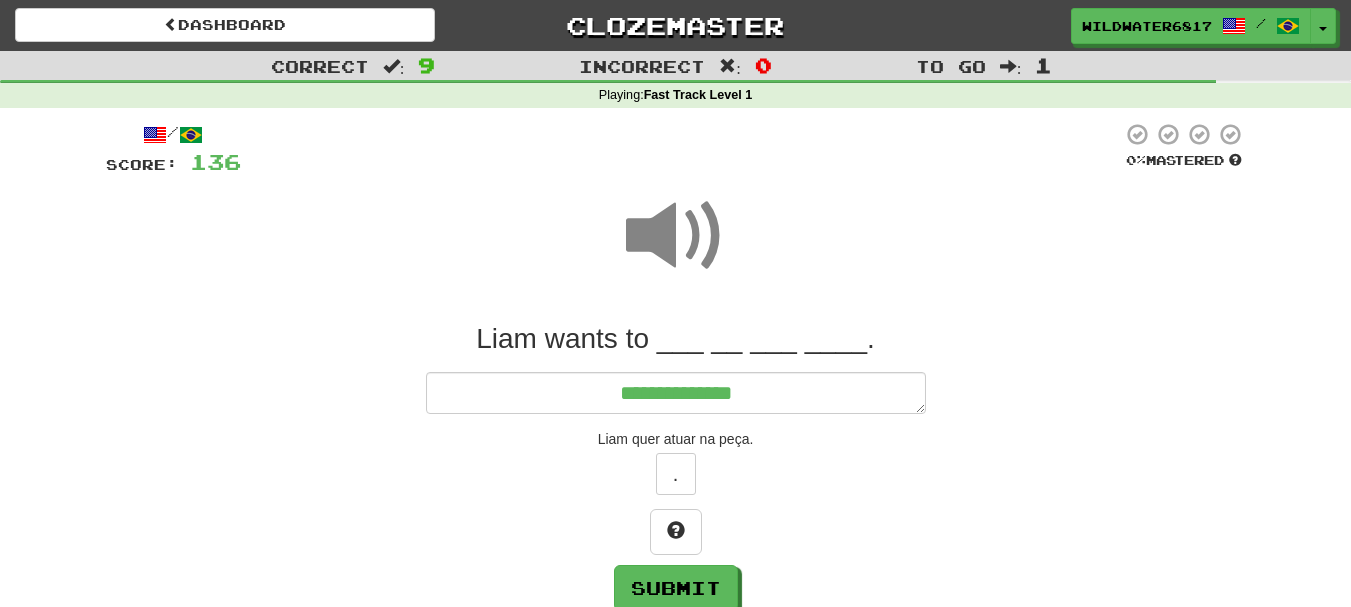 click at bounding box center [676, 236] 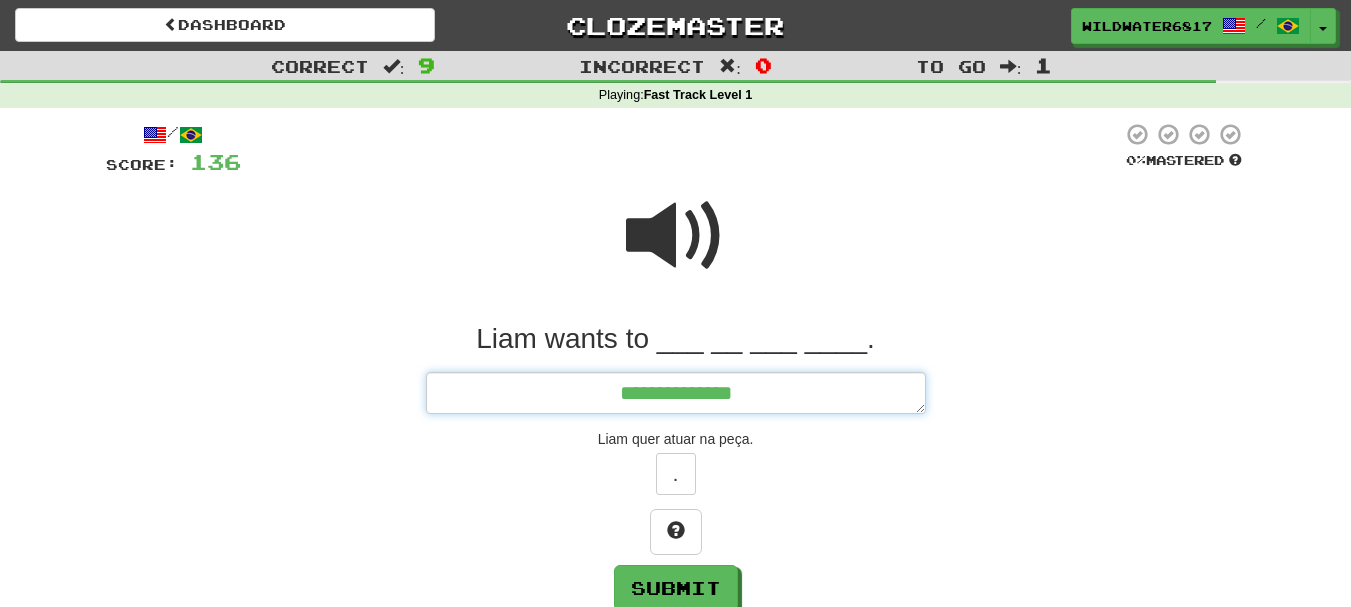 click on "**********" at bounding box center (676, 393) 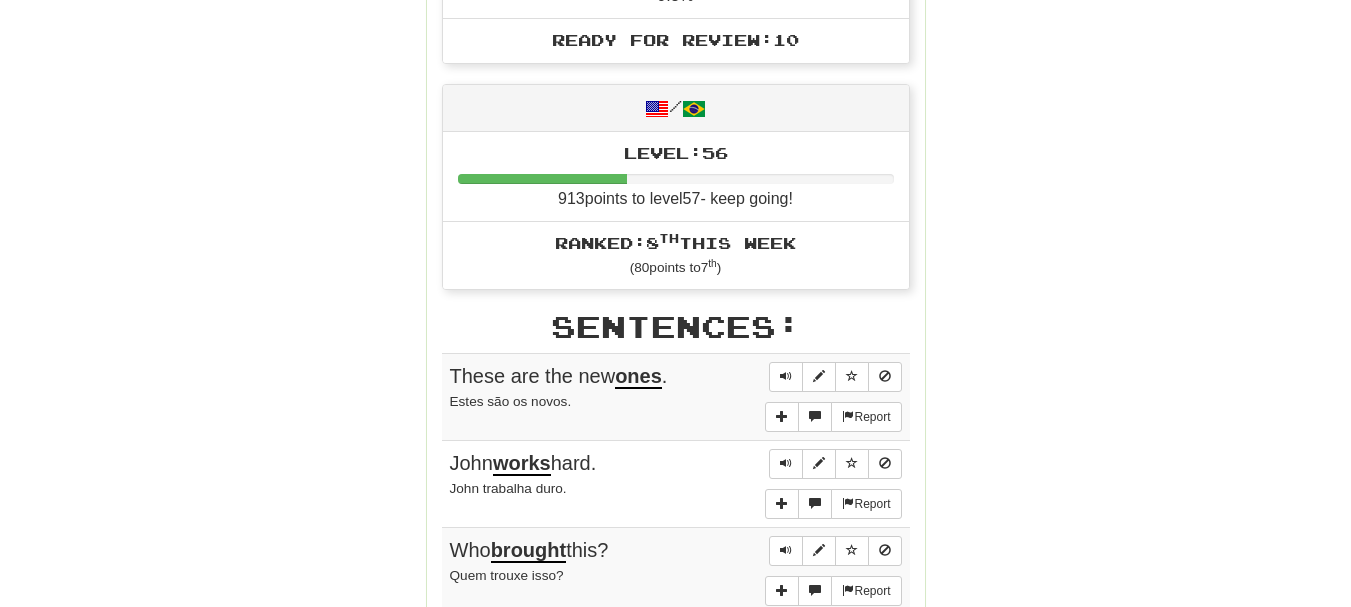 scroll, scrollTop: 1200, scrollLeft: 0, axis: vertical 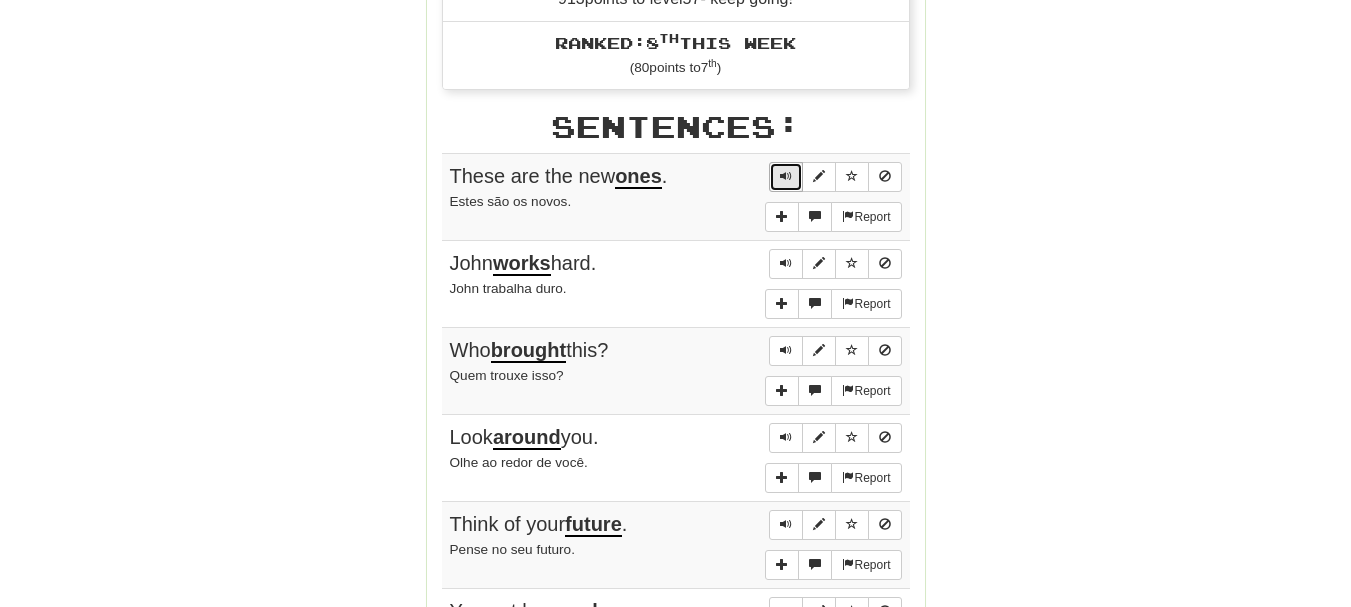 click at bounding box center [786, 176] 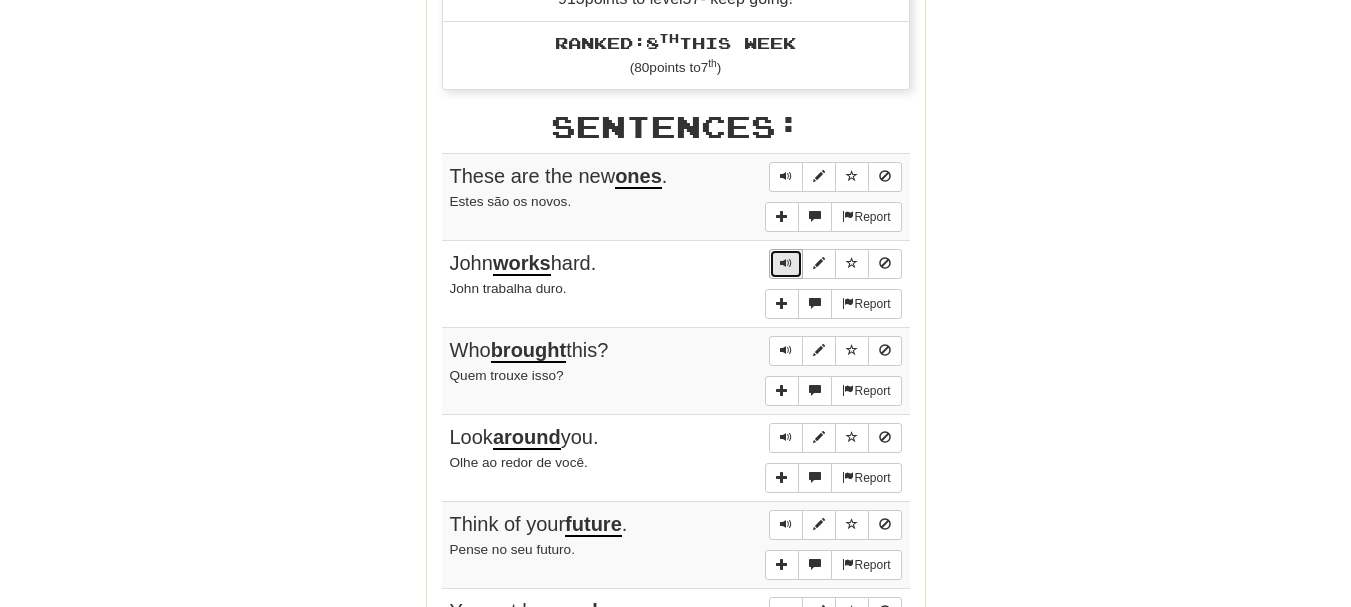 click at bounding box center [786, 264] 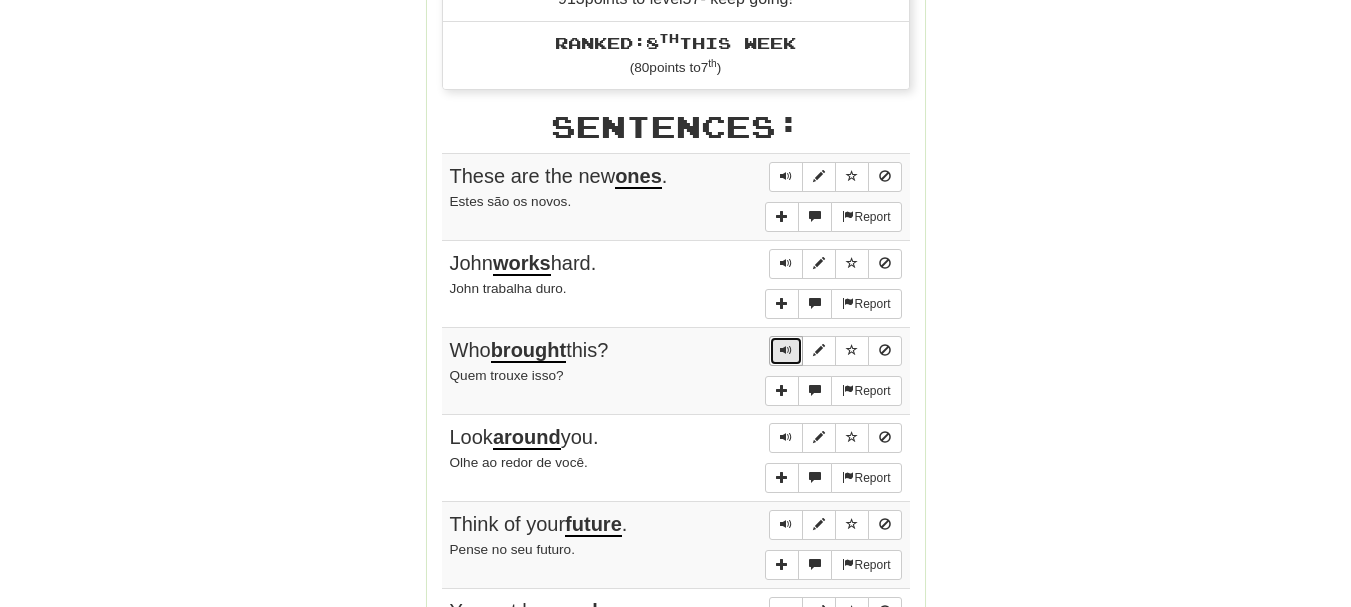 click at bounding box center [786, 350] 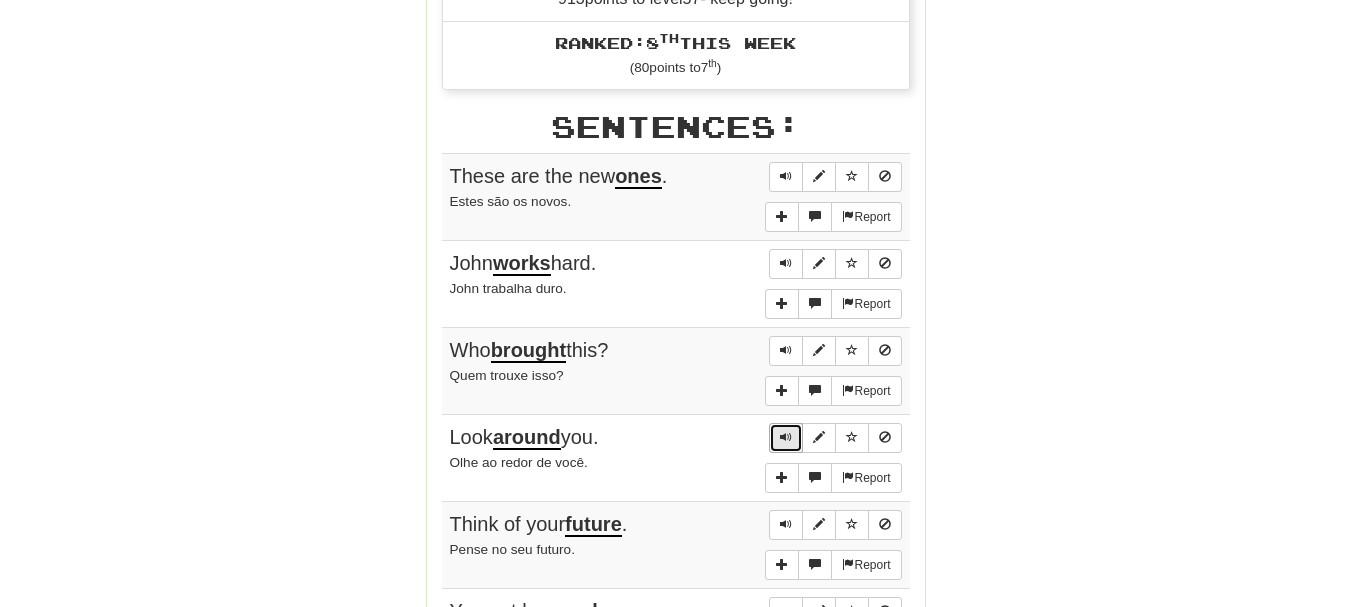 click at bounding box center [786, 437] 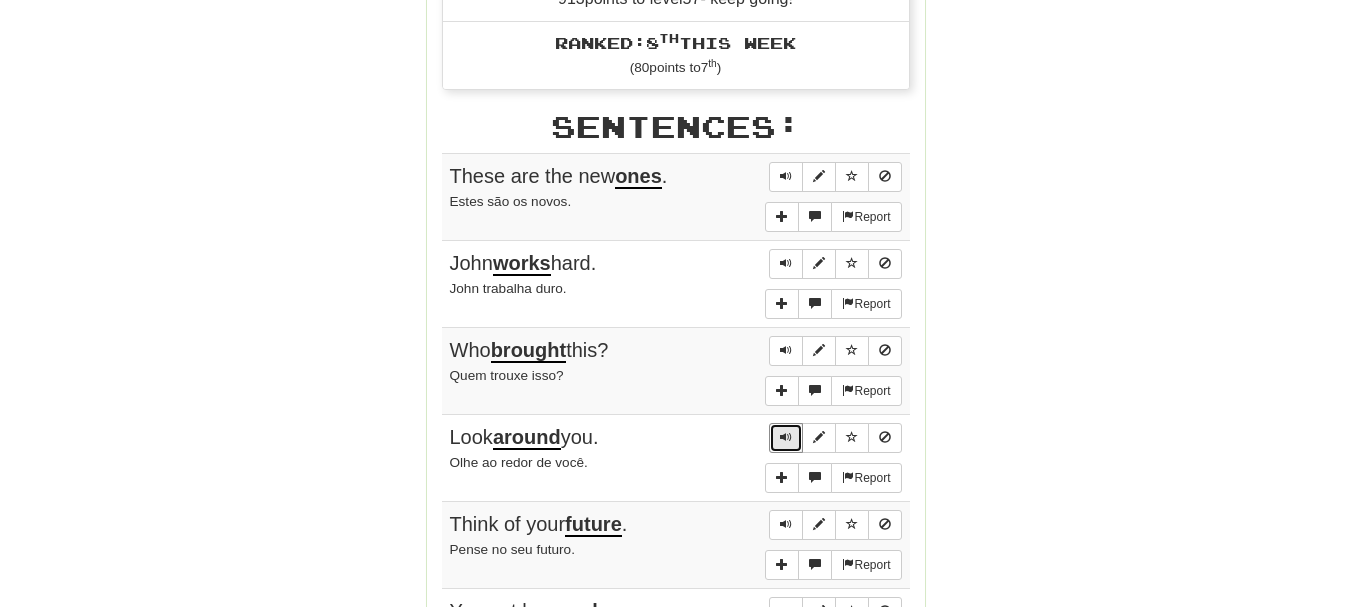 scroll, scrollTop: 1400, scrollLeft: 0, axis: vertical 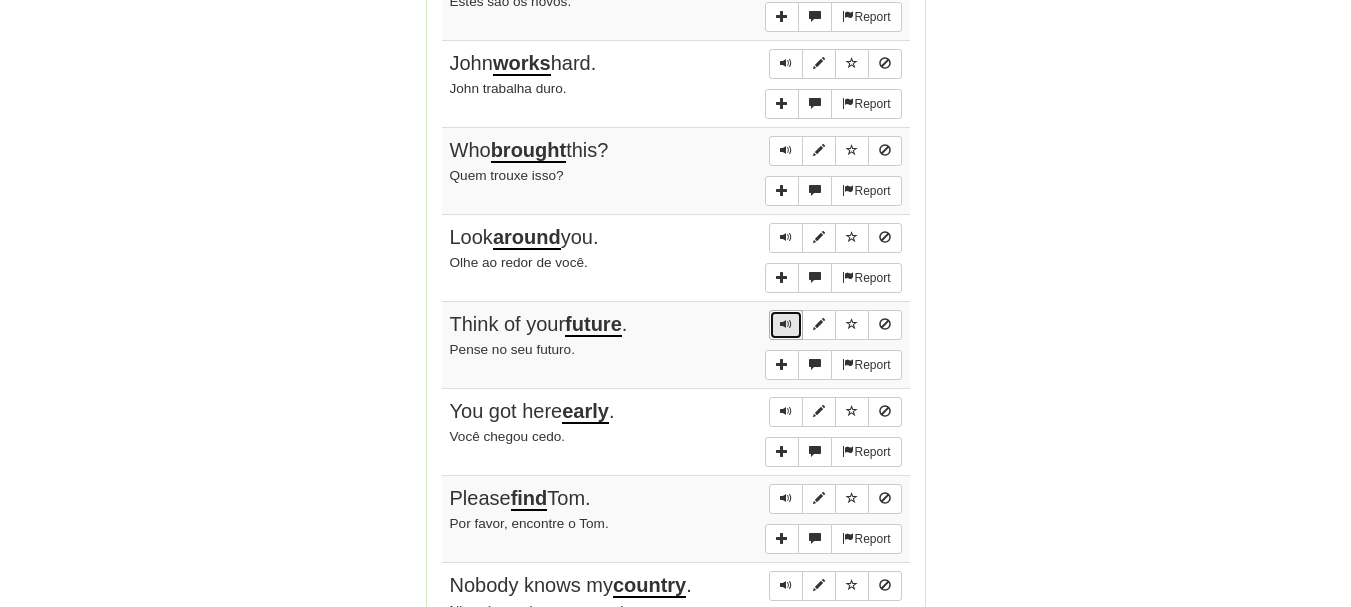 click at bounding box center (786, 324) 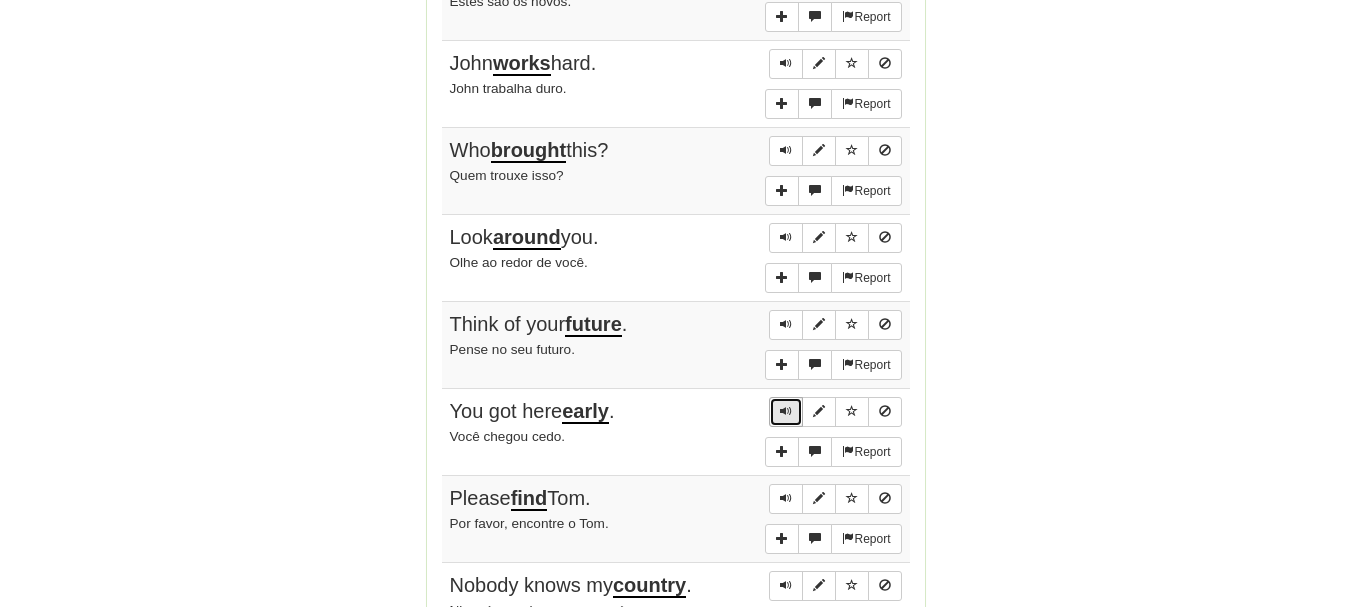 click at bounding box center (786, 411) 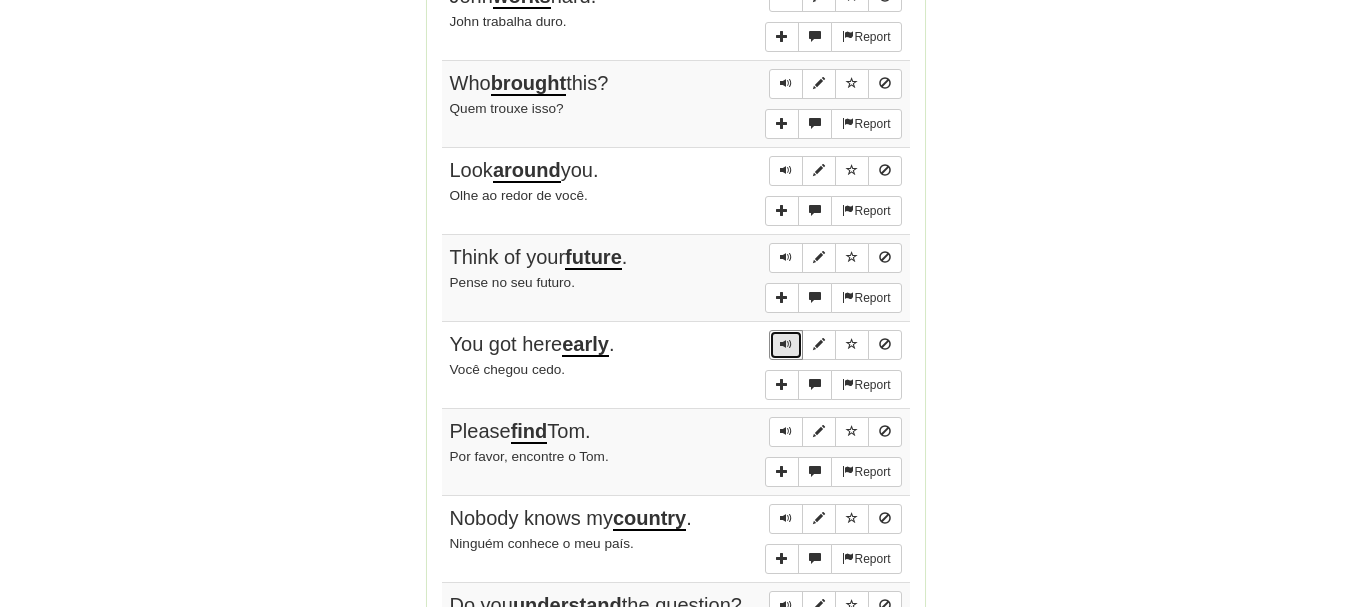scroll, scrollTop: 1500, scrollLeft: 0, axis: vertical 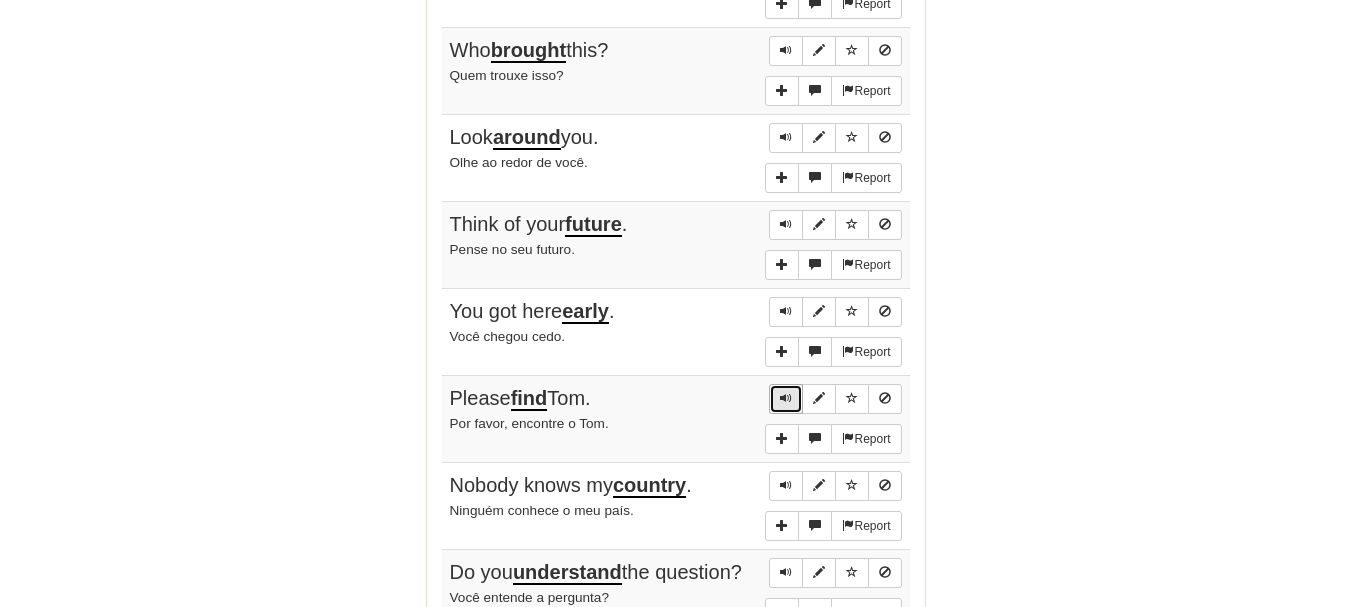 click at bounding box center [786, 398] 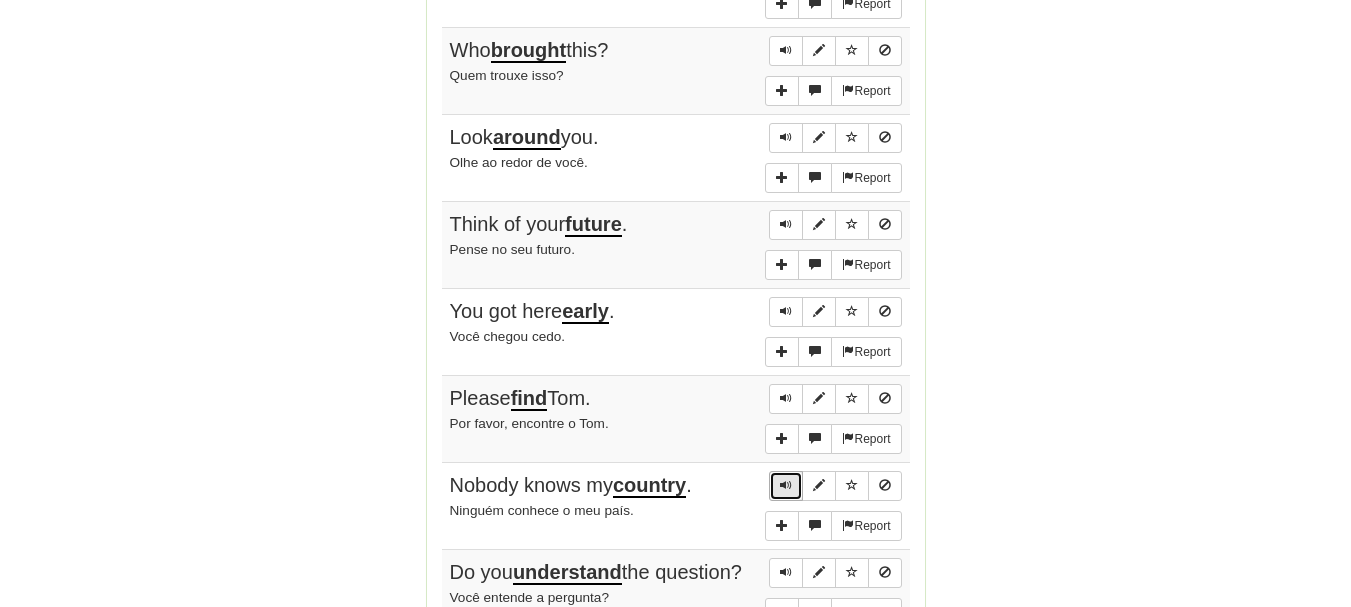 click at bounding box center (786, 485) 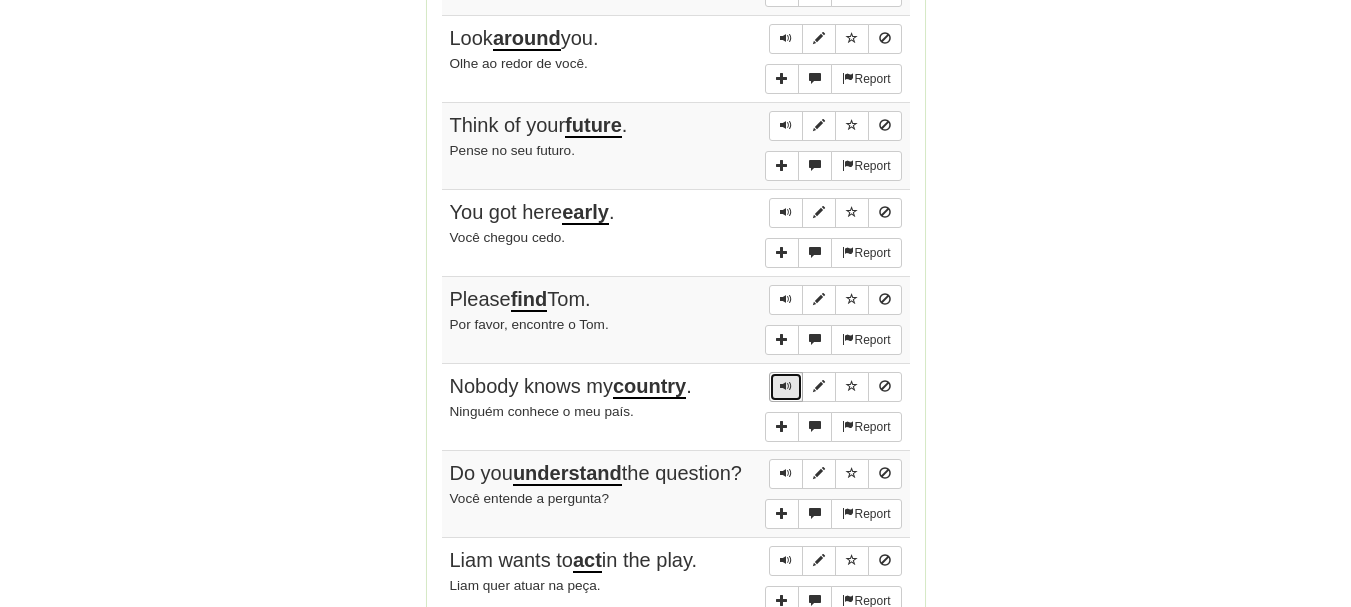 scroll, scrollTop: 1700, scrollLeft: 0, axis: vertical 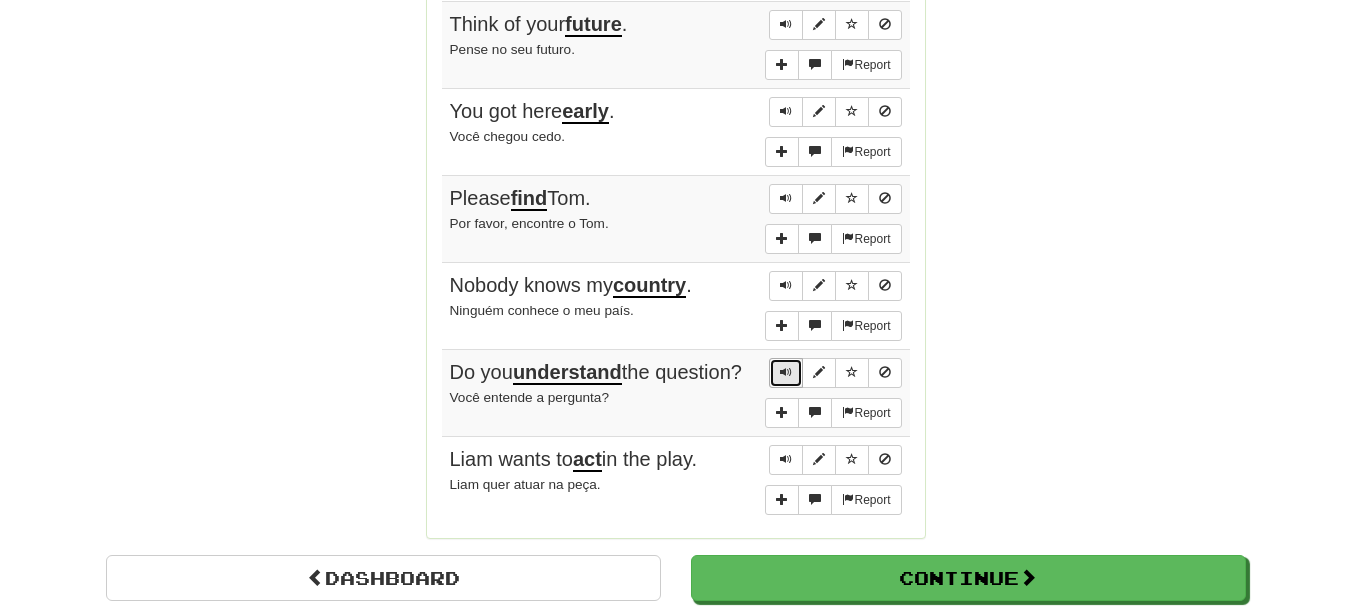 click at bounding box center (786, 372) 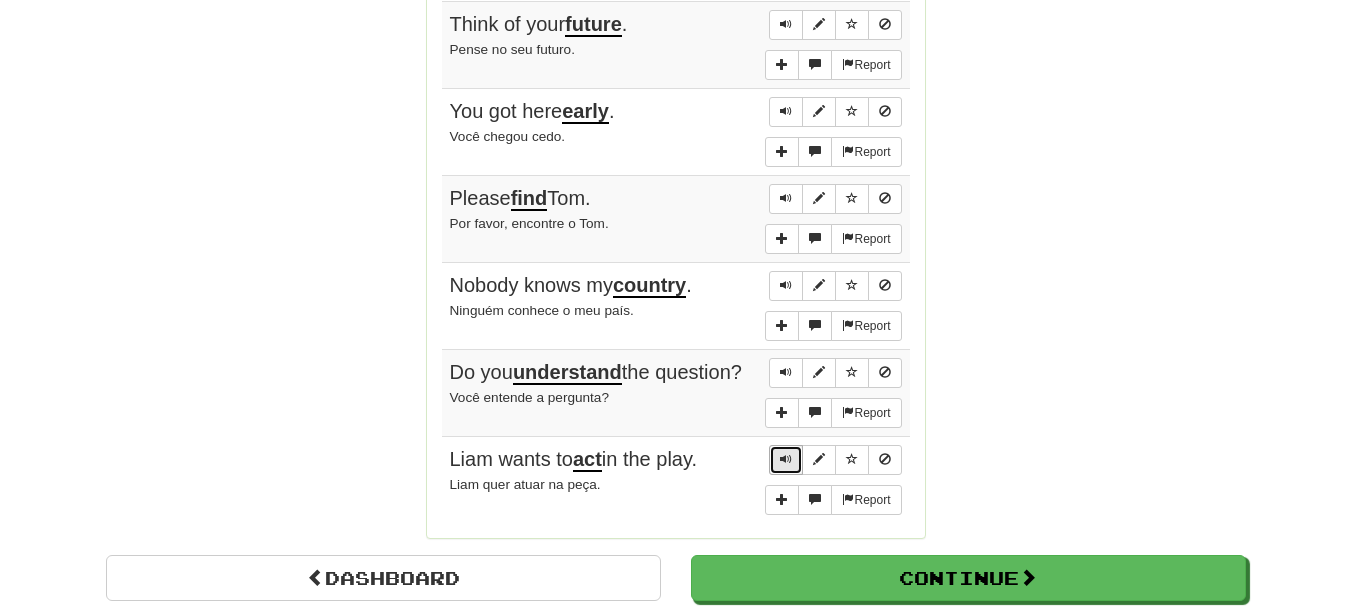 click at bounding box center [786, 459] 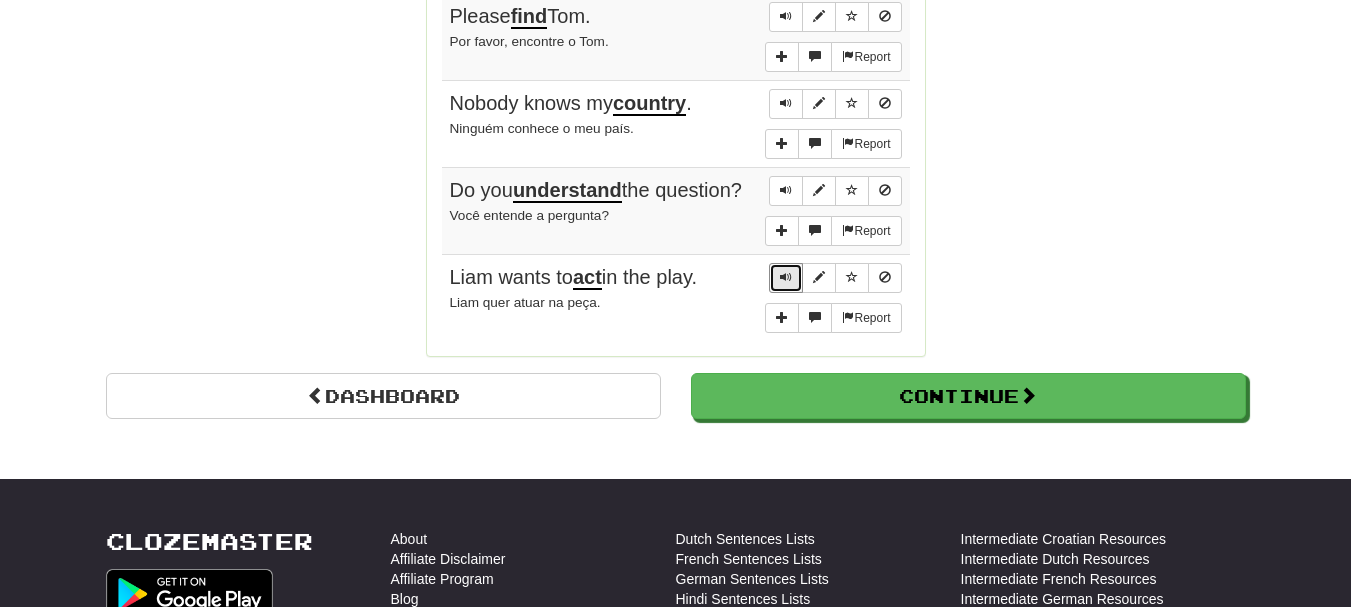 scroll, scrollTop: 1900, scrollLeft: 0, axis: vertical 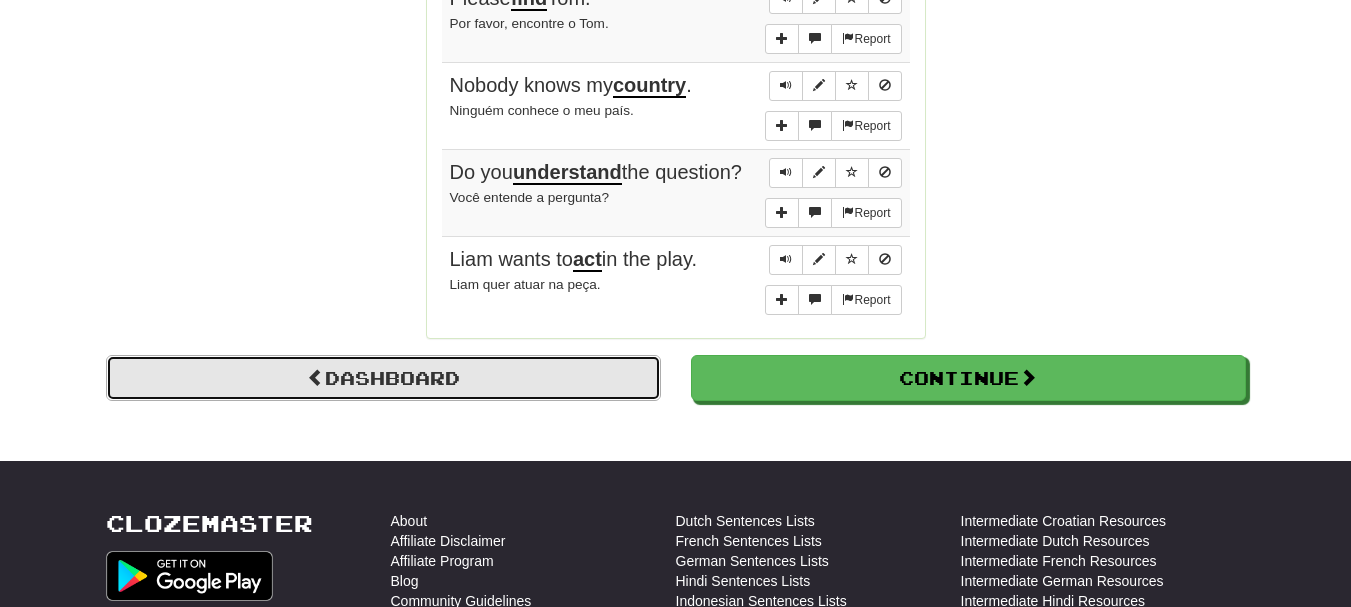 click on "Dashboard" at bounding box center (383, 378) 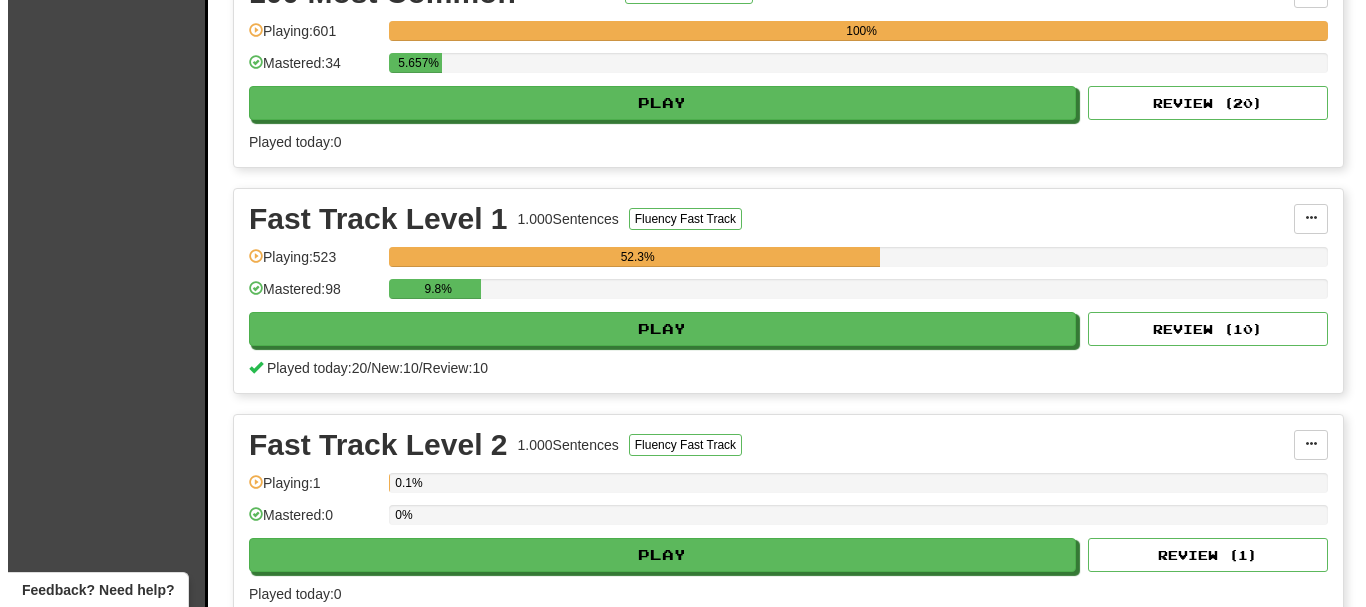 scroll, scrollTop: 500, scrollLeft: 0, axis: vertical 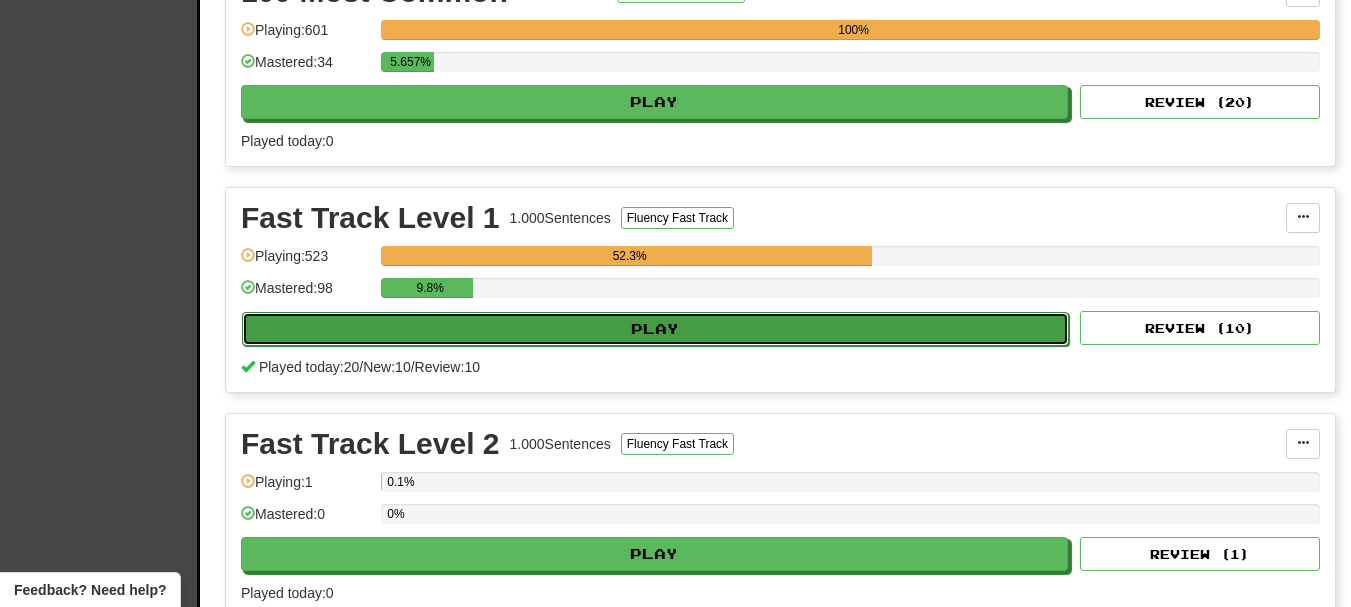click on "Play" at bounding box center [655, 329] 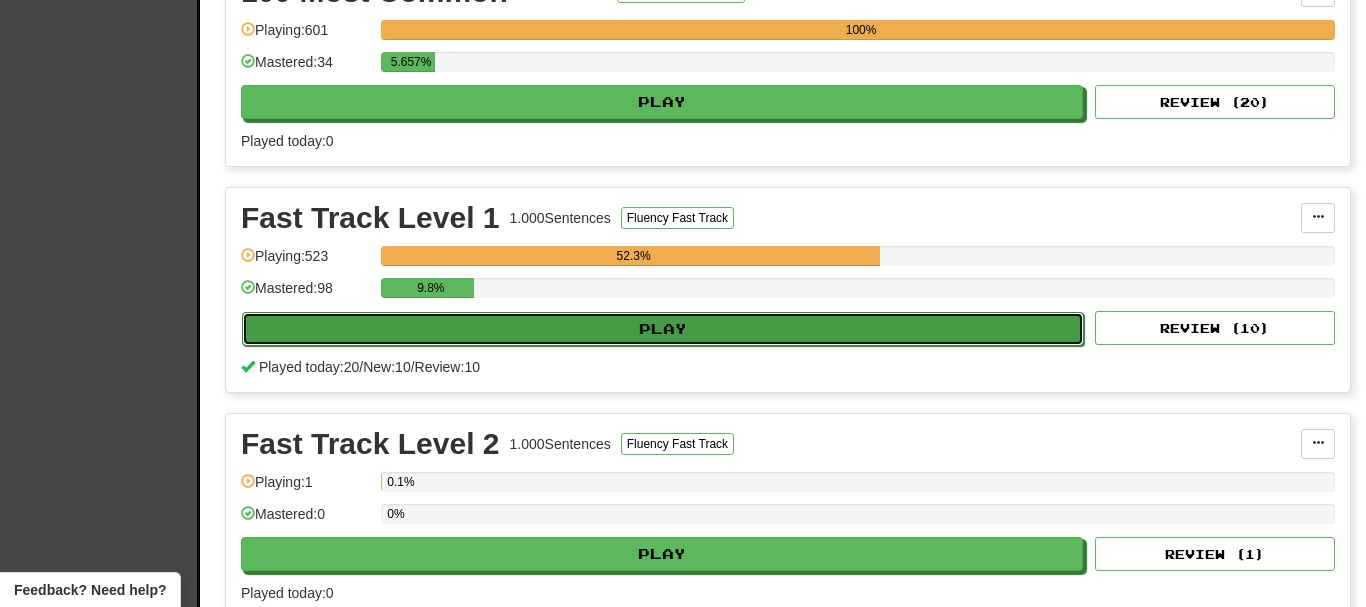 select on "**" 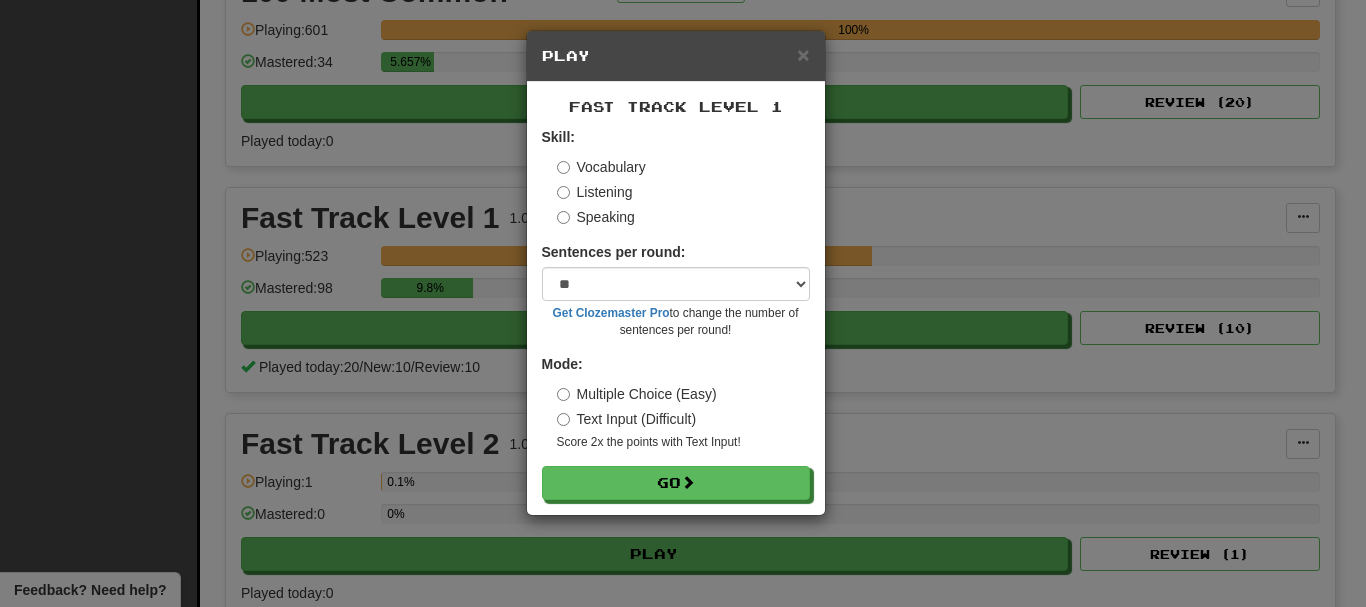 click on "Text Input (Difficult)" at bounding box center [627, 419] 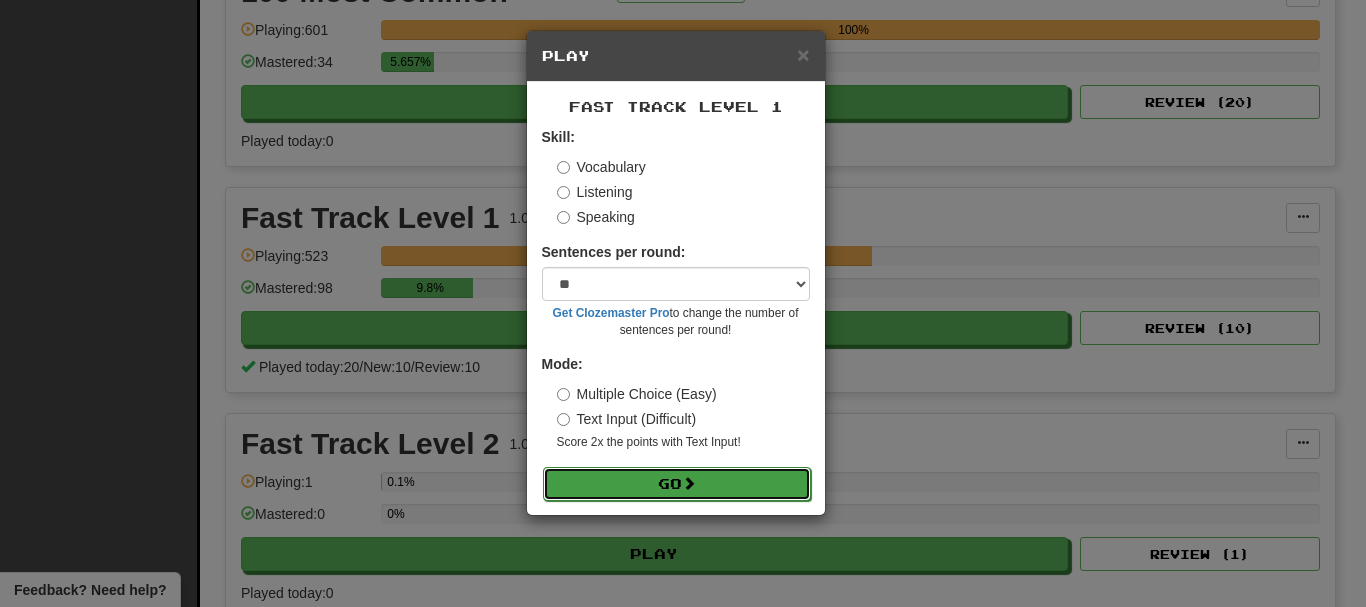 click on "Go" at bounding box center (677, 484) 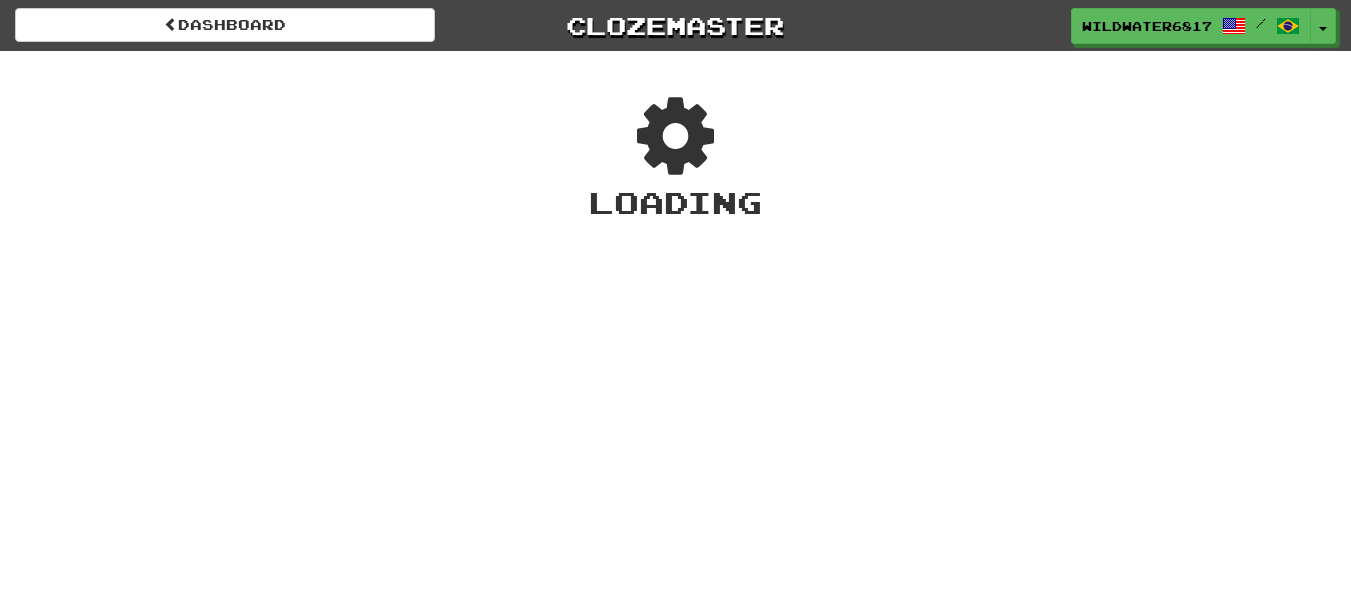 scroll, scrollTop: 0, scrollLeft: 0, axis: both 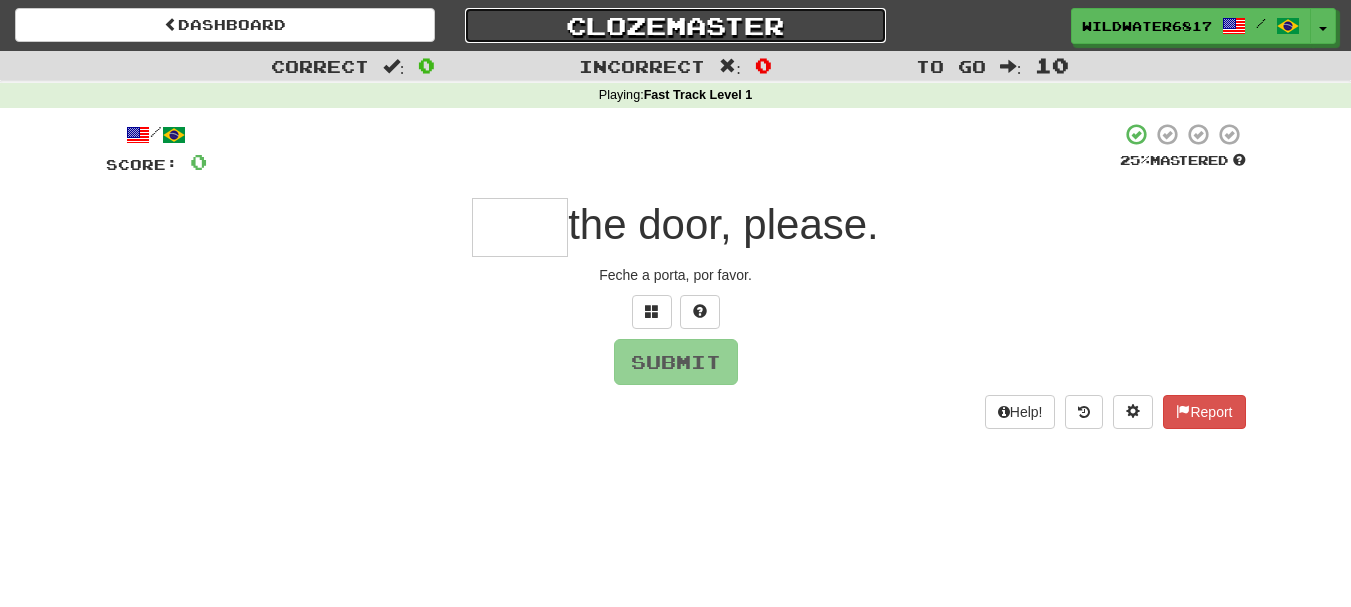 drag, startPoint x: 887, startPoint y: 25, endPoint x: 853, endPoint y: 27, distance: 34.058773 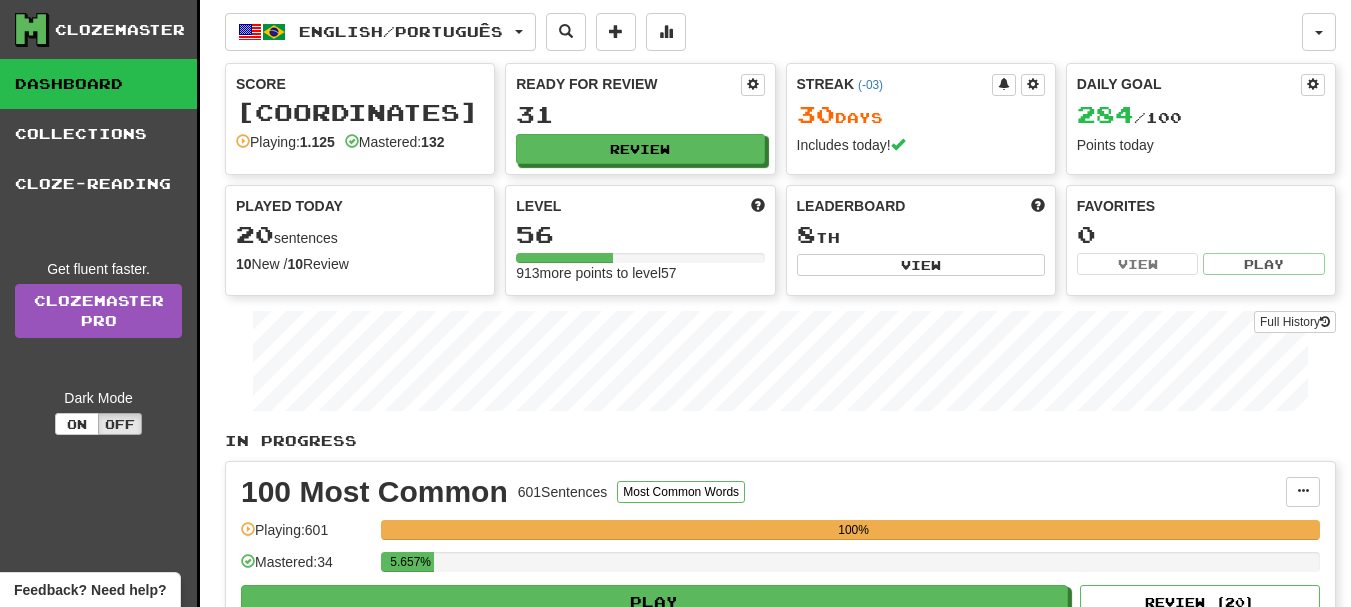 scroll, scrollTop: 0, scrollLeft: 0, axis: both 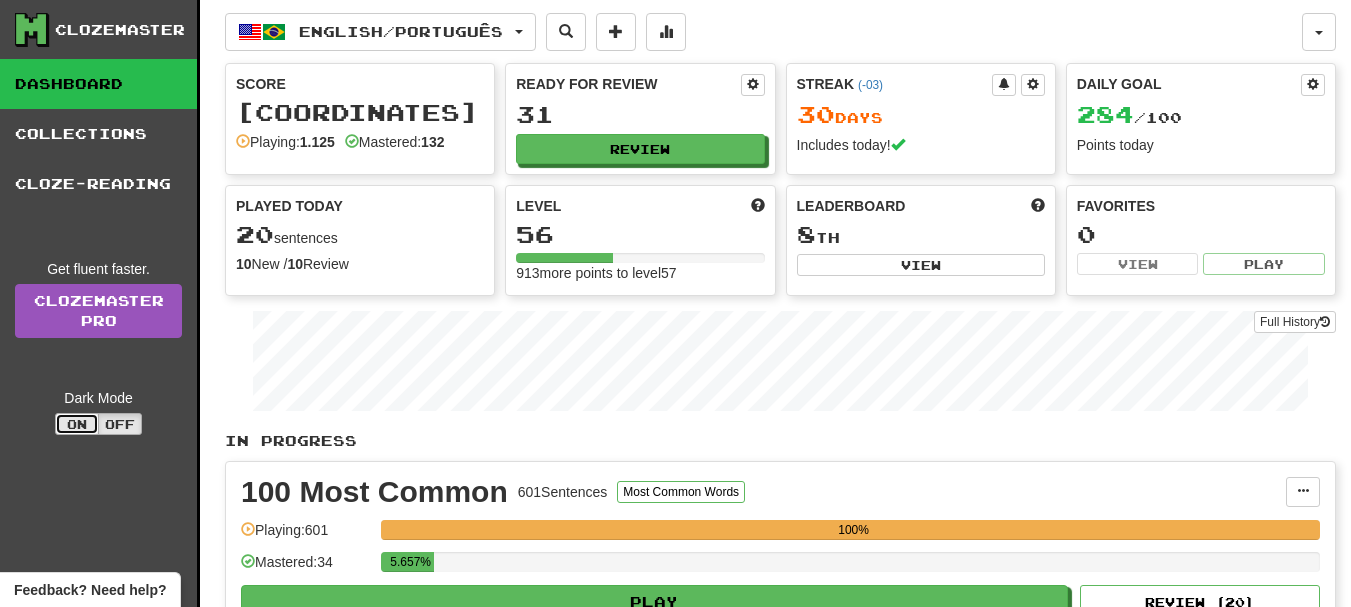 click on "On" at bounding box center [77, 424] 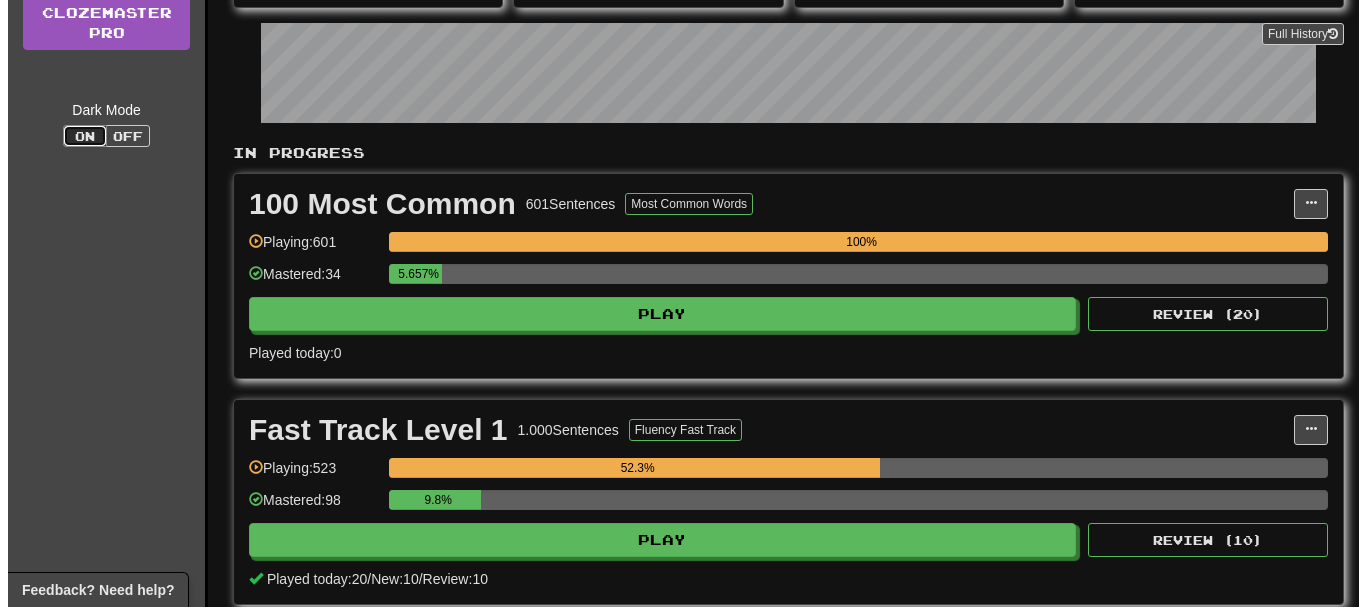 scroll, scrollTop: 400, scrollLeft: 0, axis: vertical 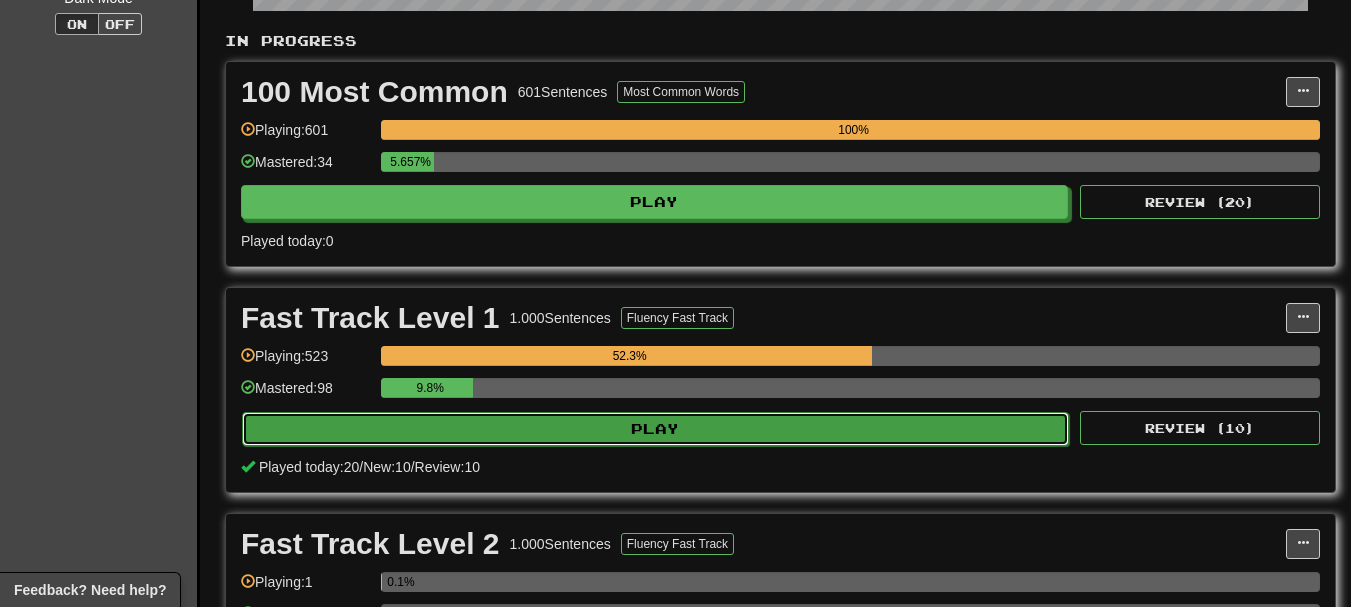 click on "Play" at bounding box center [655, 429] 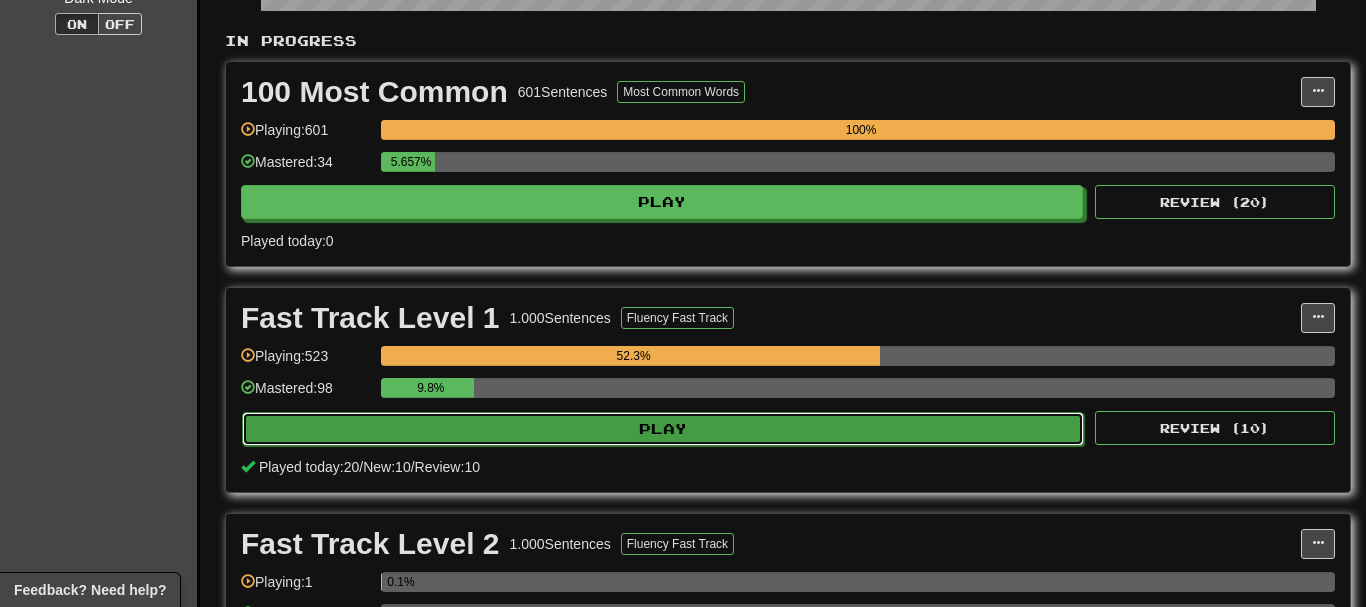 select on "**" 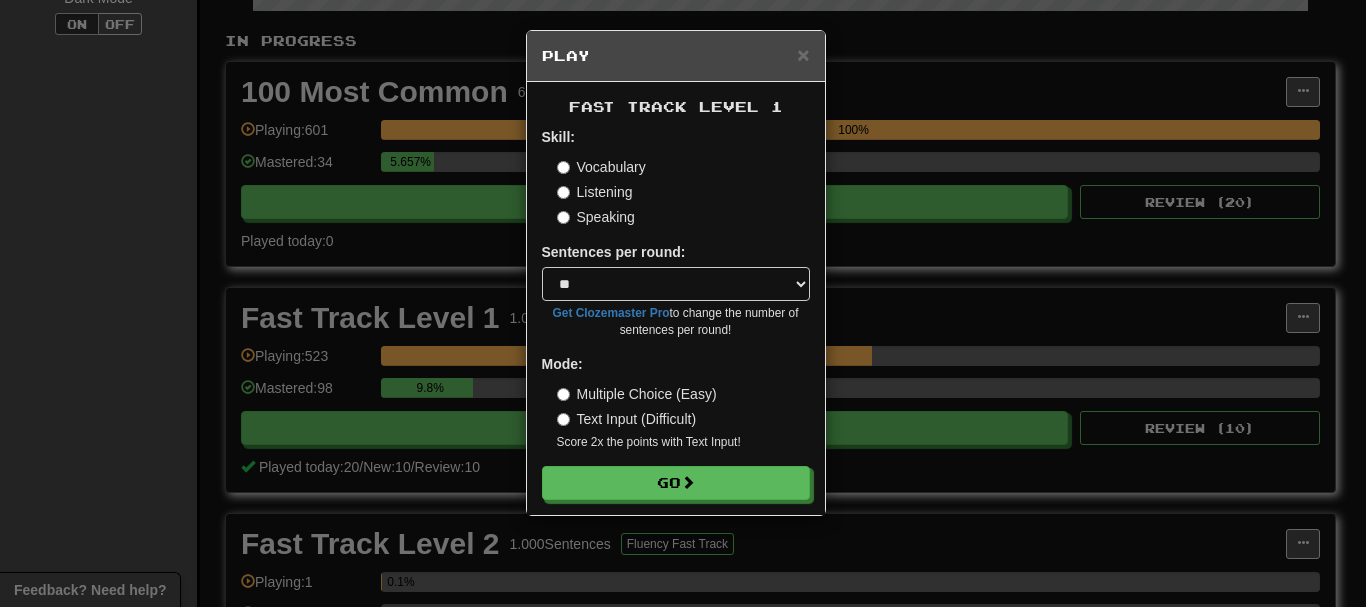 click on "Multiple Choice (Easy)" at bounding box center (637, 394) 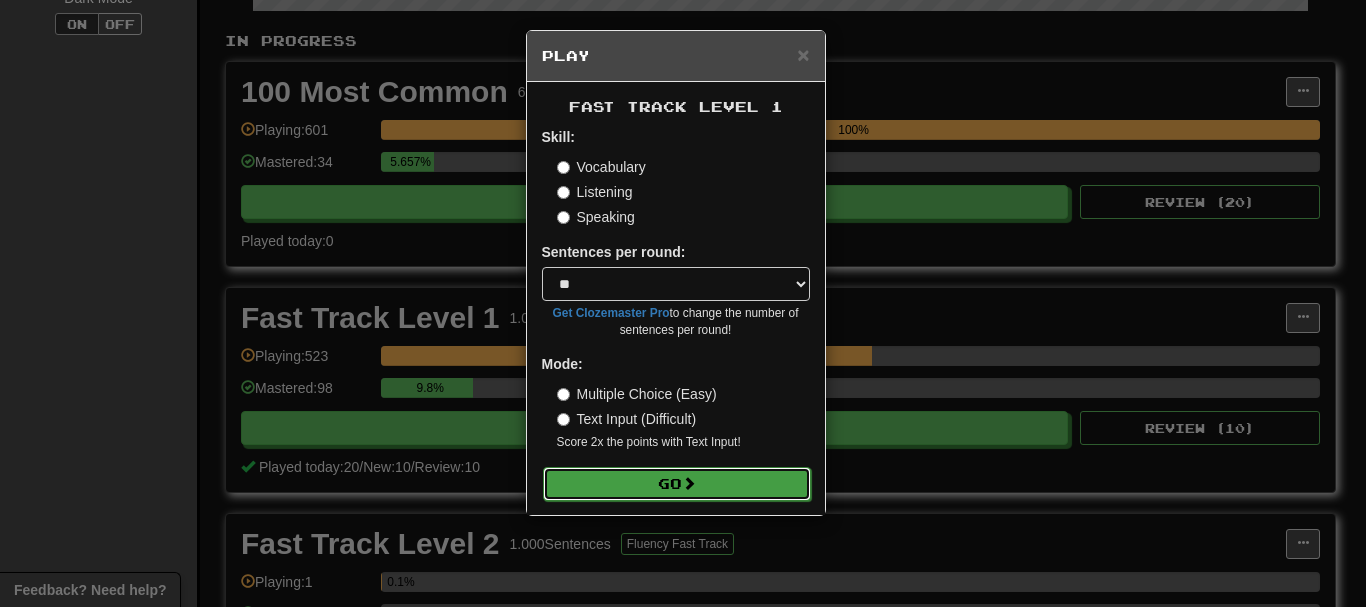click on "Go" at bounding box center (677, 484) 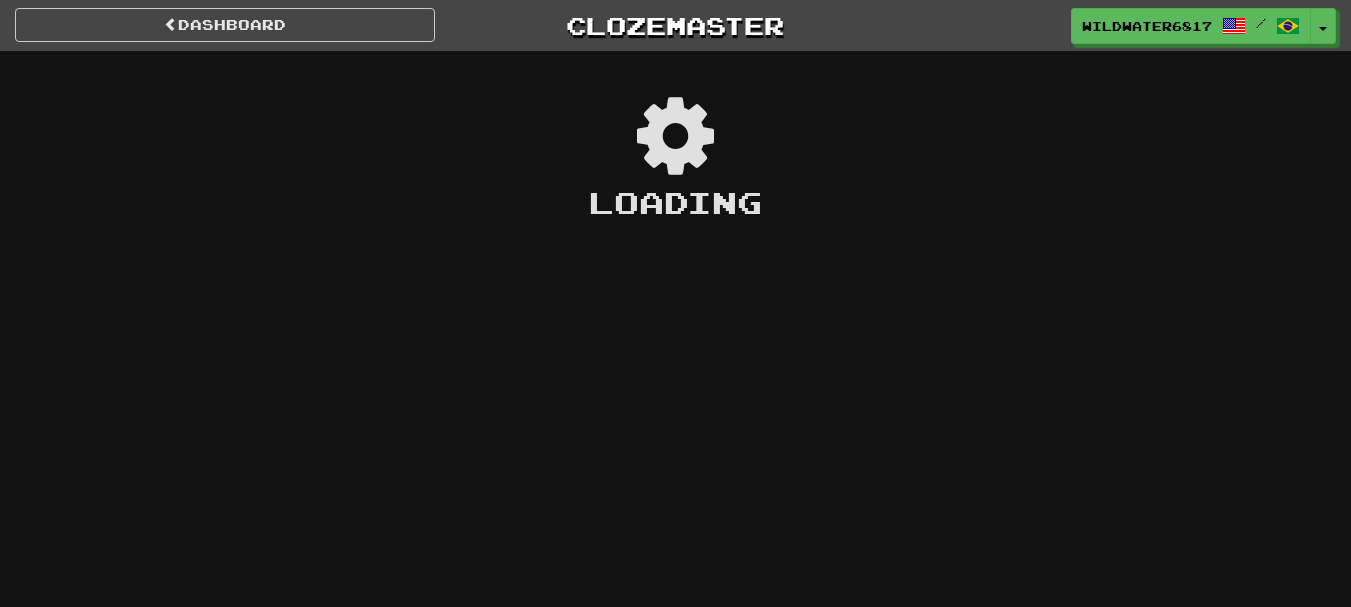scroll, scrollTop: 0, scrollLeft: 0, axis: both 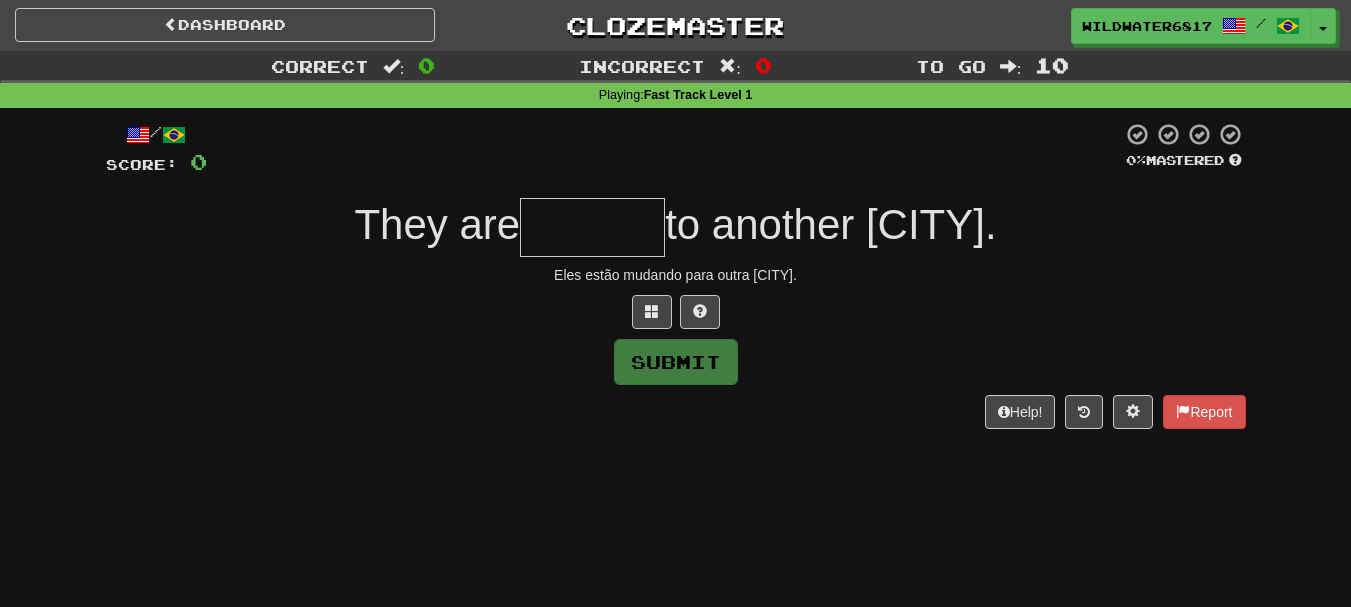 click at bounding box center (592, 227) 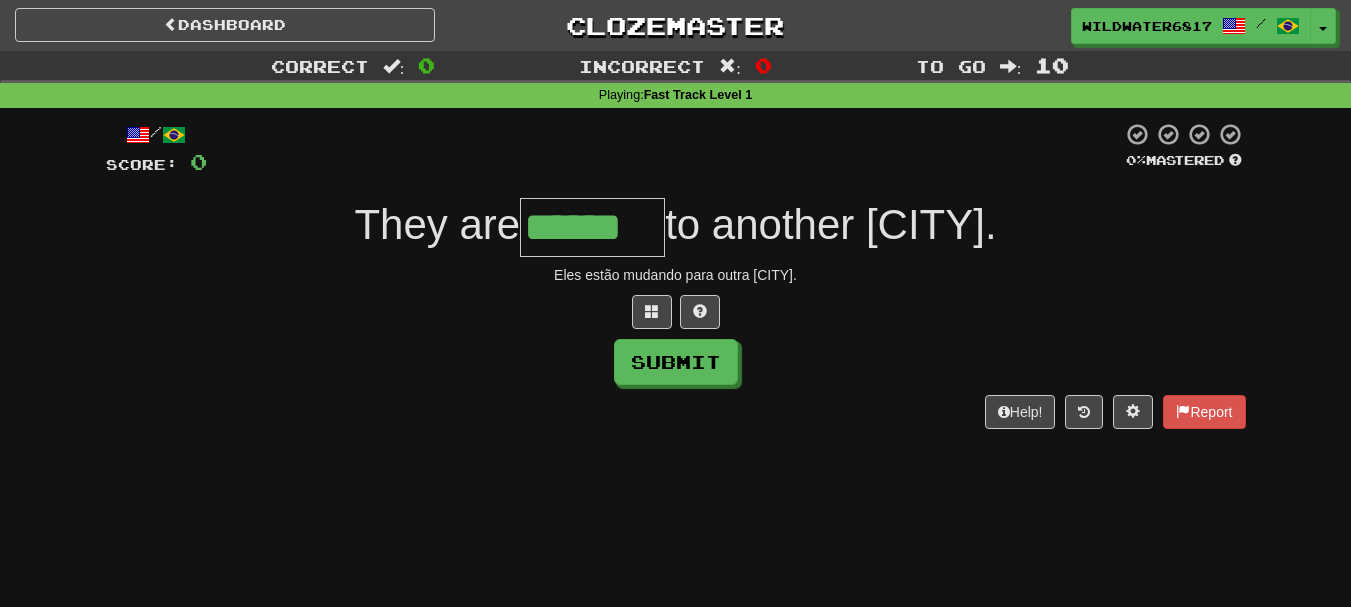 type on "******" 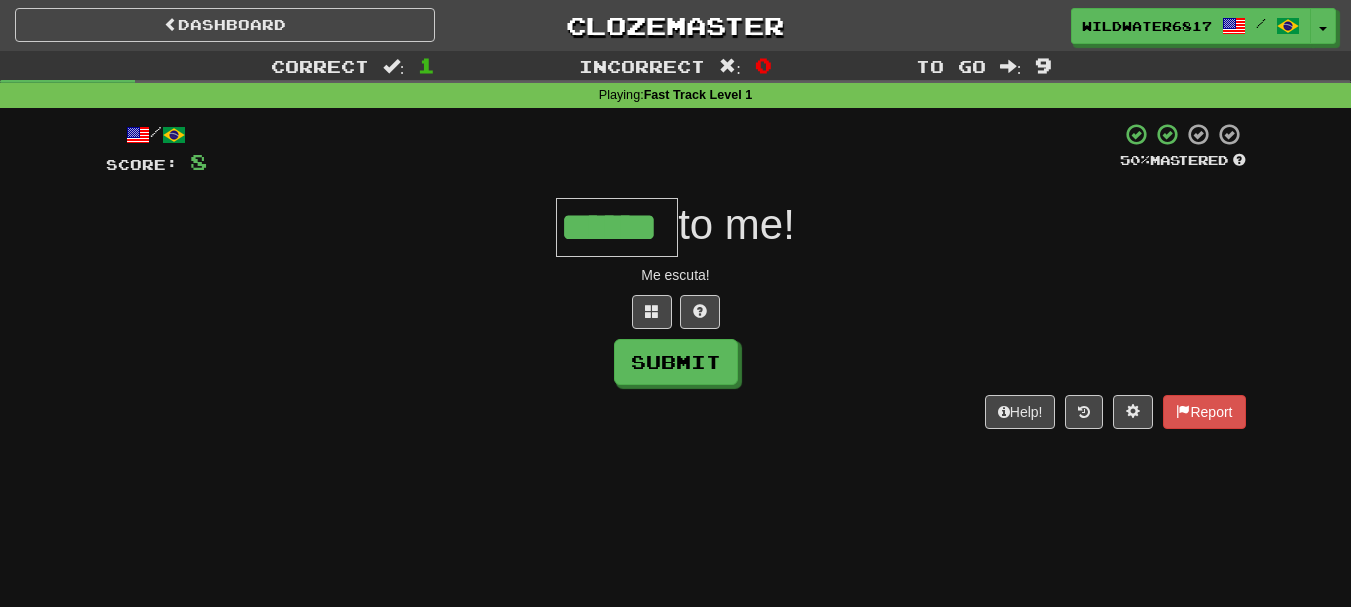 type on "******" 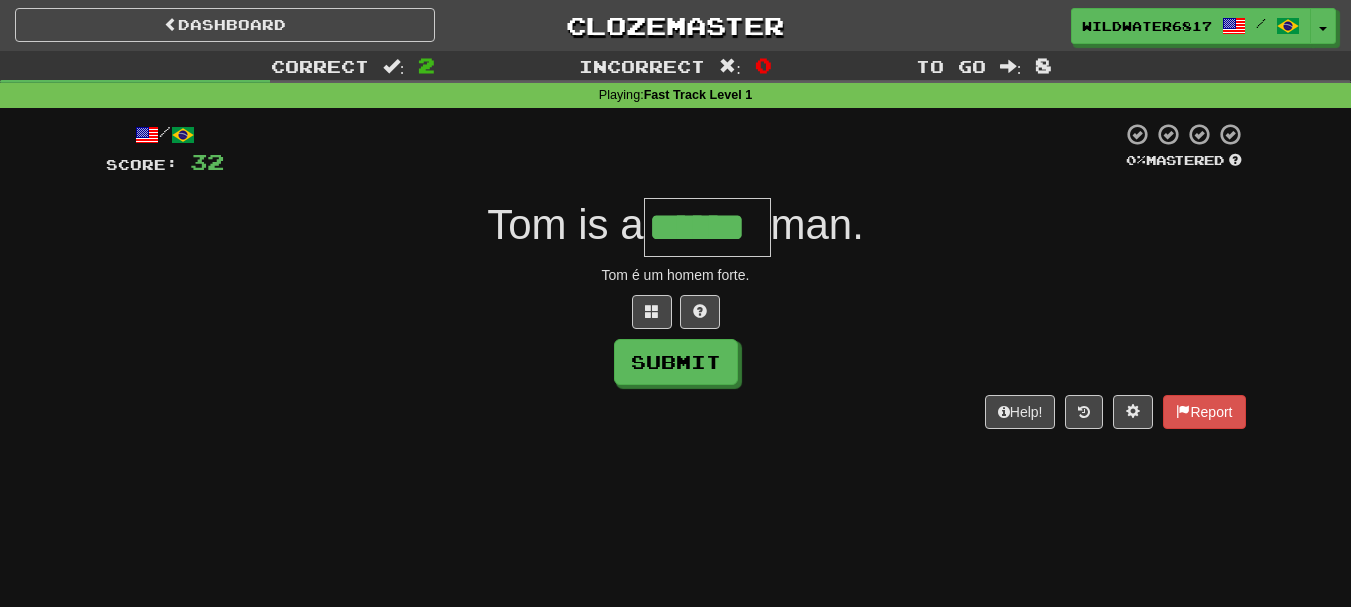 type on "******" 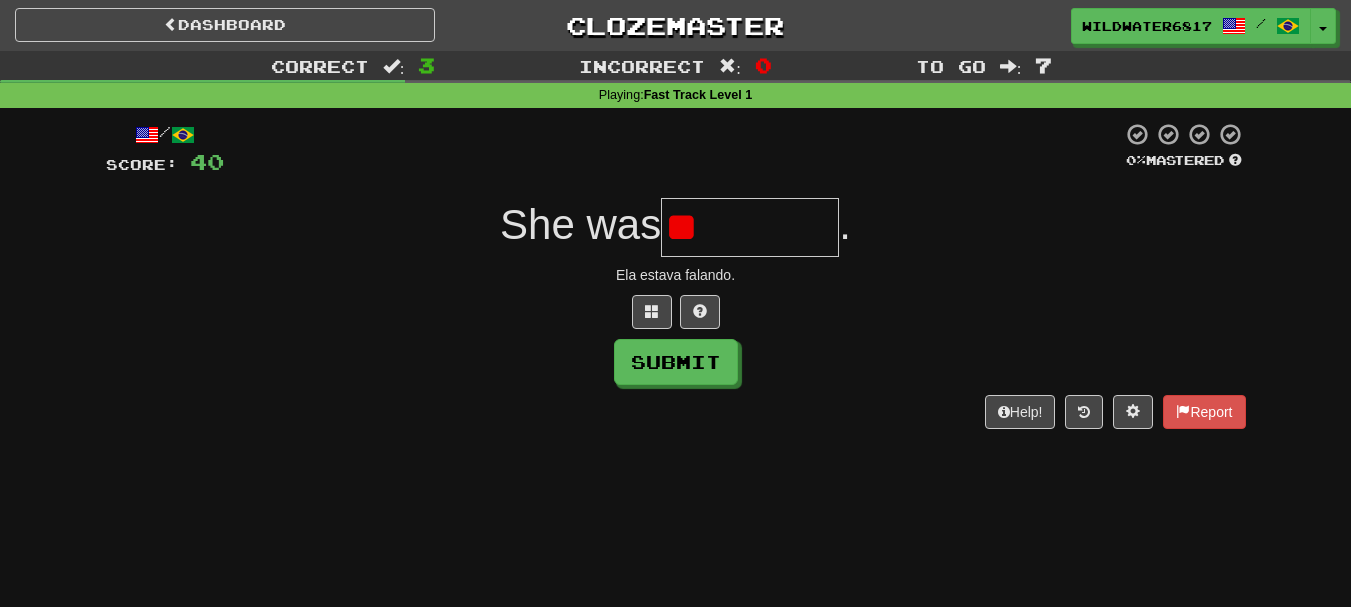 type on "*" 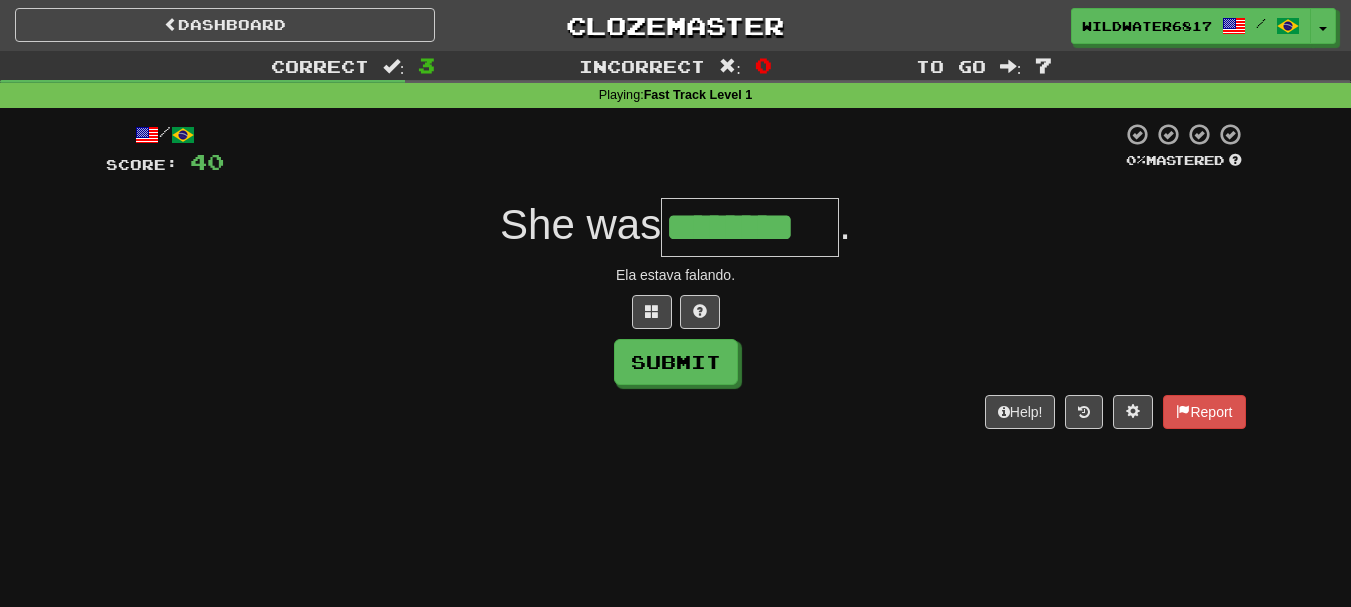 type on "********" 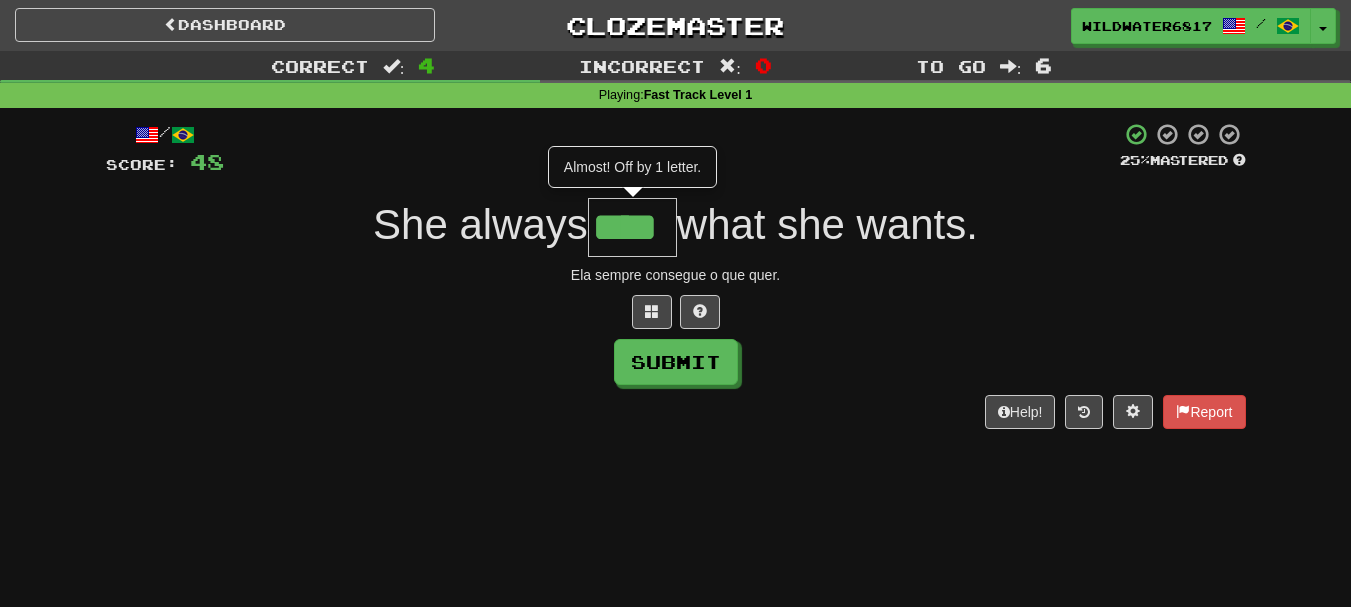 type on "****" 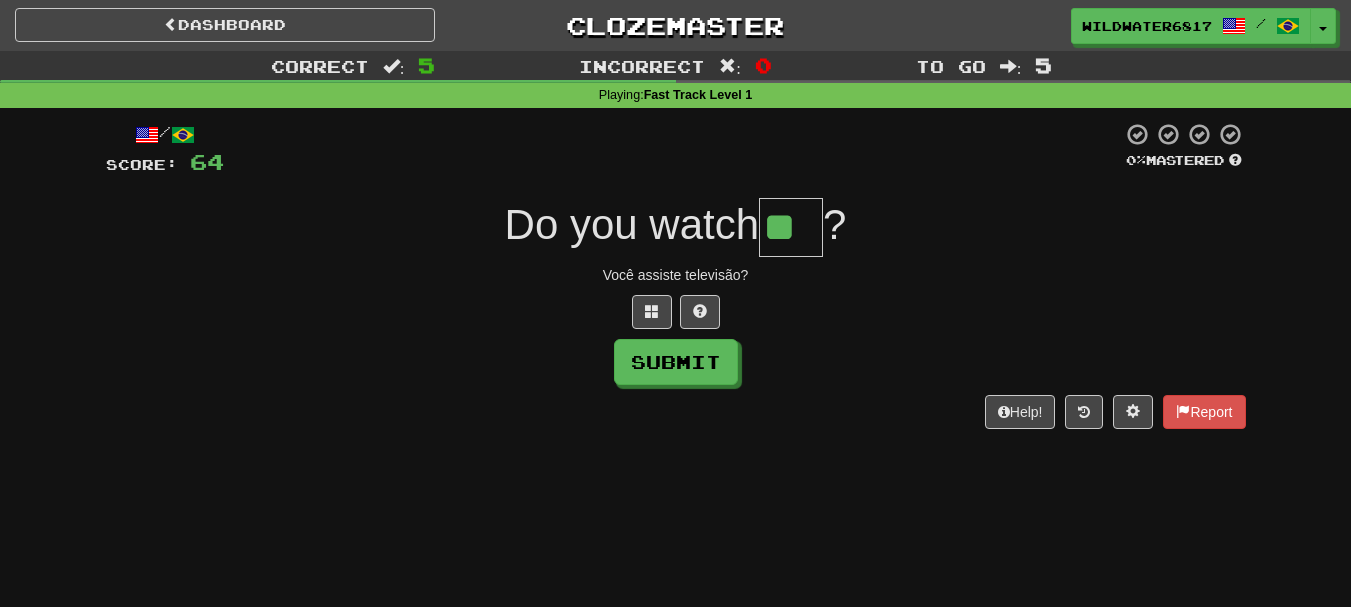 type on "**" 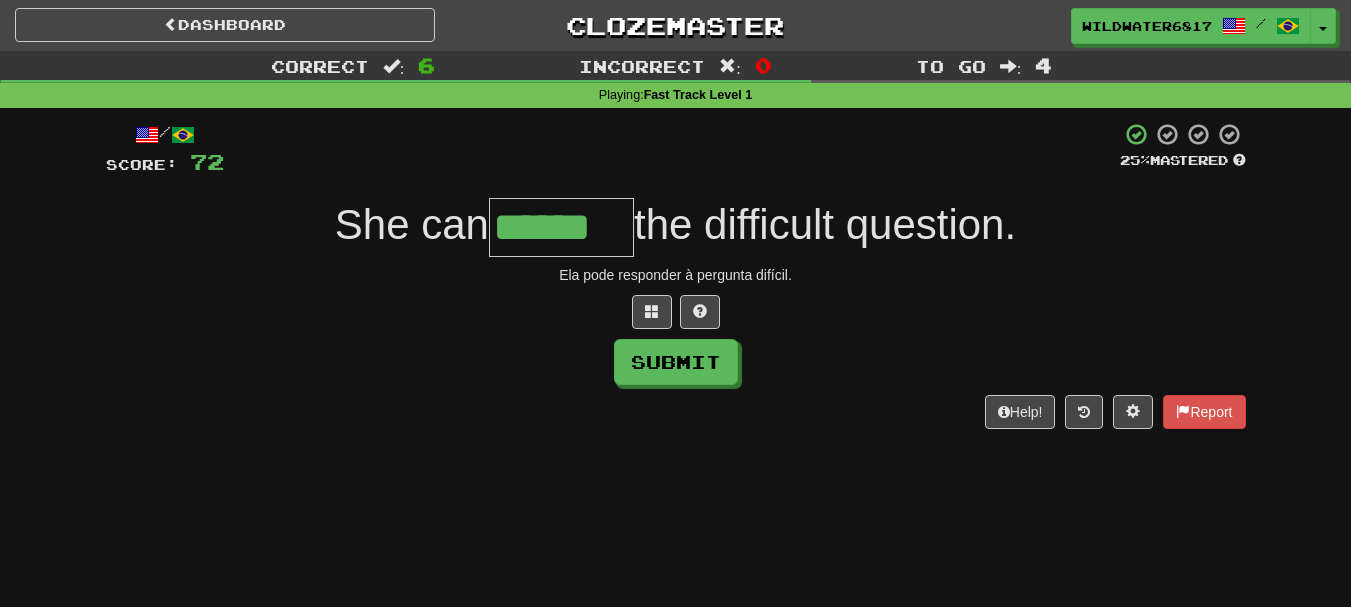 type on "******" 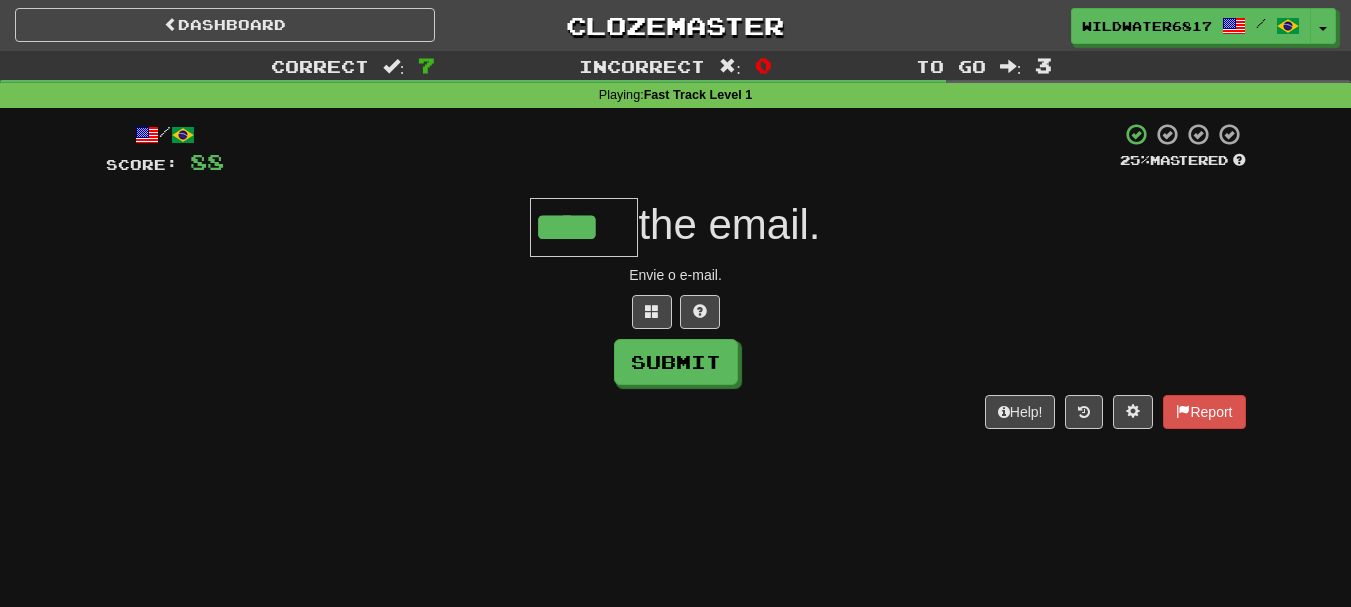 type on "****" 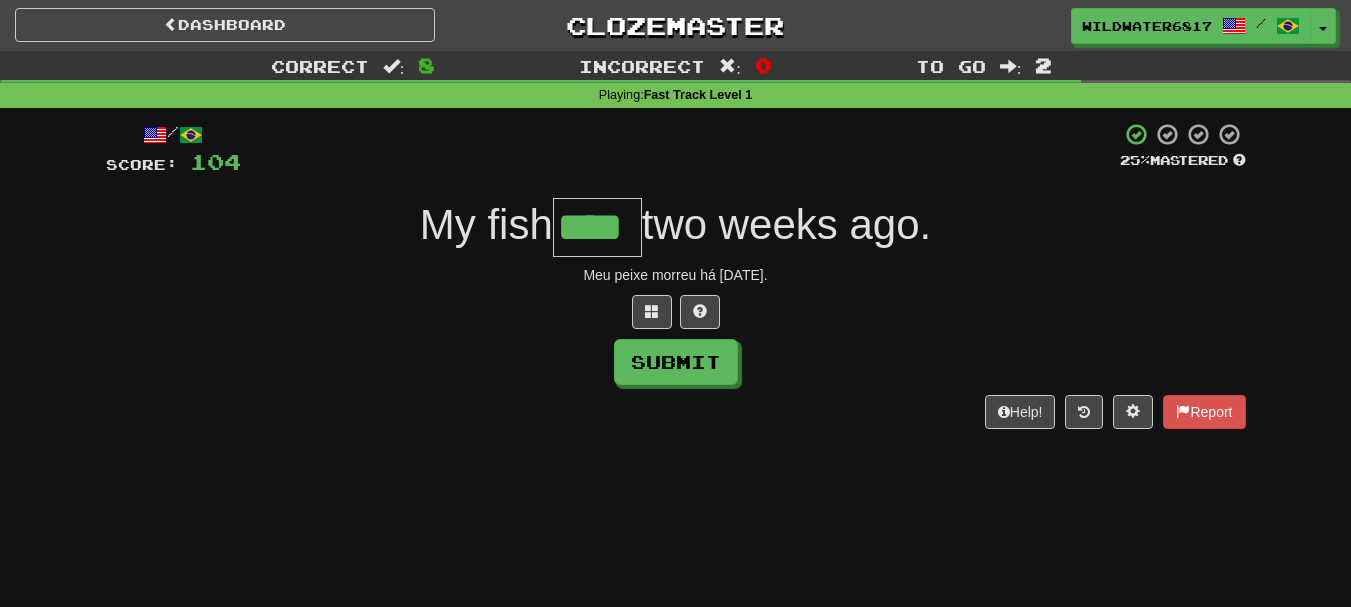 type on "****" 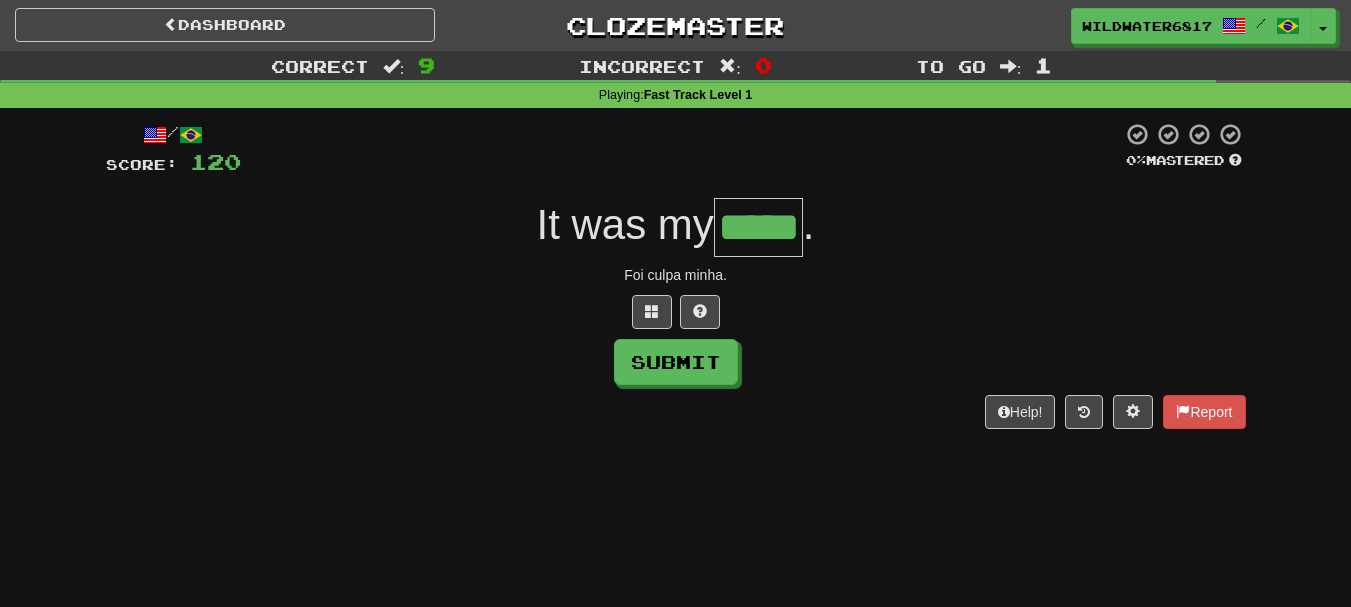 type on "*****" 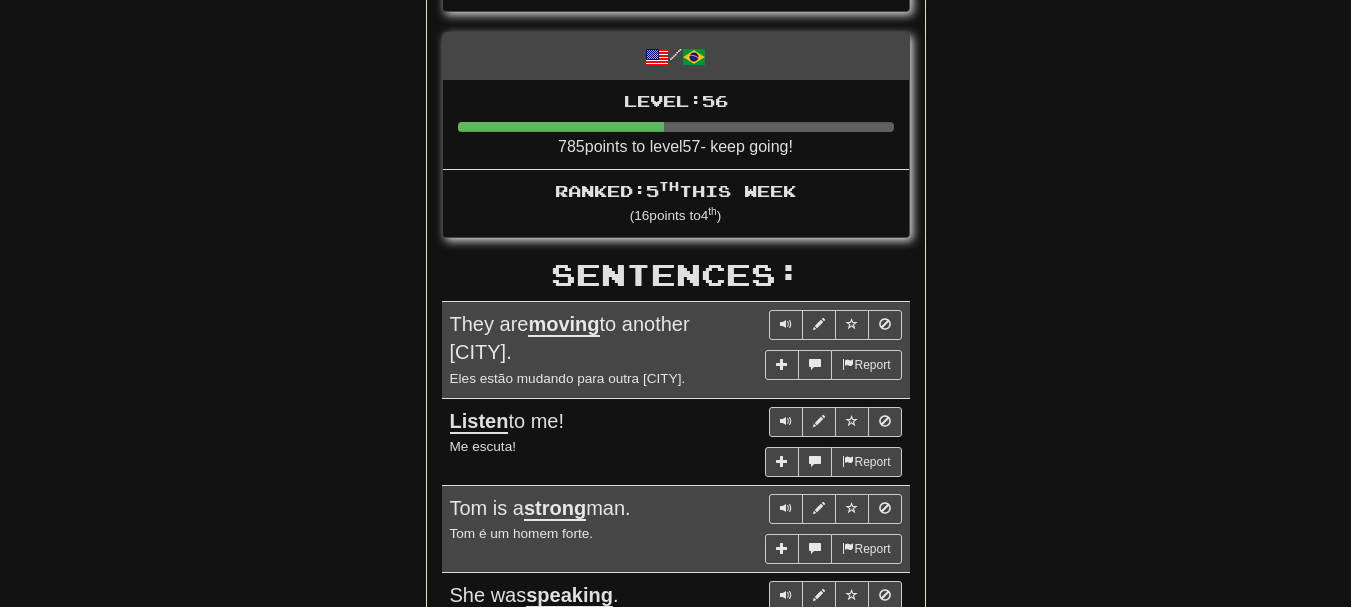 scroll, scrollTop: 1100, scrollLeft: 0, axis: vertical 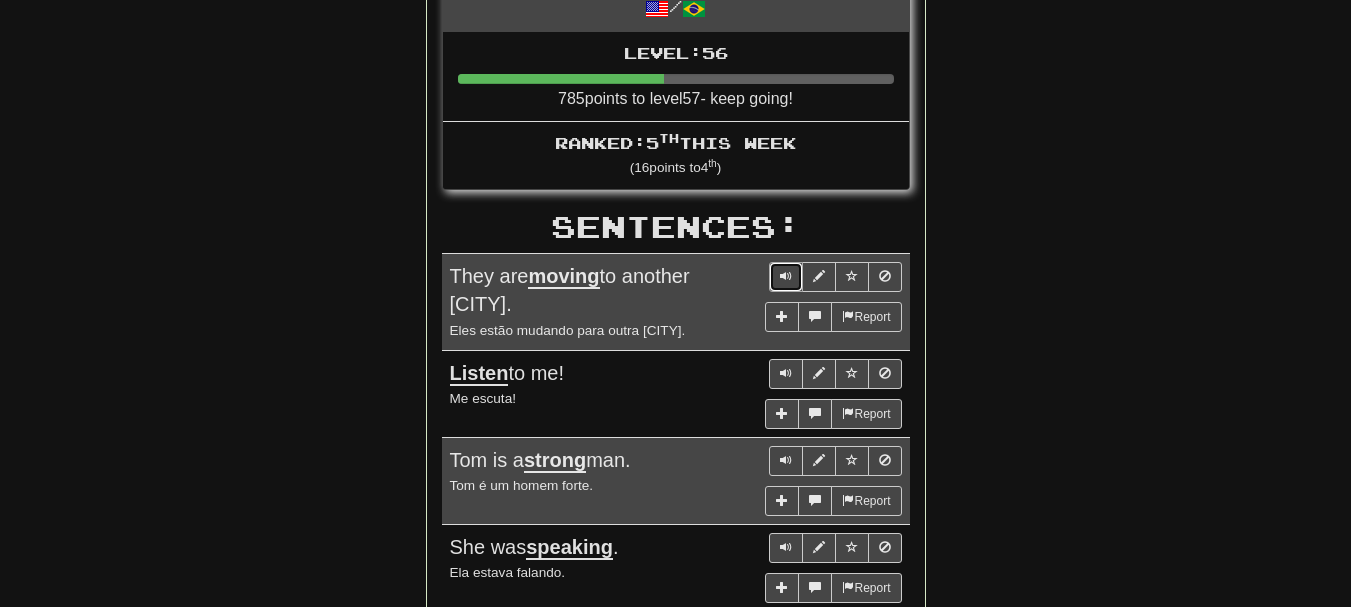 drag, startPoint x: 785, startPoint y: 281, endPoint x: 771, endPoint y: 282, distance: 14.035668 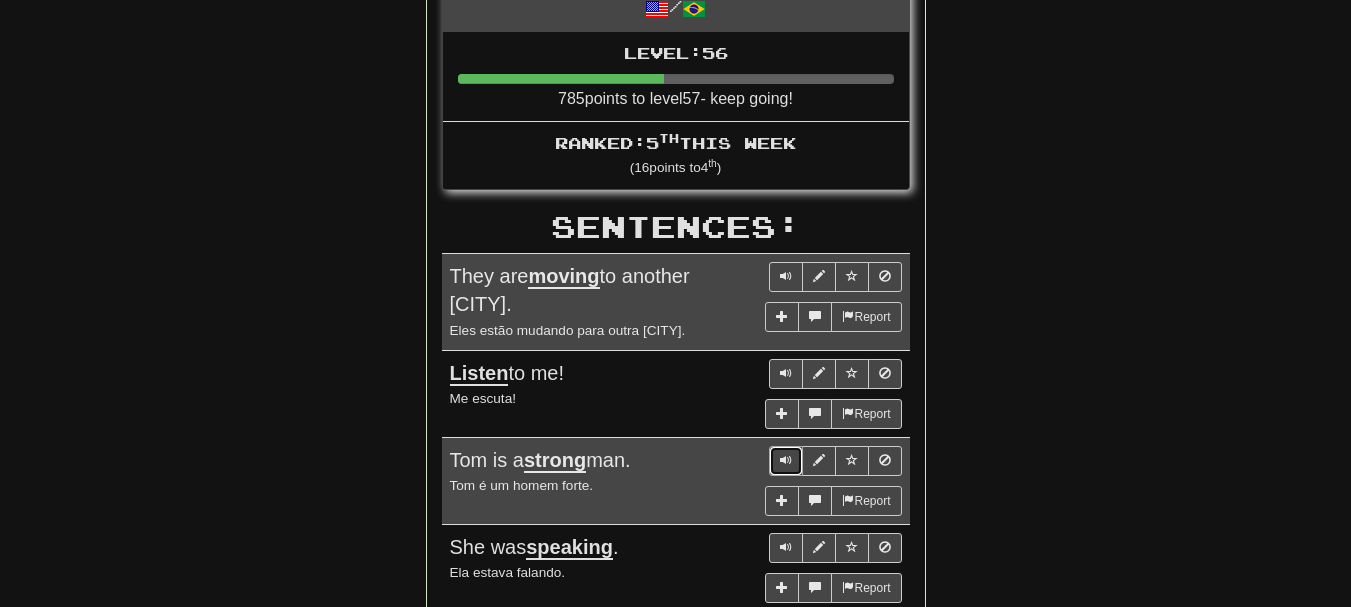 click at bounding box center [786, 460] 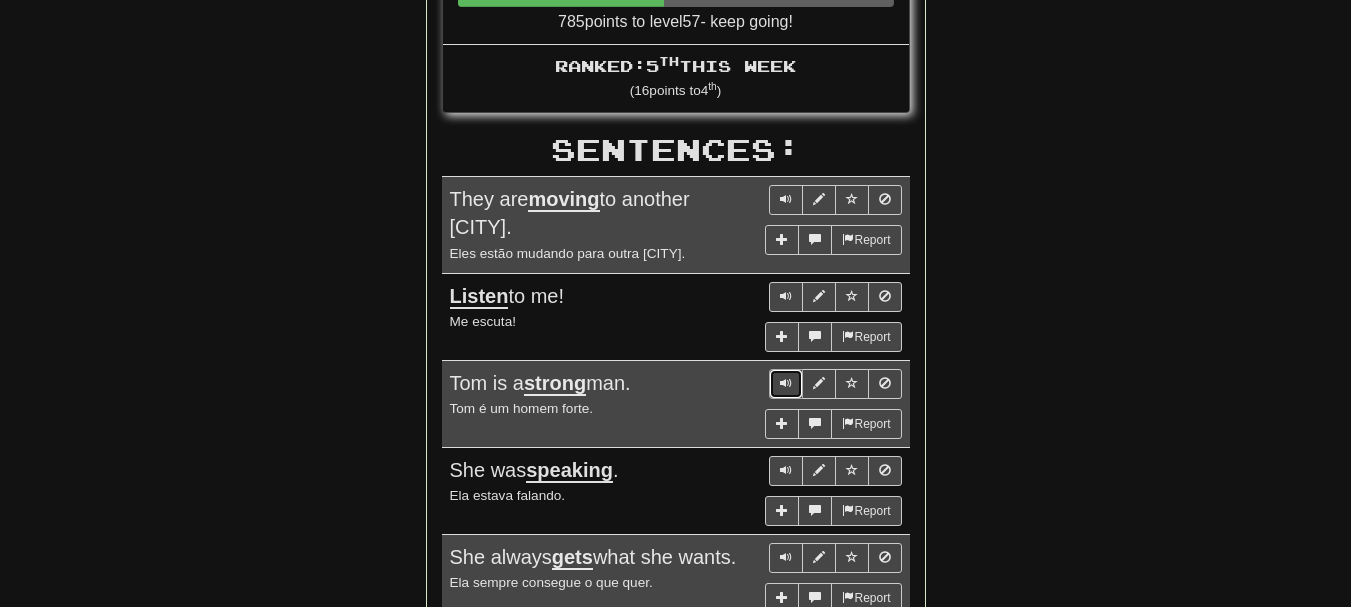 scroll, scrollTop: 1300, scrollLeft: 0, axis: vertical 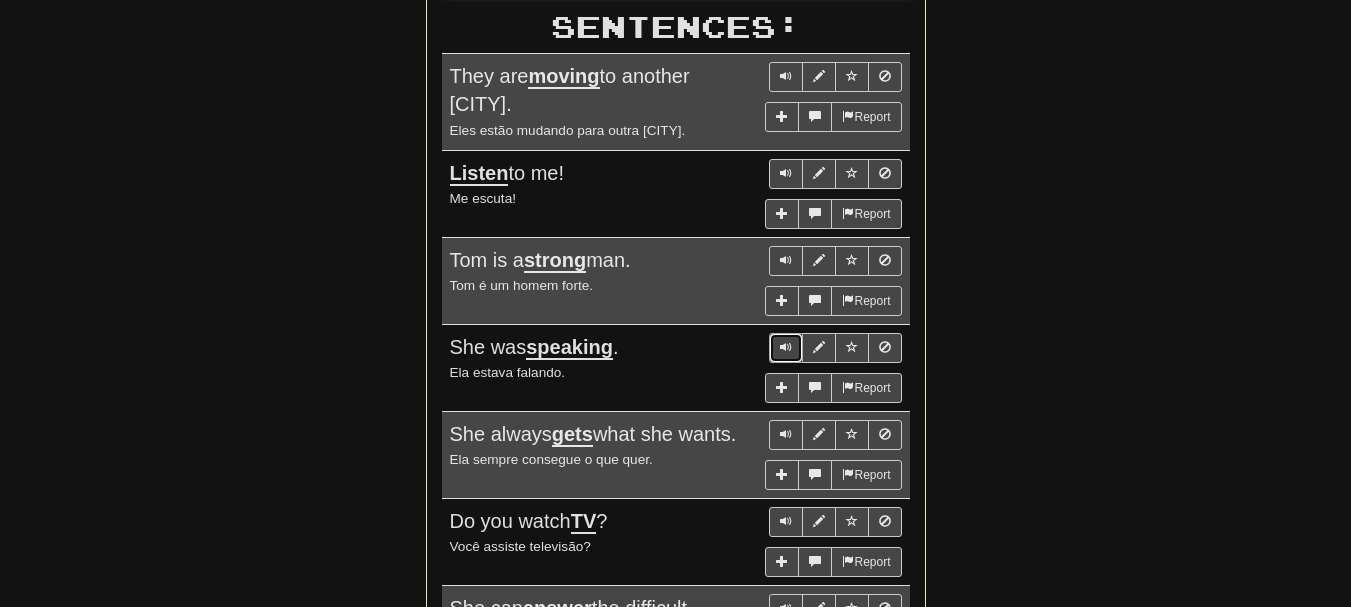 click at bounding box center (786, 347) 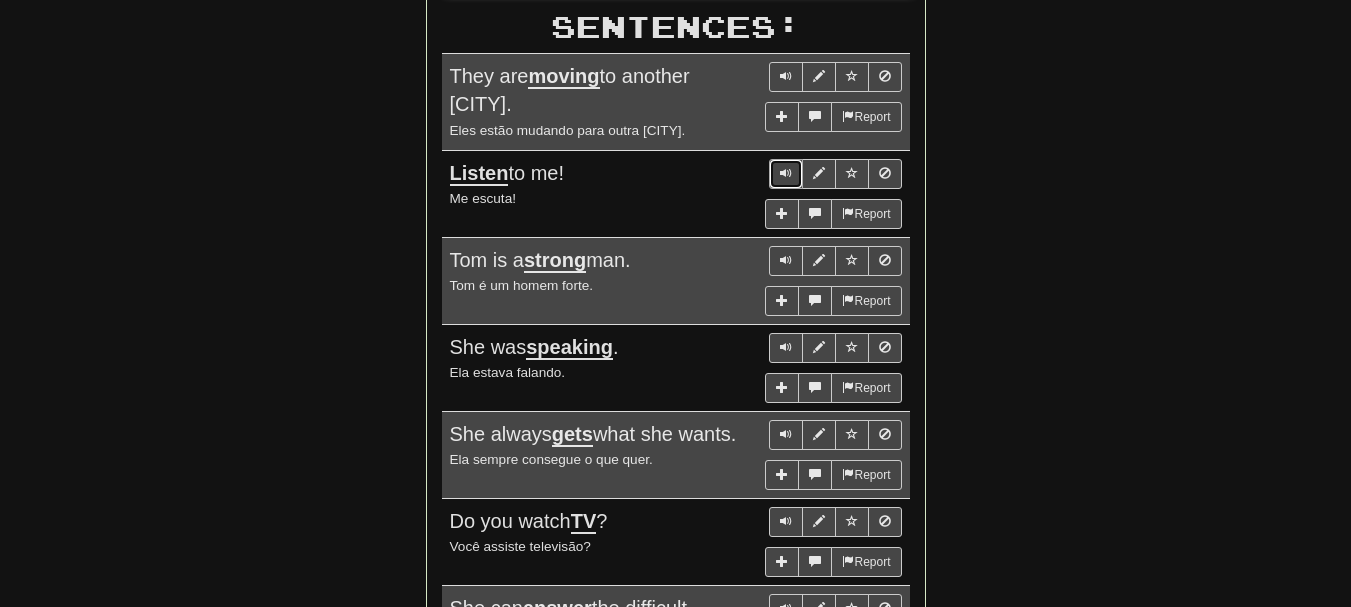 click at bounding box center (786, 174) 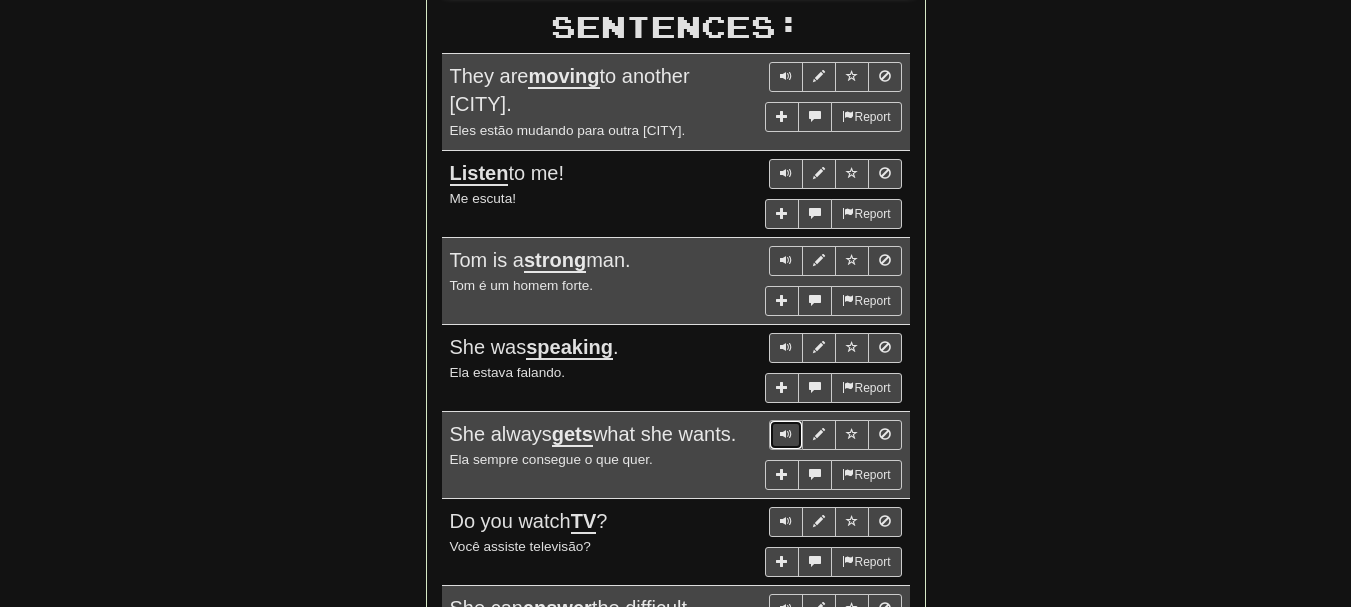 click at bounding box center (786, 435) 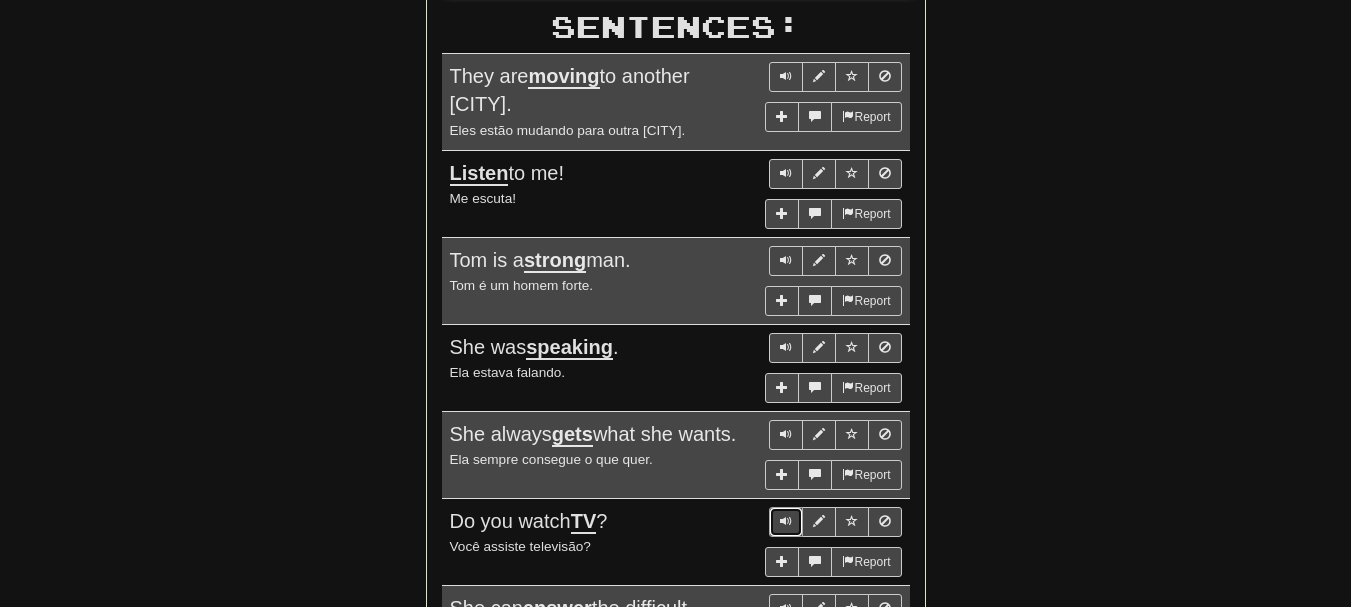 click at bounding box center (786, 521) 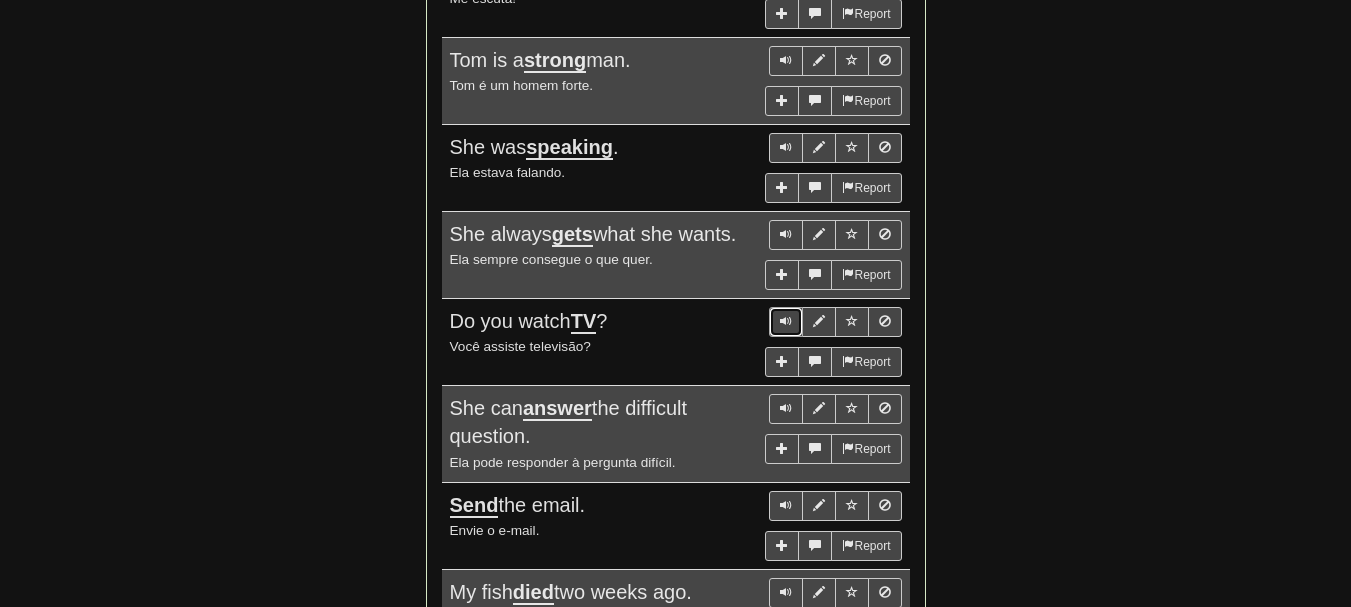 scroll, scrollTop: 1600, scrollLeft: 0, axis: vertical 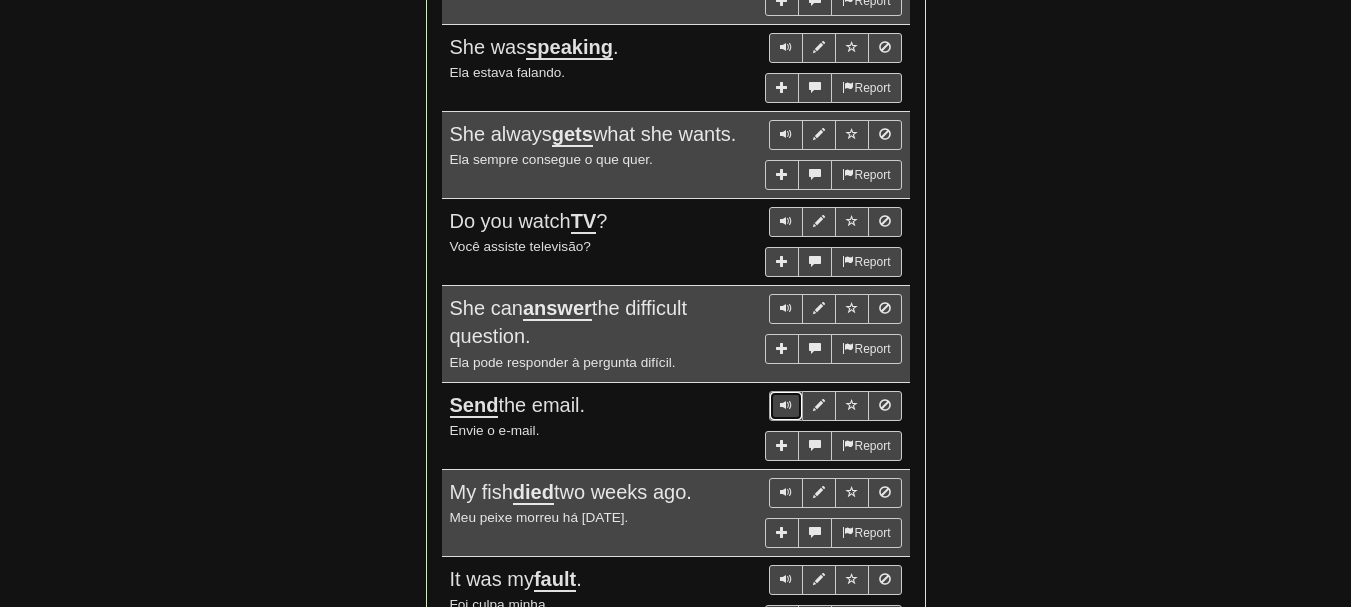 click at bounding box center (786, 405) 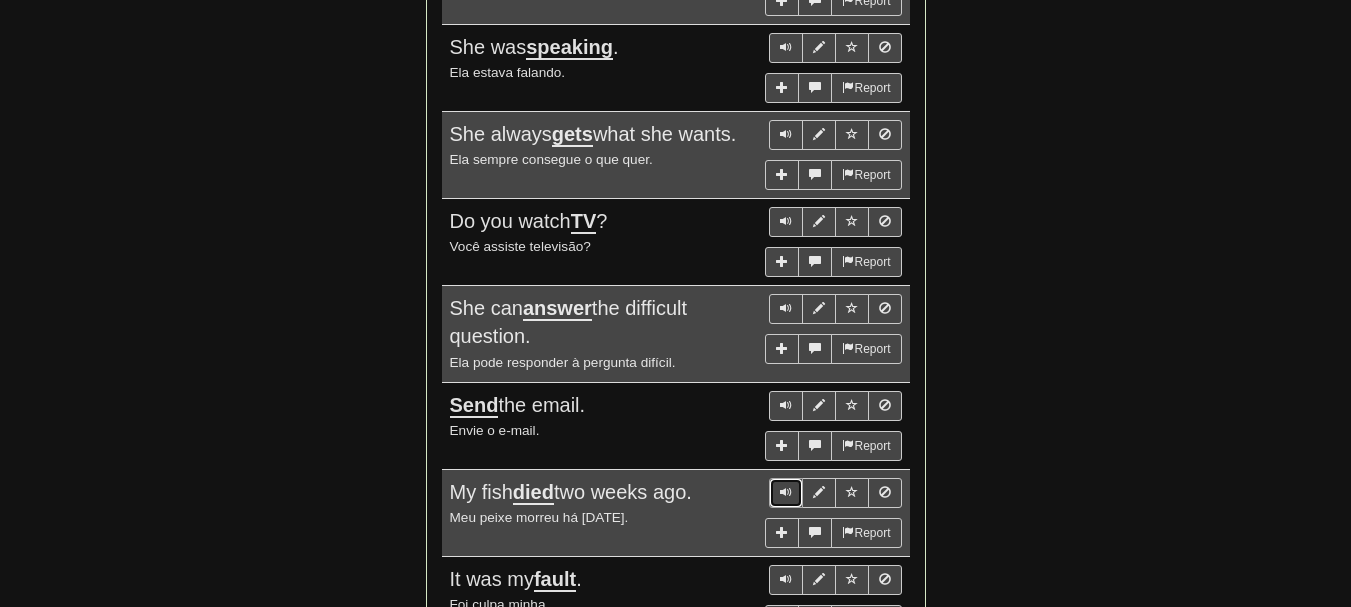 click at bounding box center (786, 493) 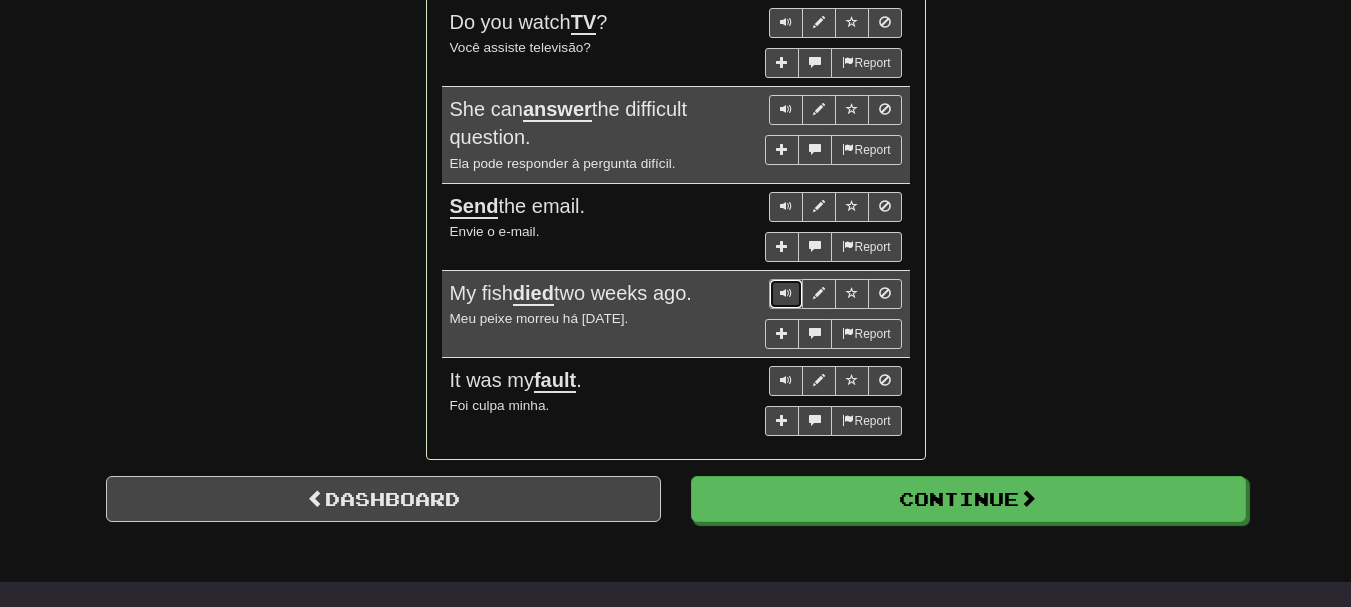 scroll, scrollTop: 1800, scrollLeft: 0, axis: vertical 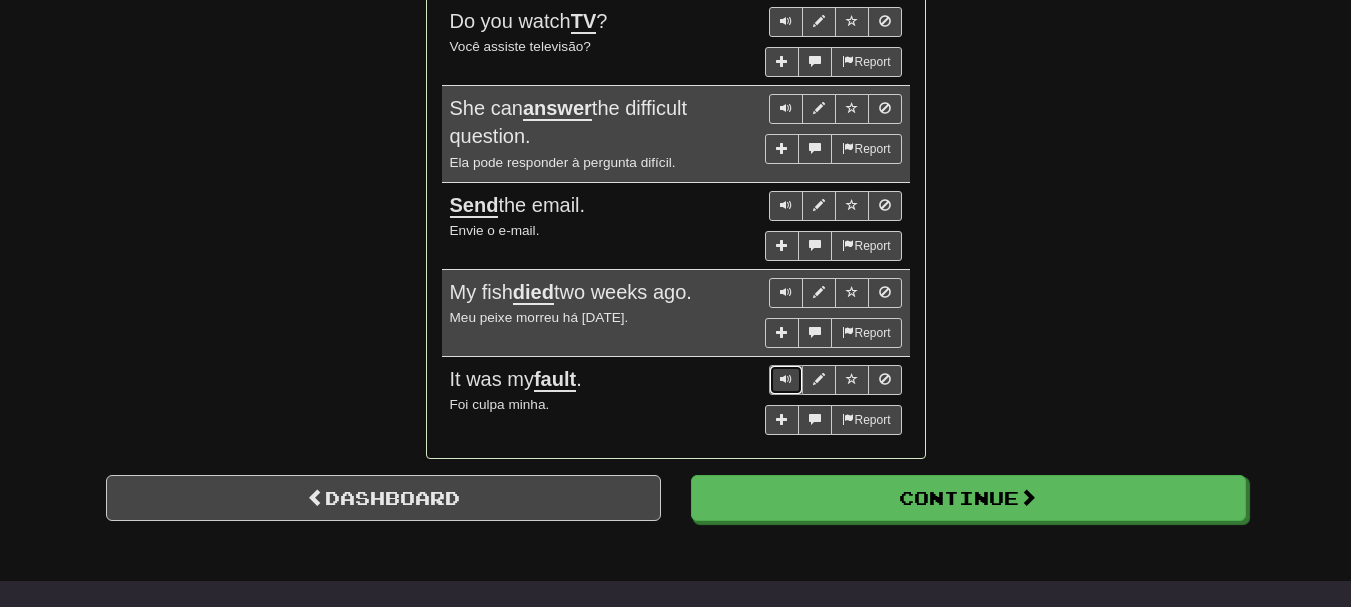 click at bounding box center [786, 379] 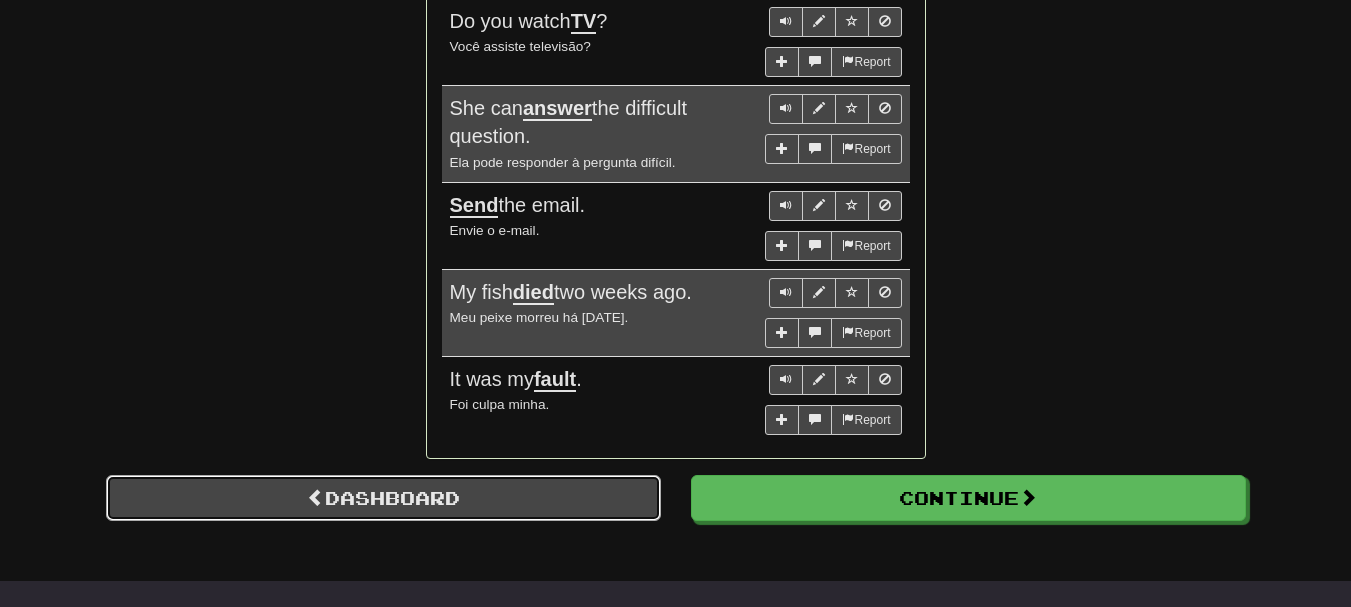 click on "Dashboard" at bounding box center (383, 498) 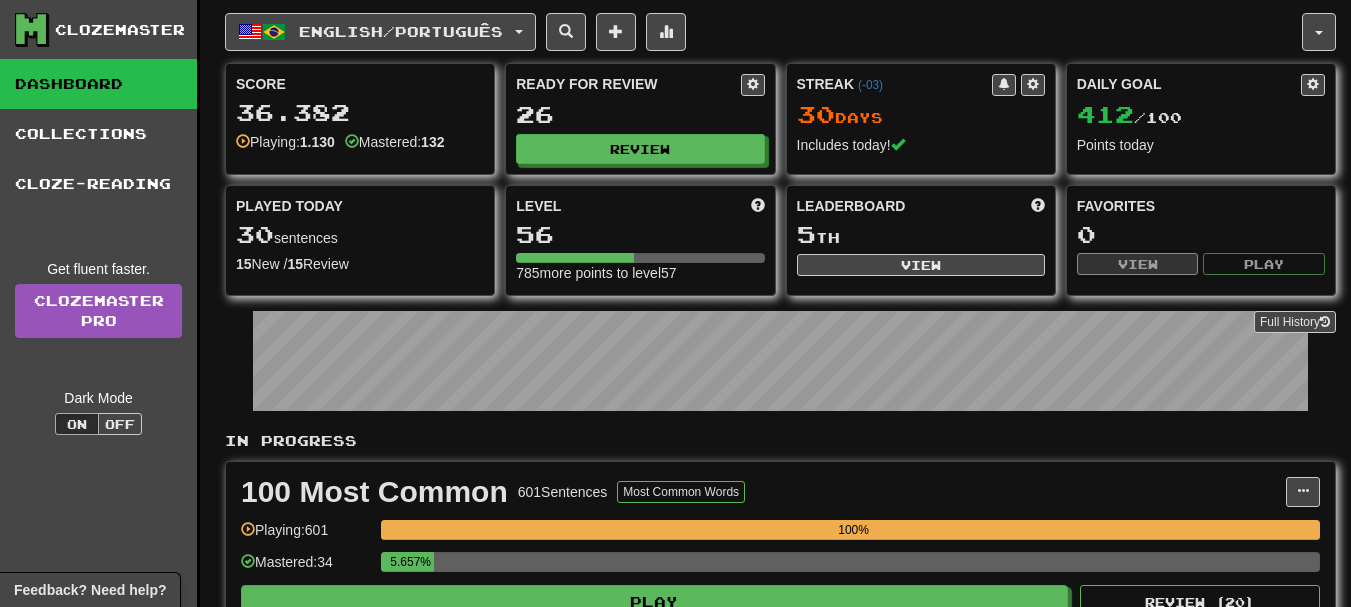 scroll, scrollTop: 0, scrollLeft: 0, axis: both 